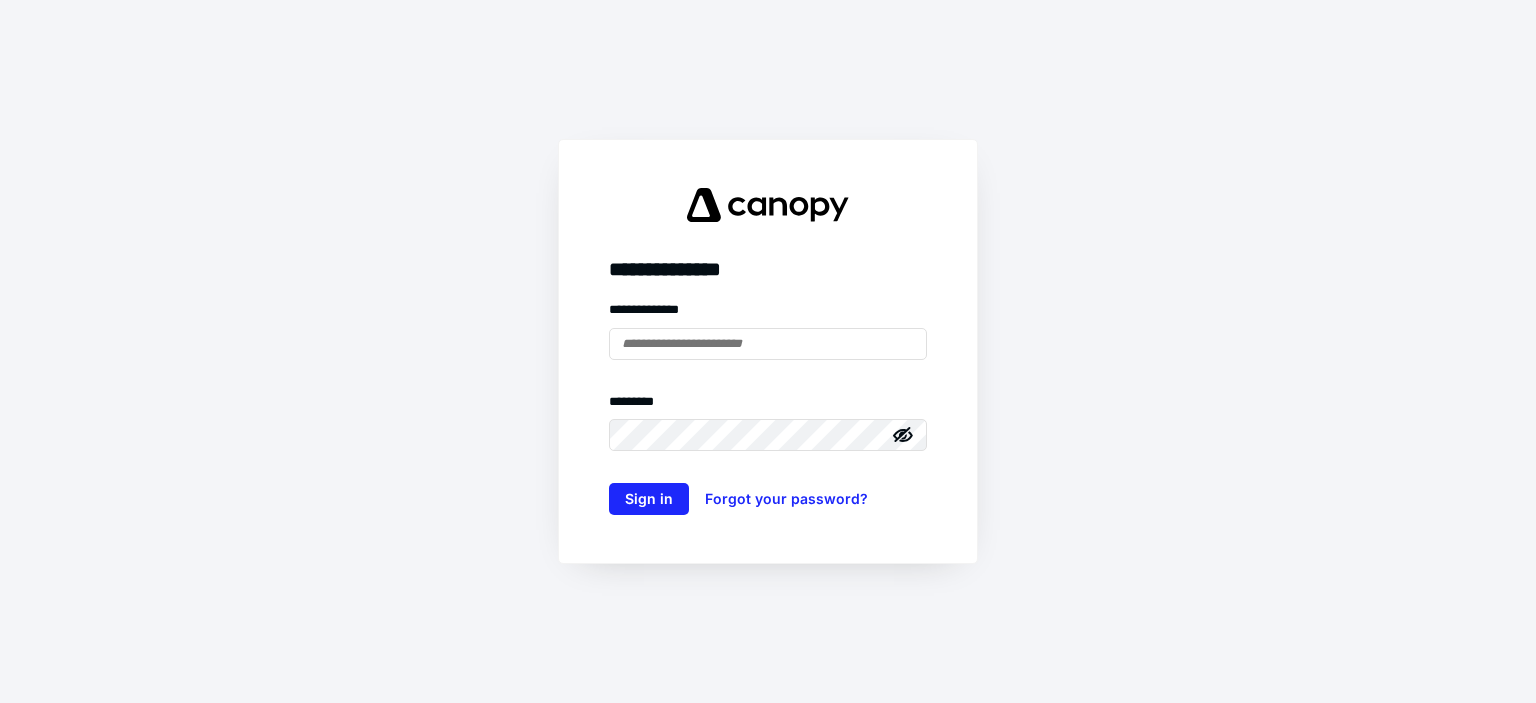 scroll, scrollTop: 0, scrollLeft: 0, axis: both 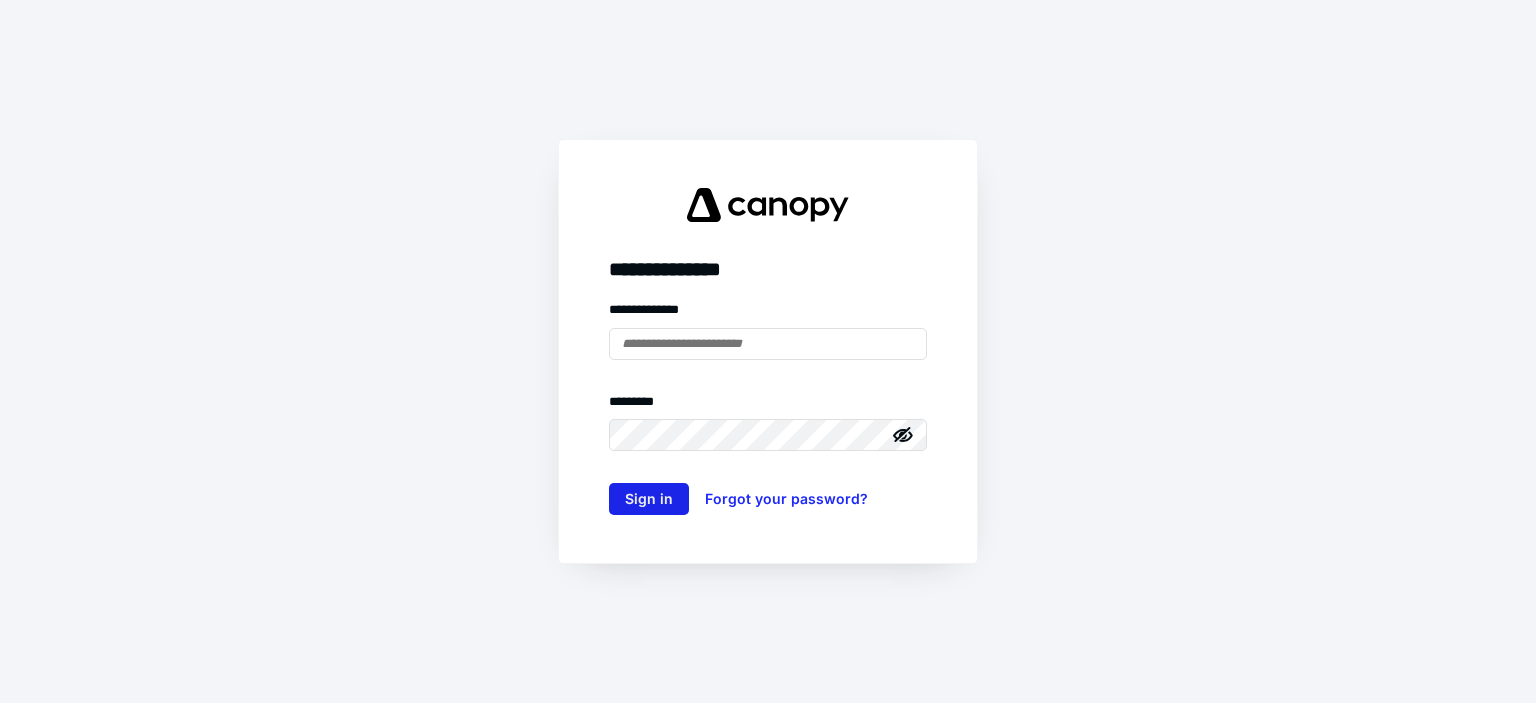 type on "**********" 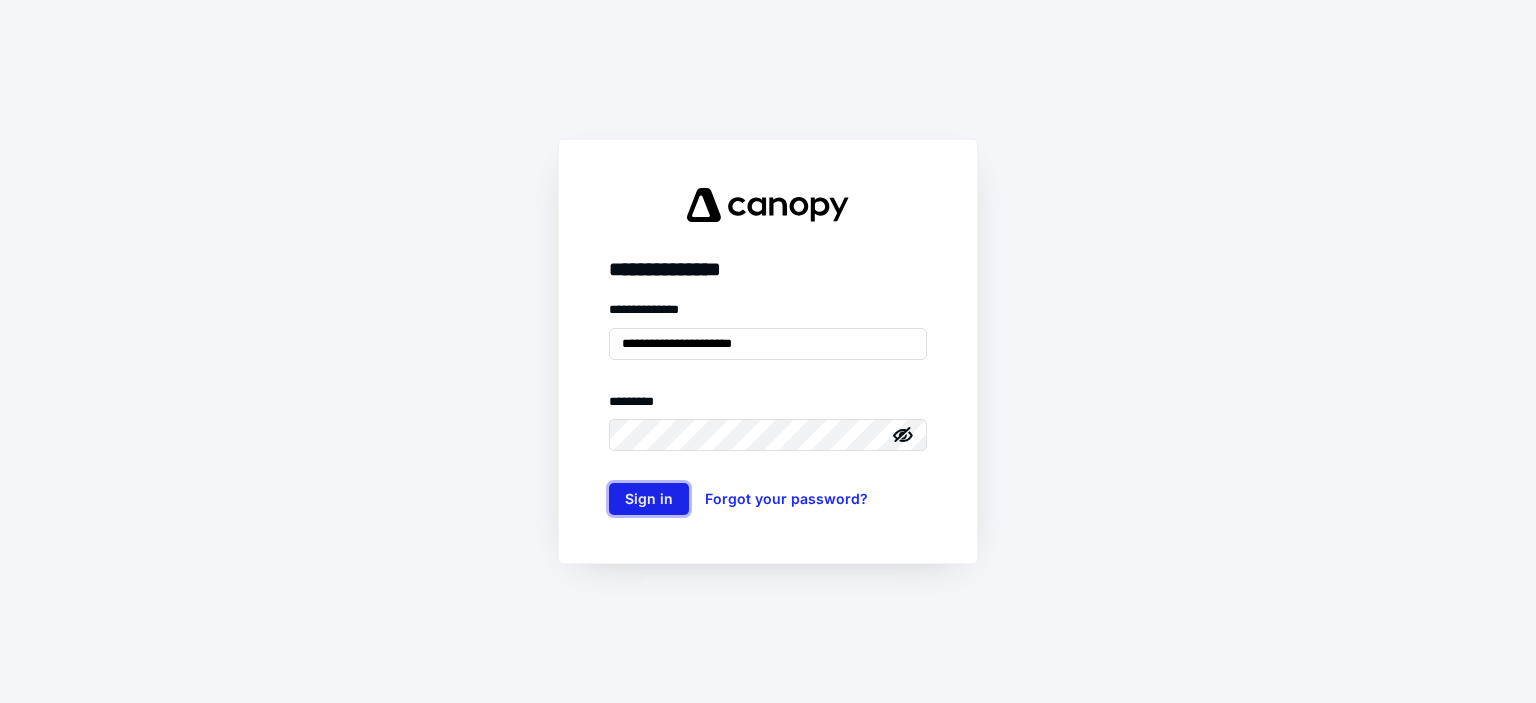click on "Sign in" at bounding box center [649, 499] 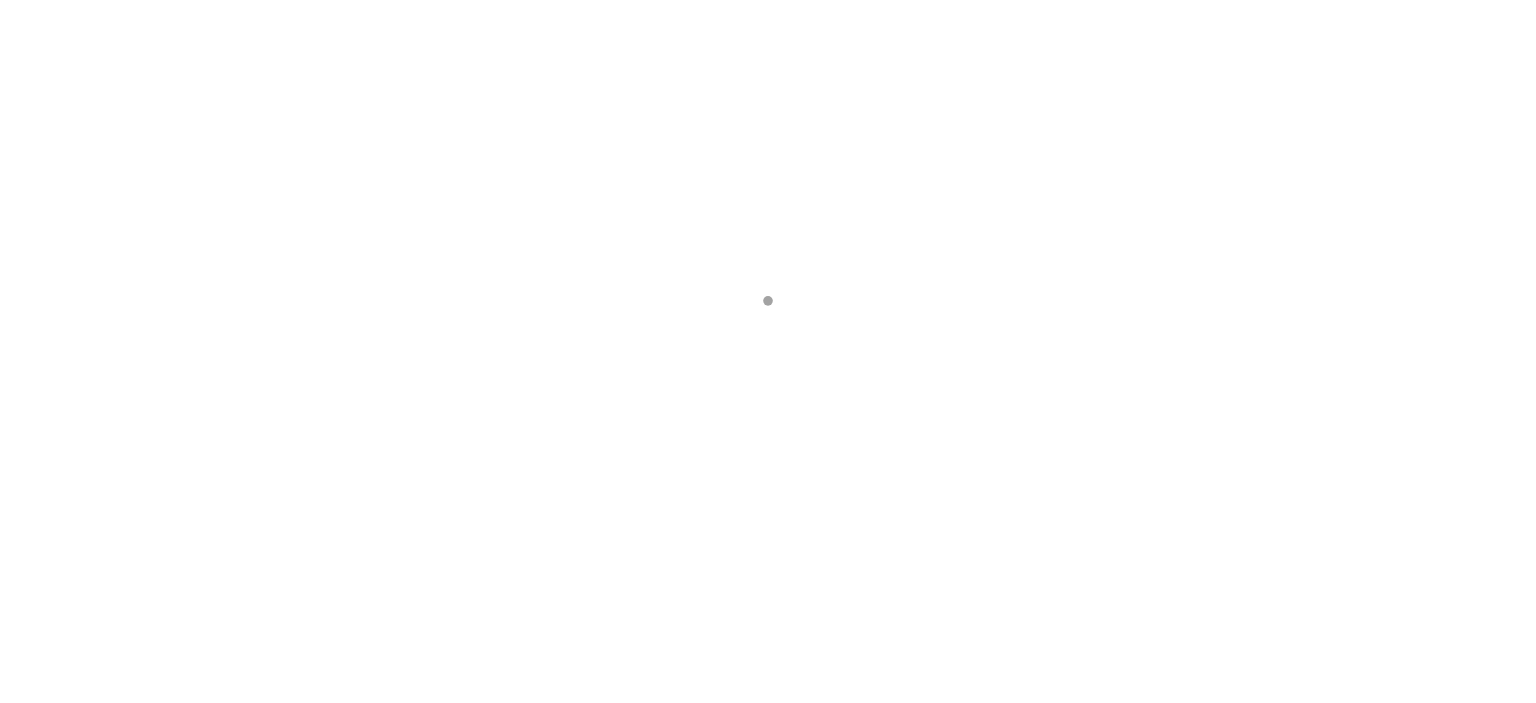 scroll, scrollTop: 0, scrollLeft: 0, axis: both 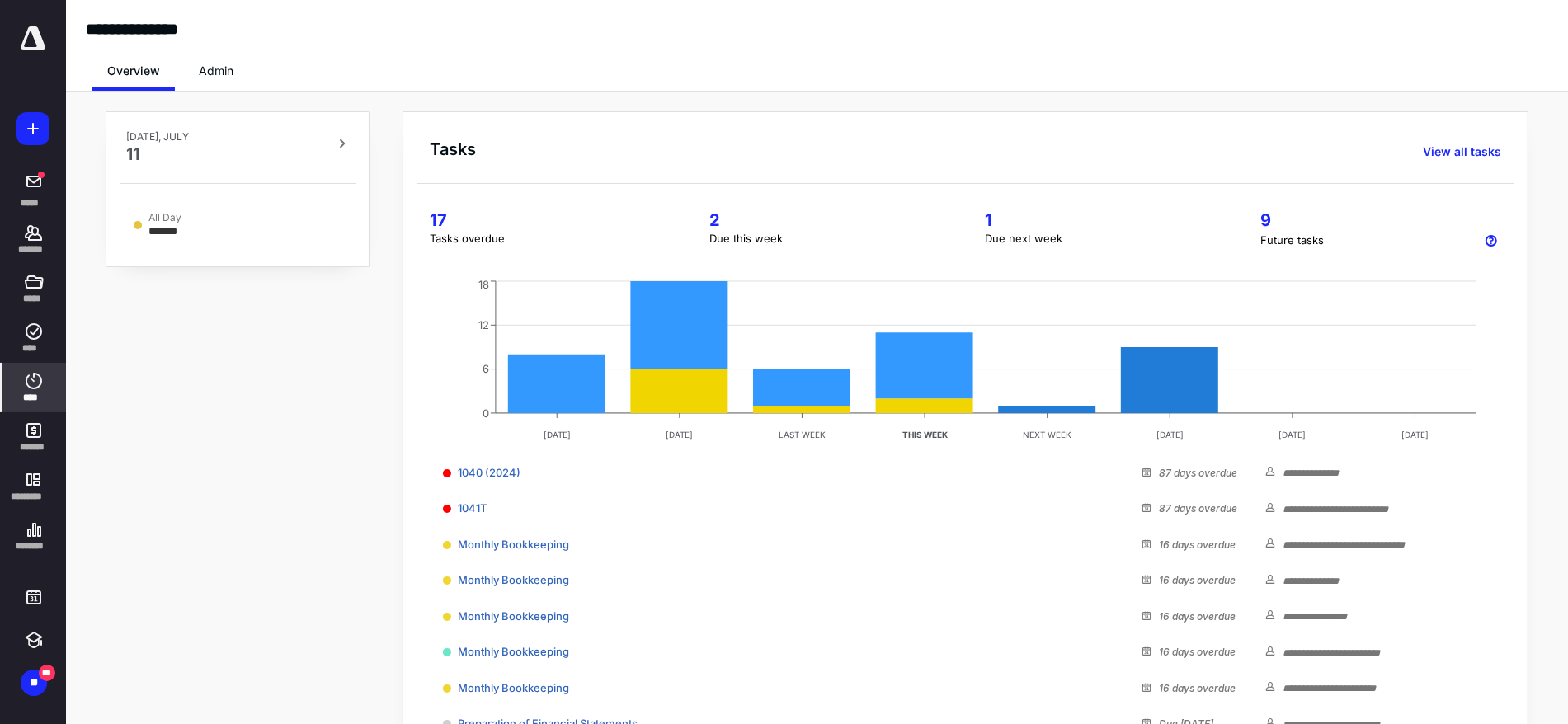 click 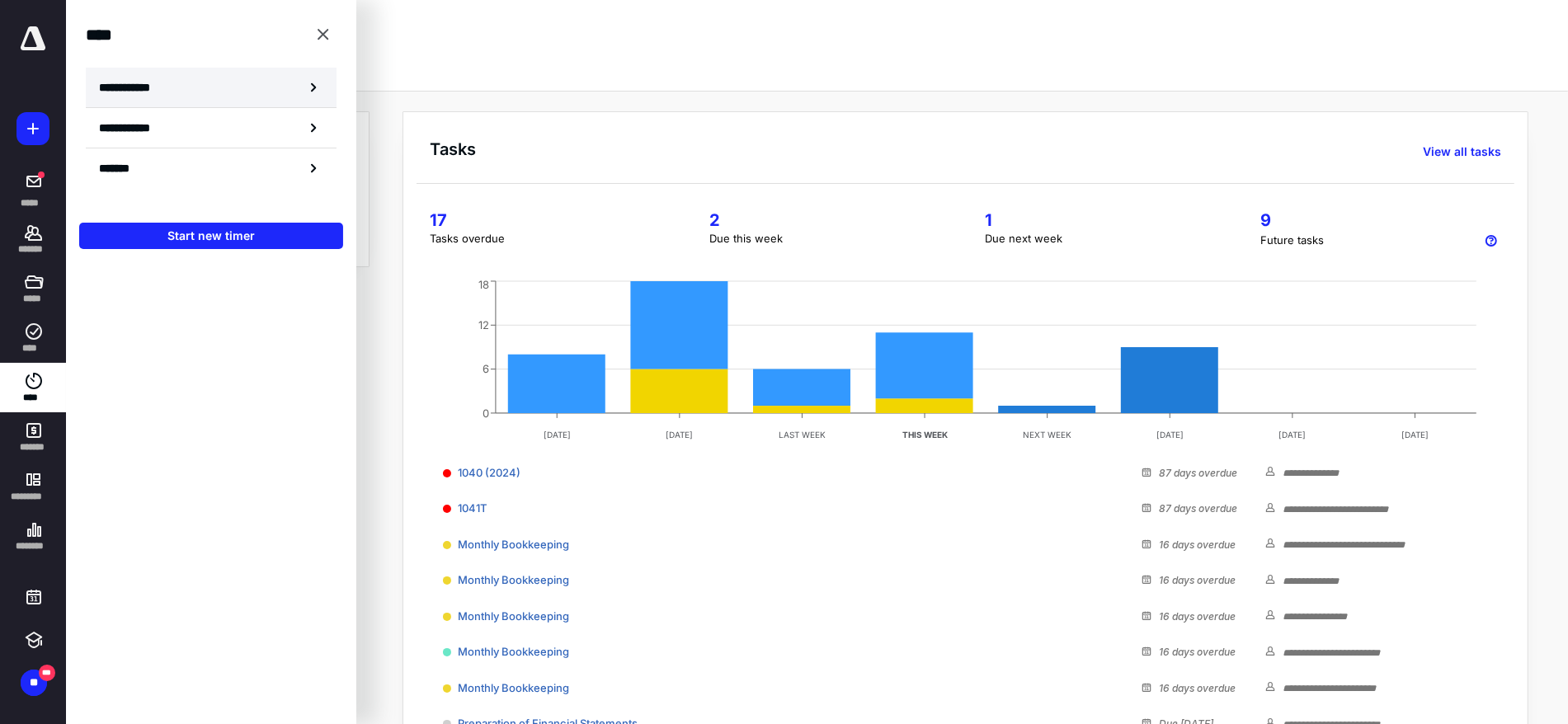 click on "**********" at bounding box center [211, 87] 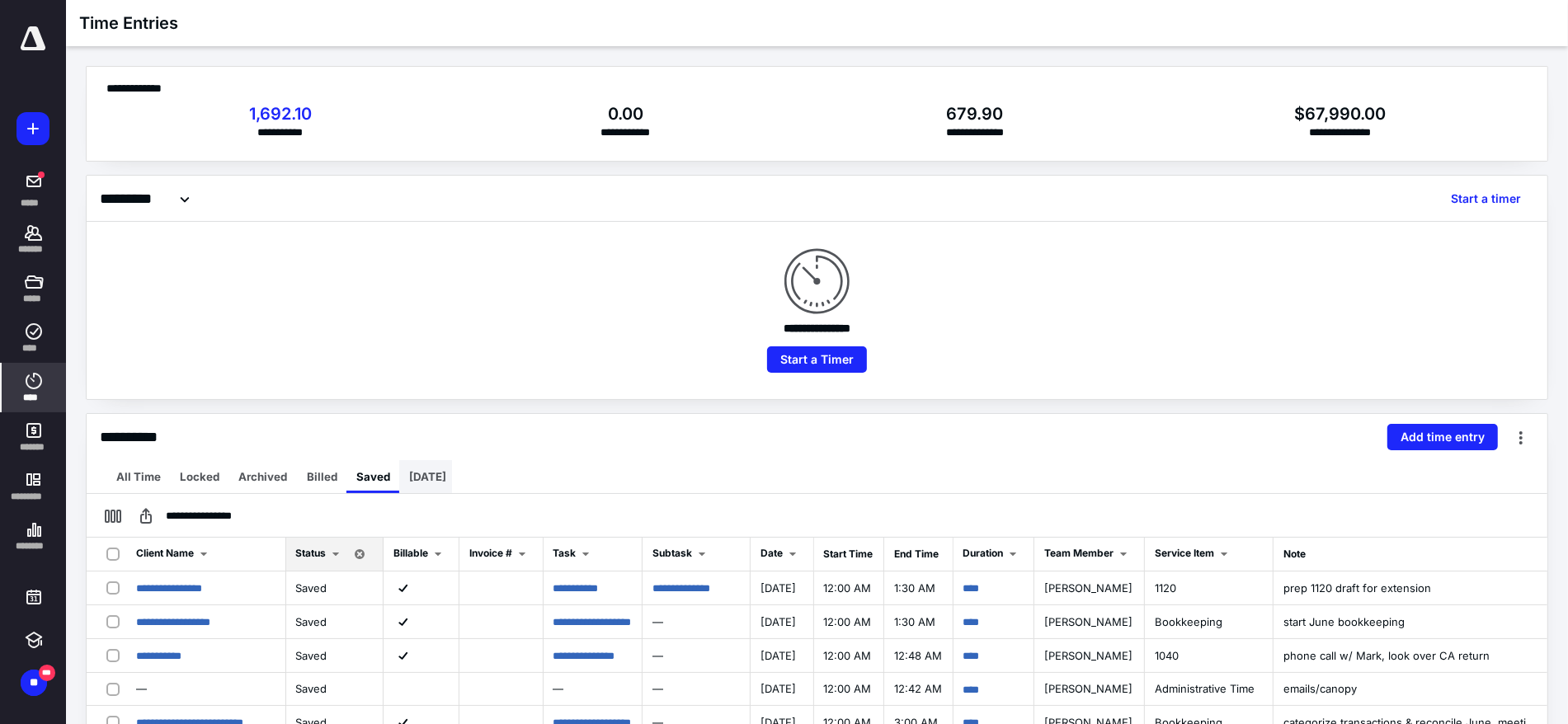 click on "[DATE]" at bounding box center (427, 477) 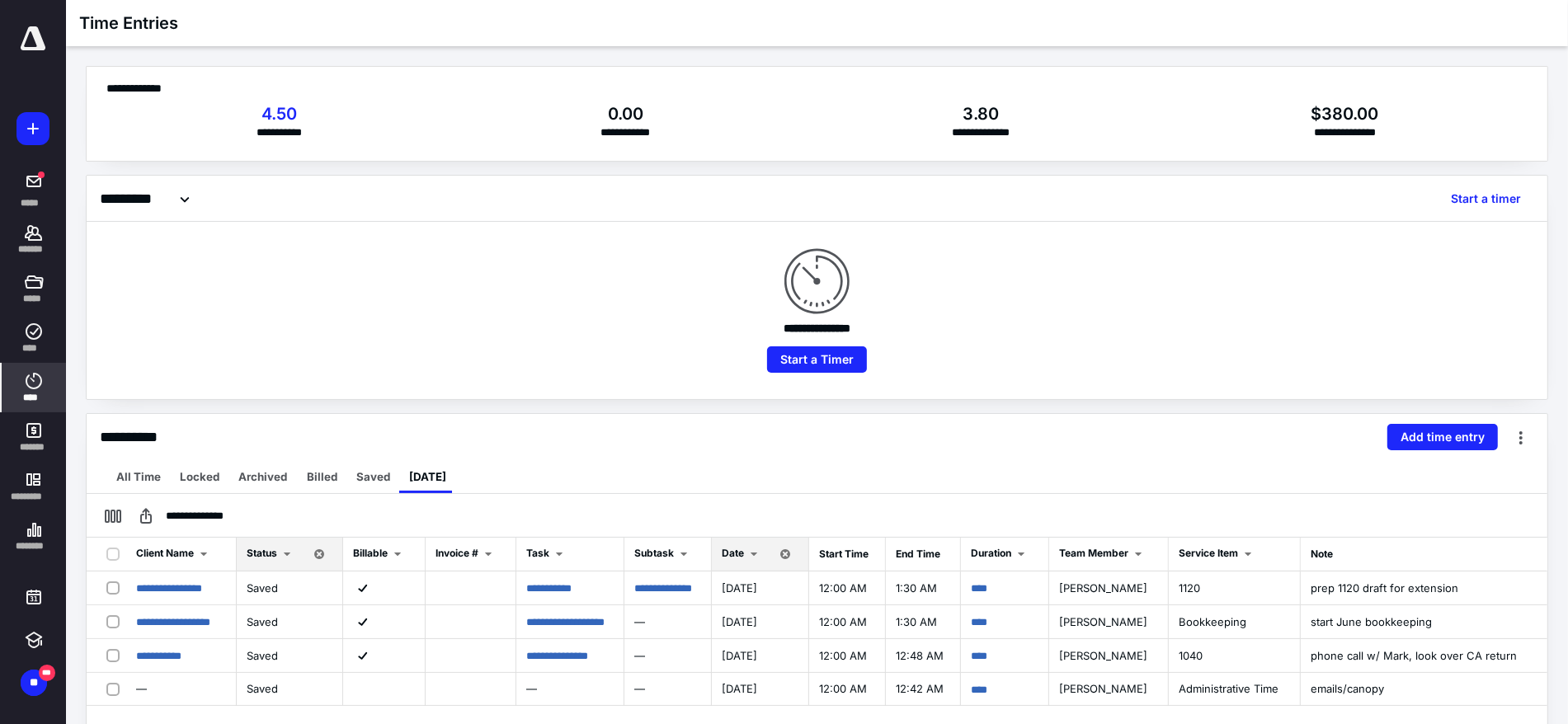 scroll, scrollTop: 206, scrollLeft: 0, axis: vertical 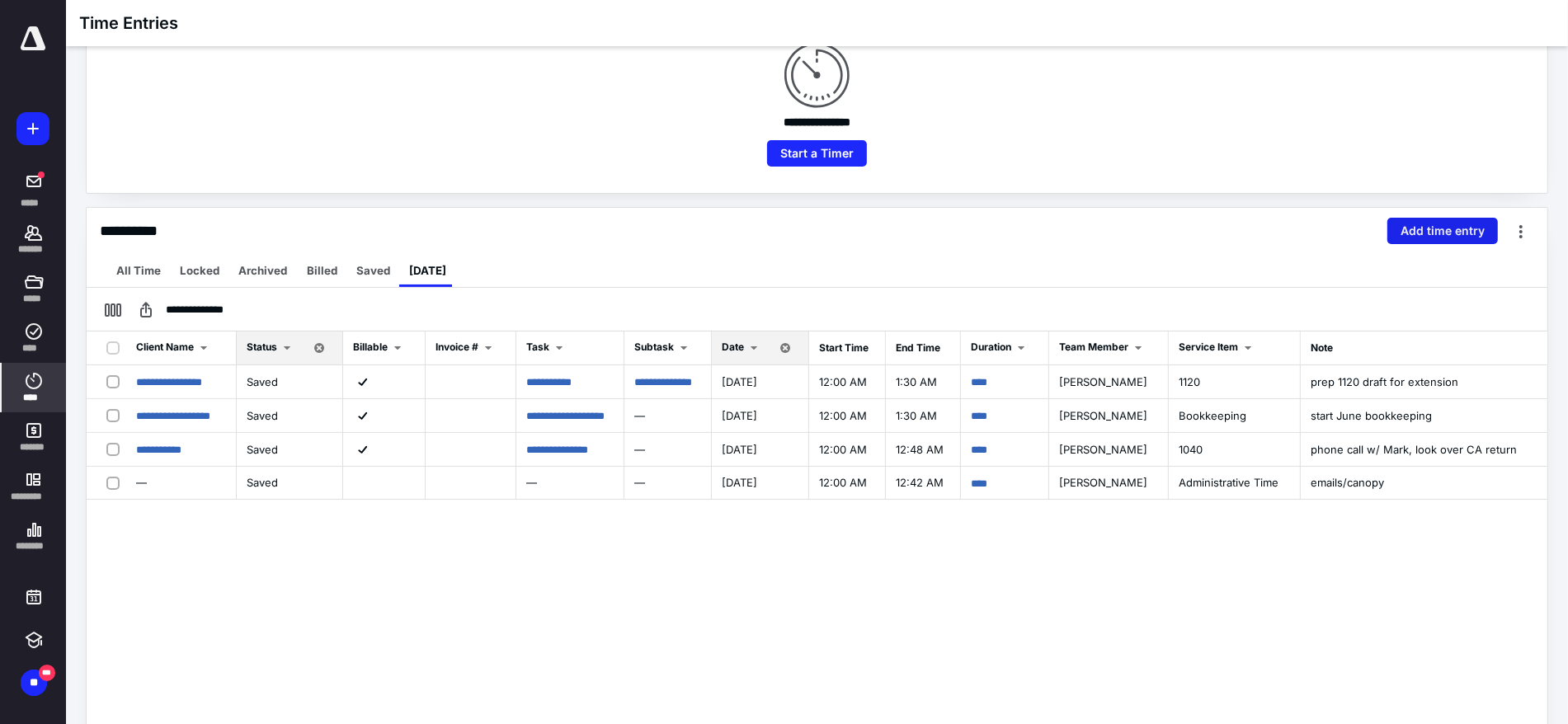 click on "Add time entry" at bounding box center (1443, 231) 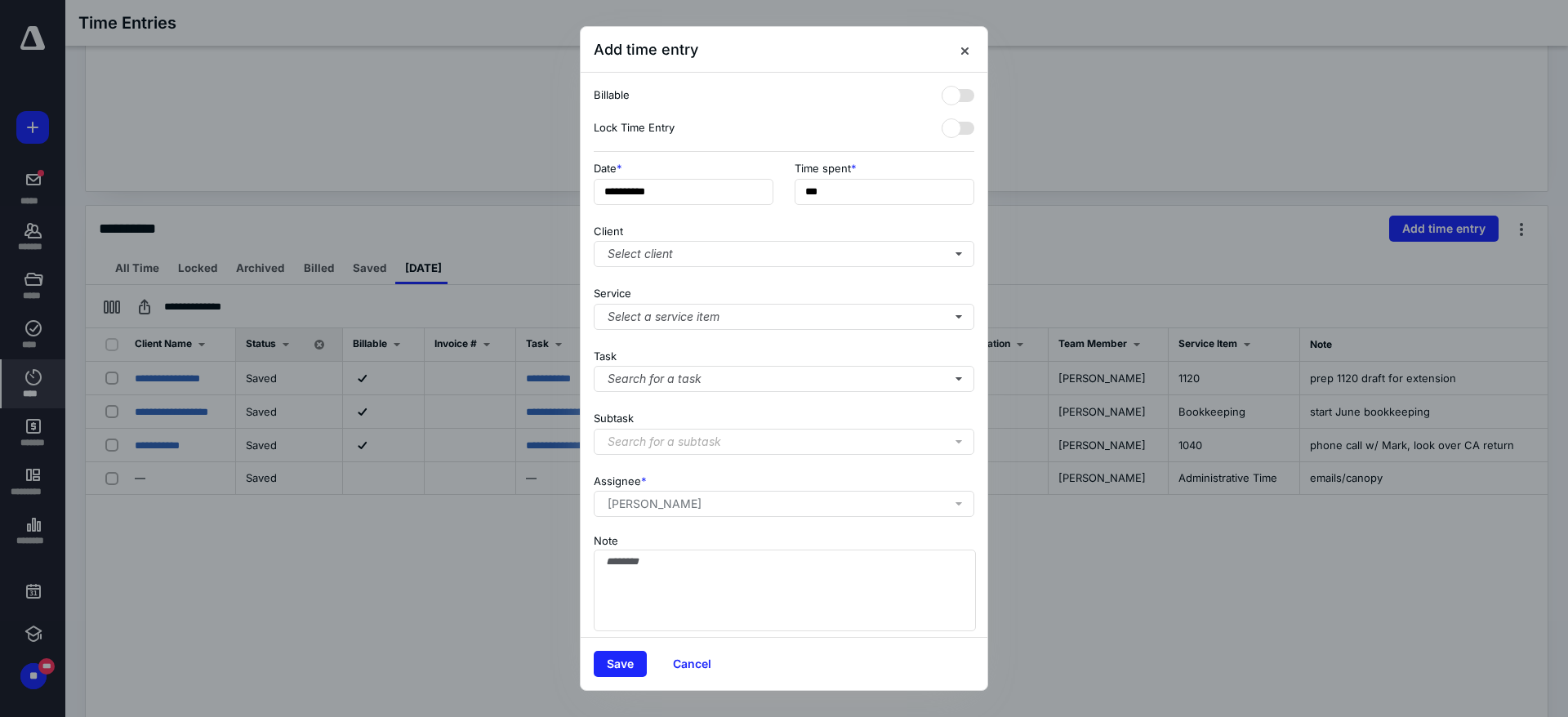 click on "Client Select client" at bounding box center (784, 243) 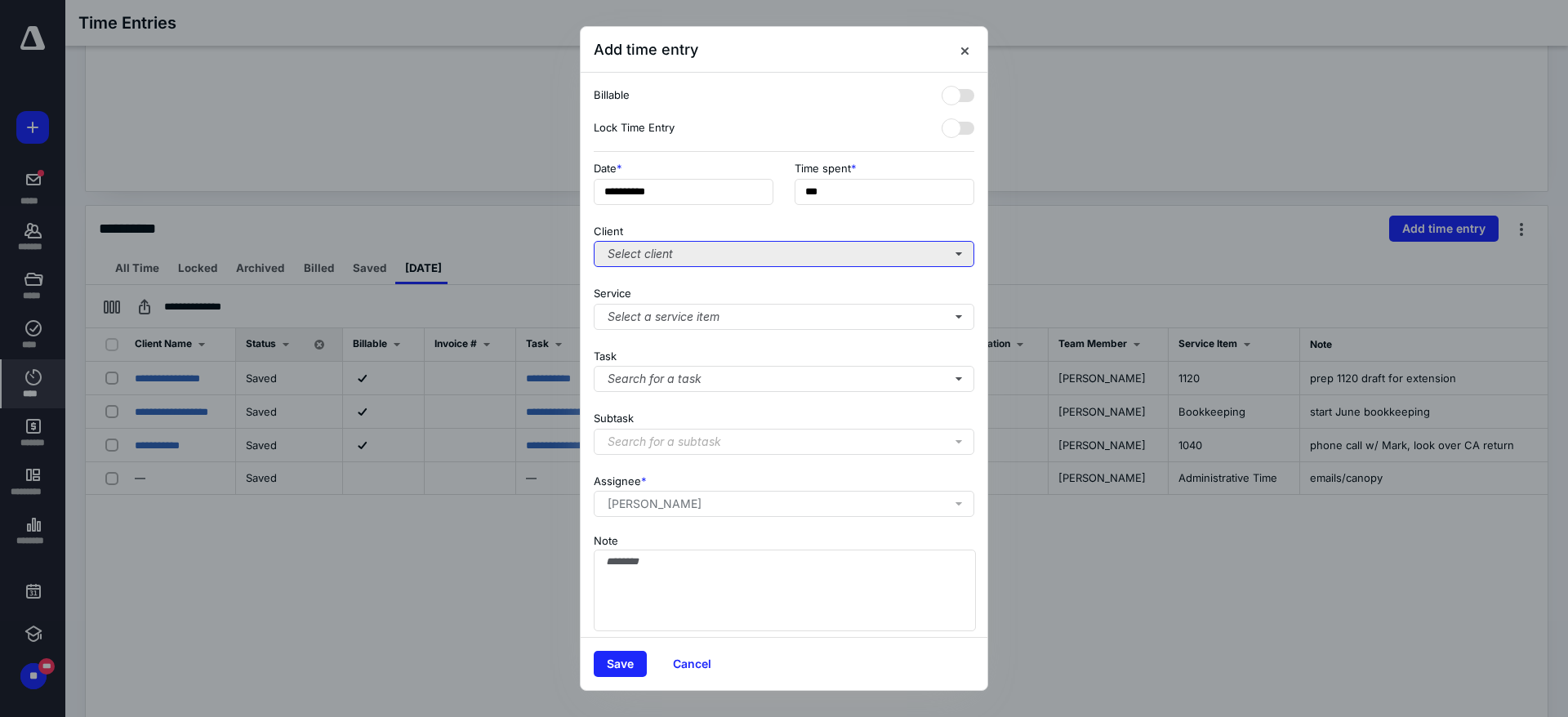 click on "Select client" at bounding box center (784, 254) 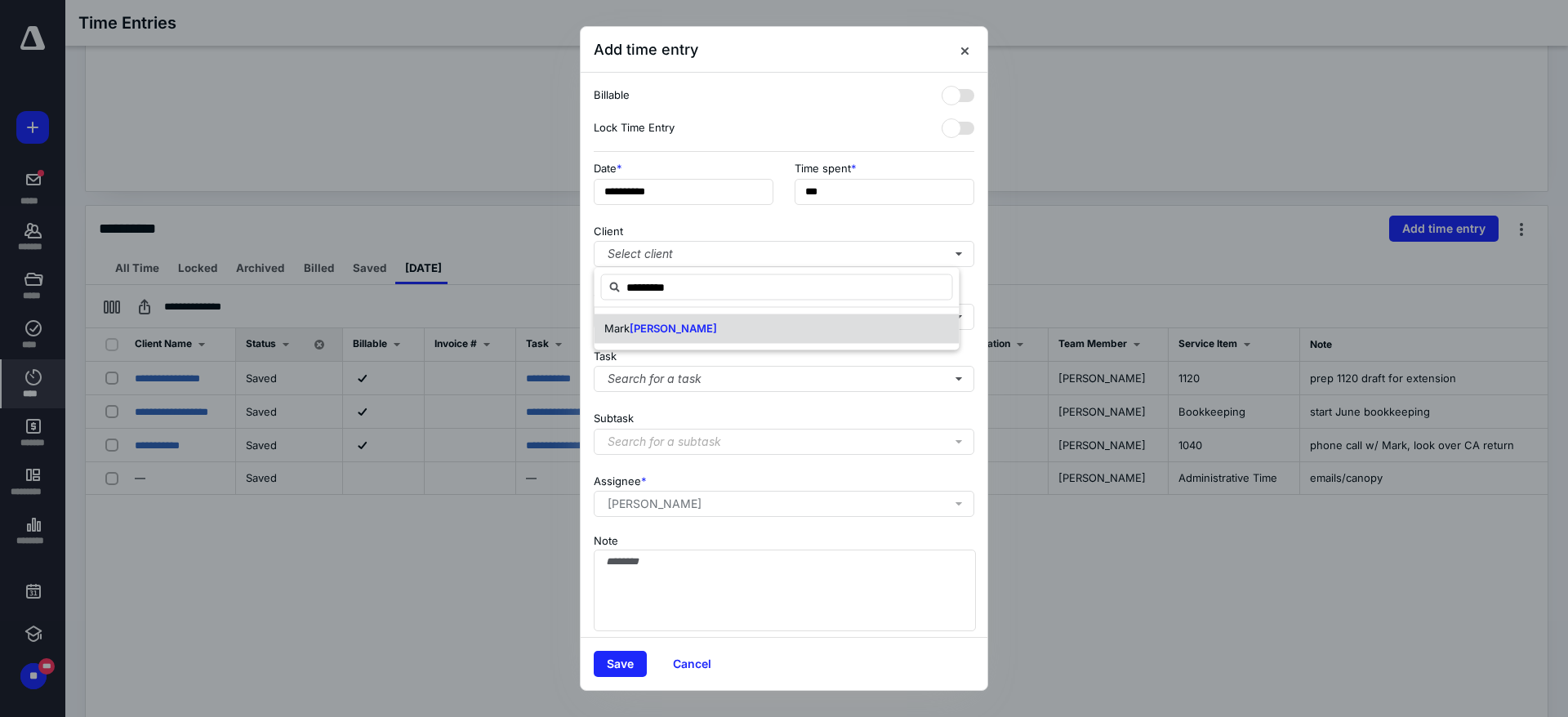 click on "Mark  Terranova" at bounding box center (777, 329) 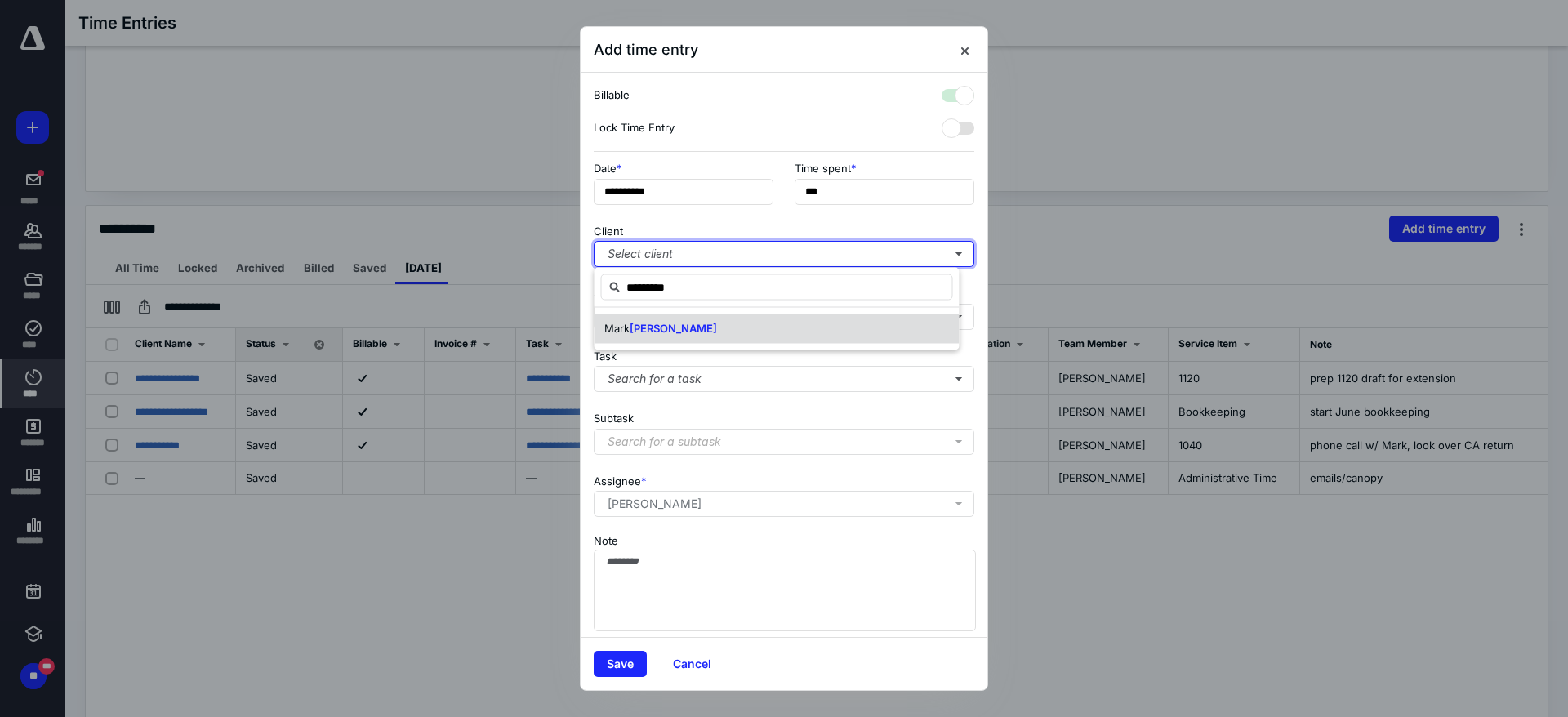 checkbox on "true" 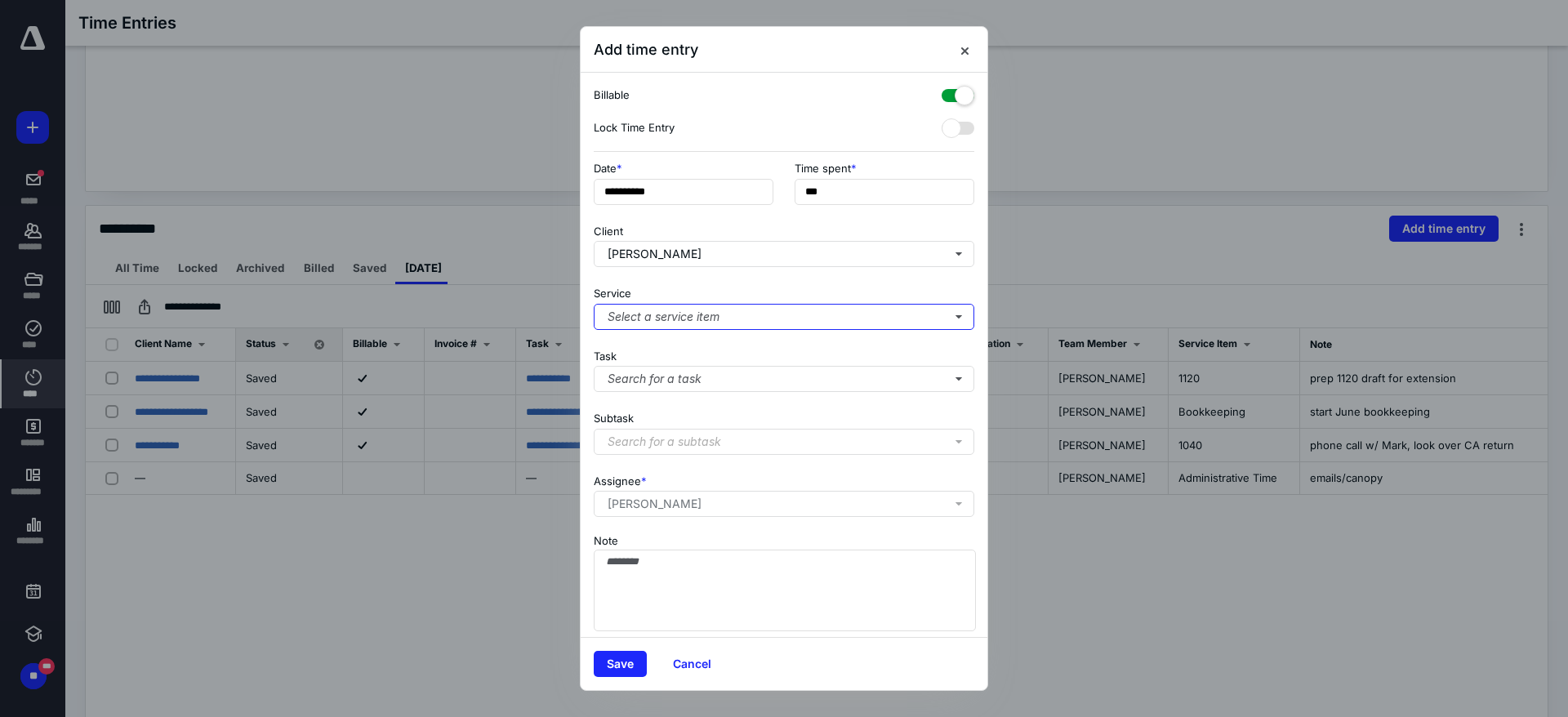 click on "Select a service item" at bounding box center (784, 317) 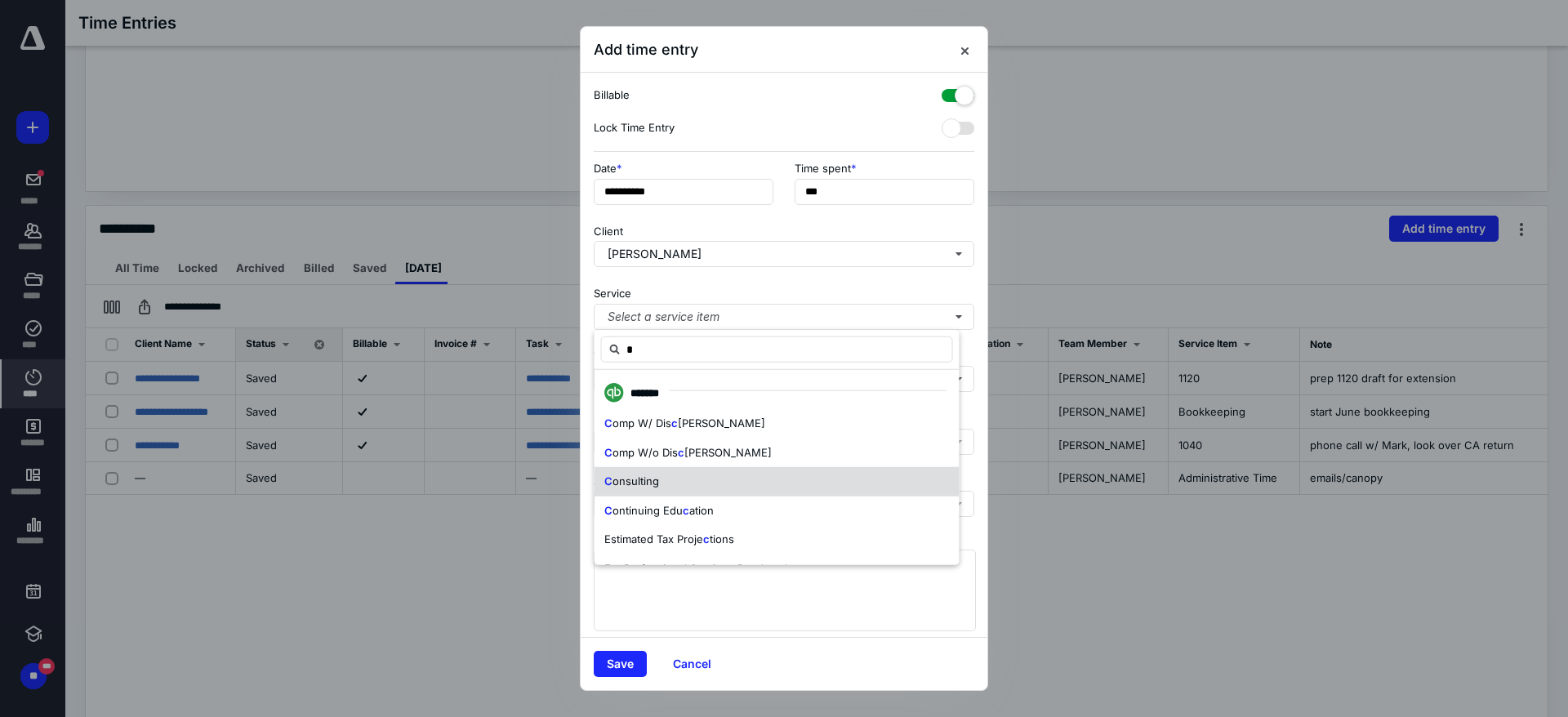click on "C onsulting" at bounding box center [777, 482] 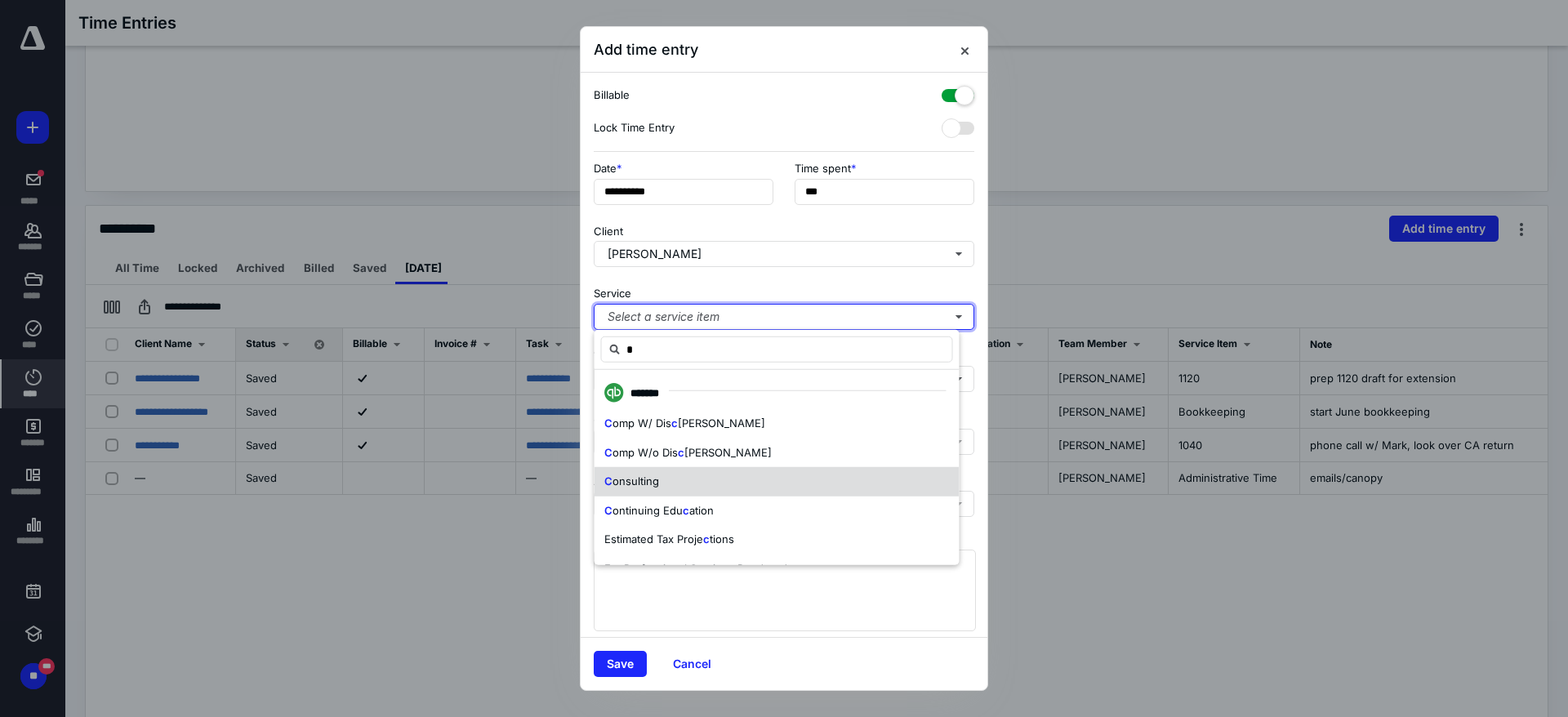 type 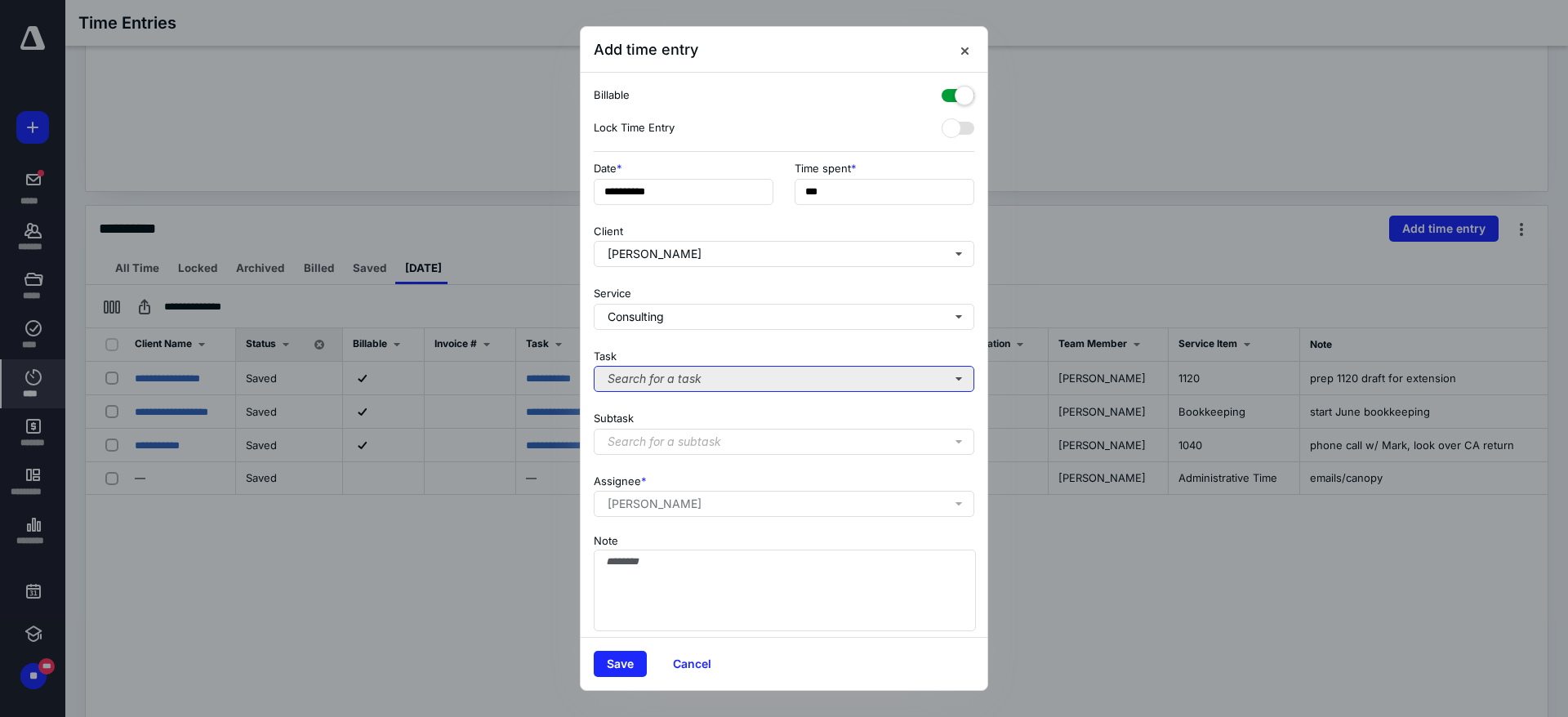 click on "Search for a task" at bounding box center [784, 379] 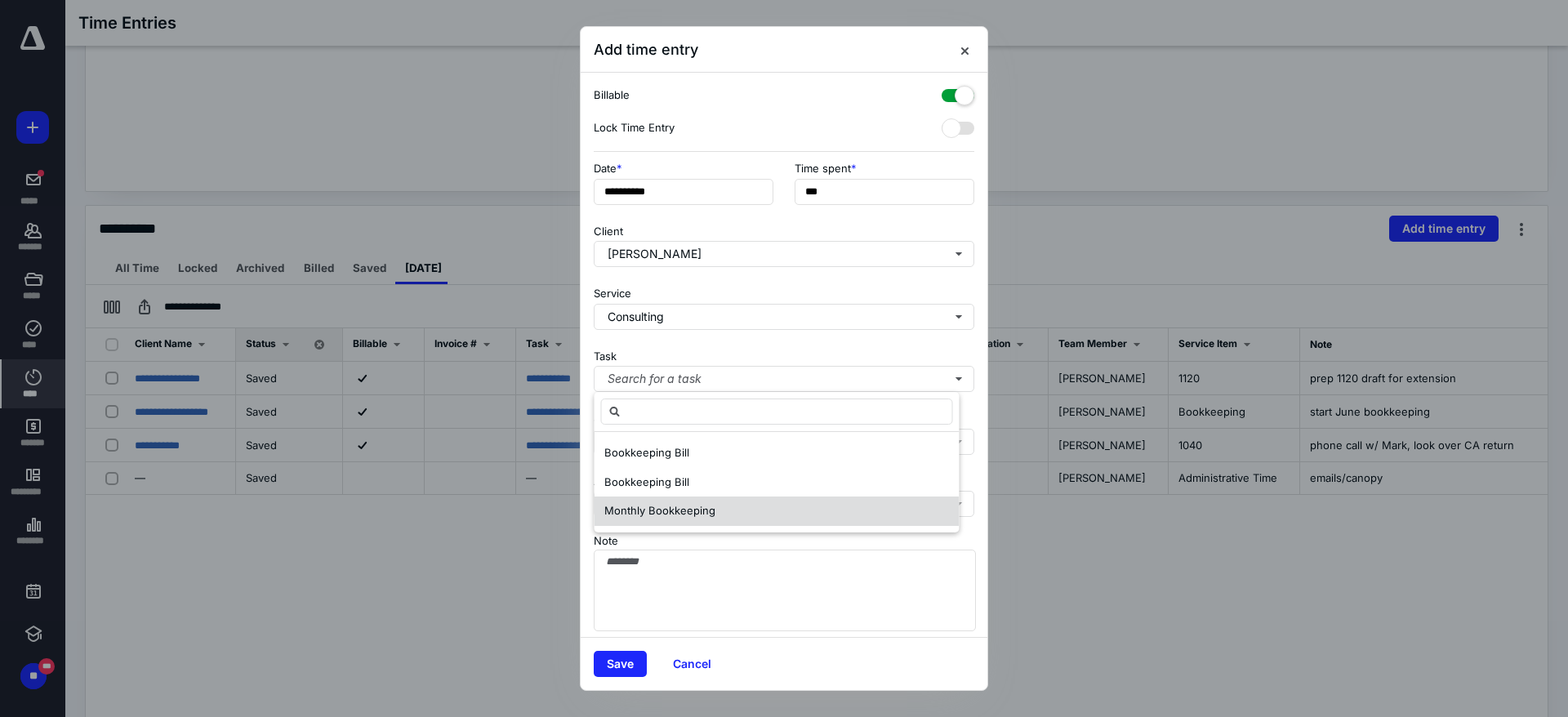 click on "Monthly Bookkeeping" at bounding box center (777, 511) 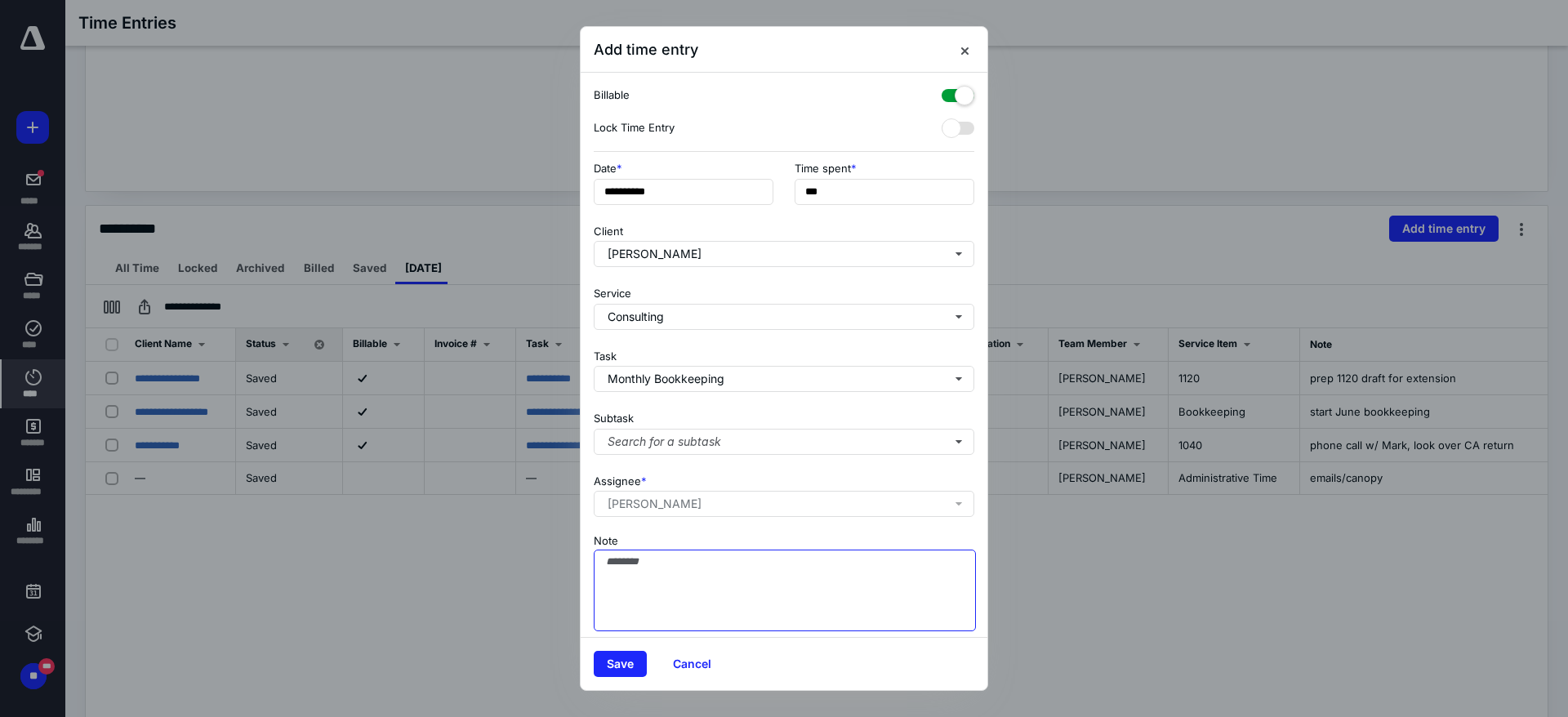 click on "Note" at bounding box center [785, 590] 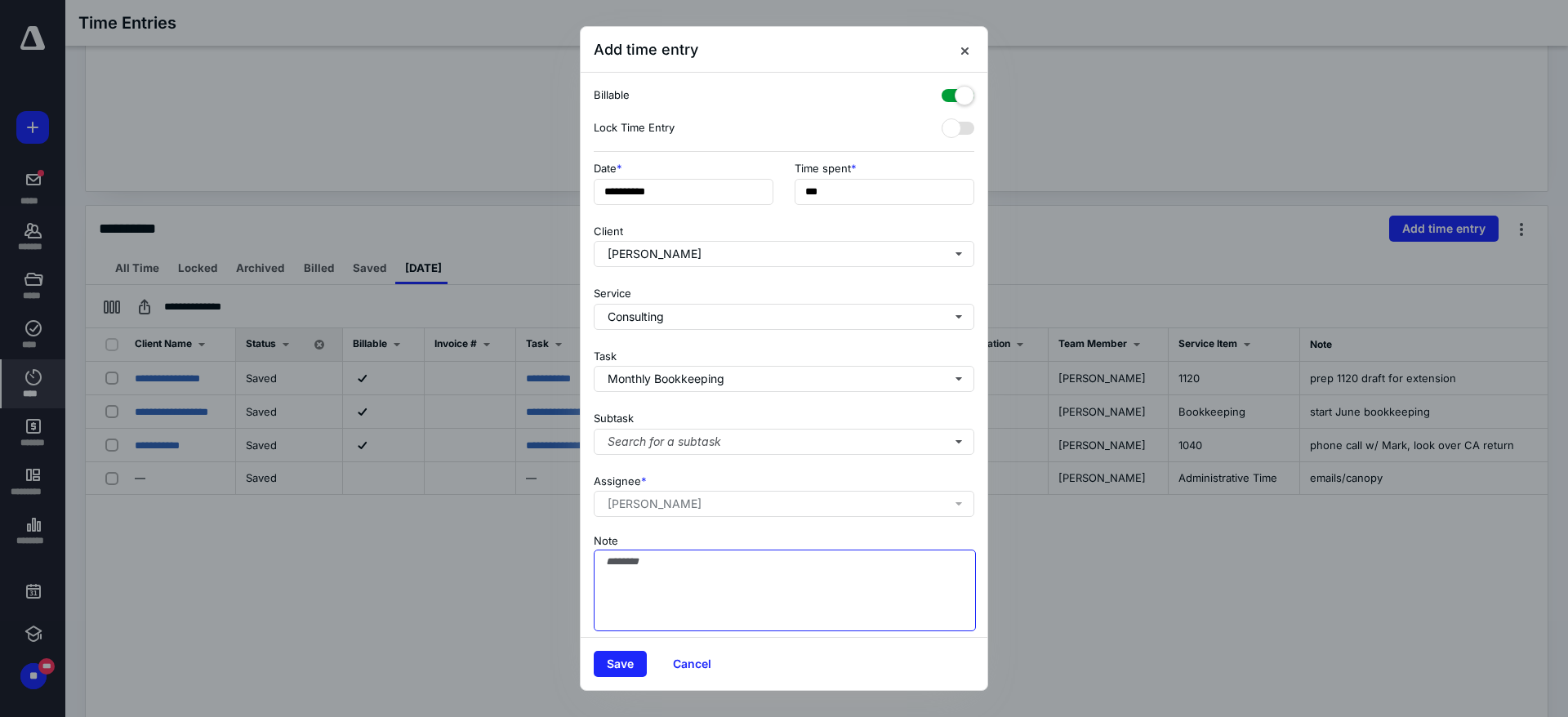type on "*" 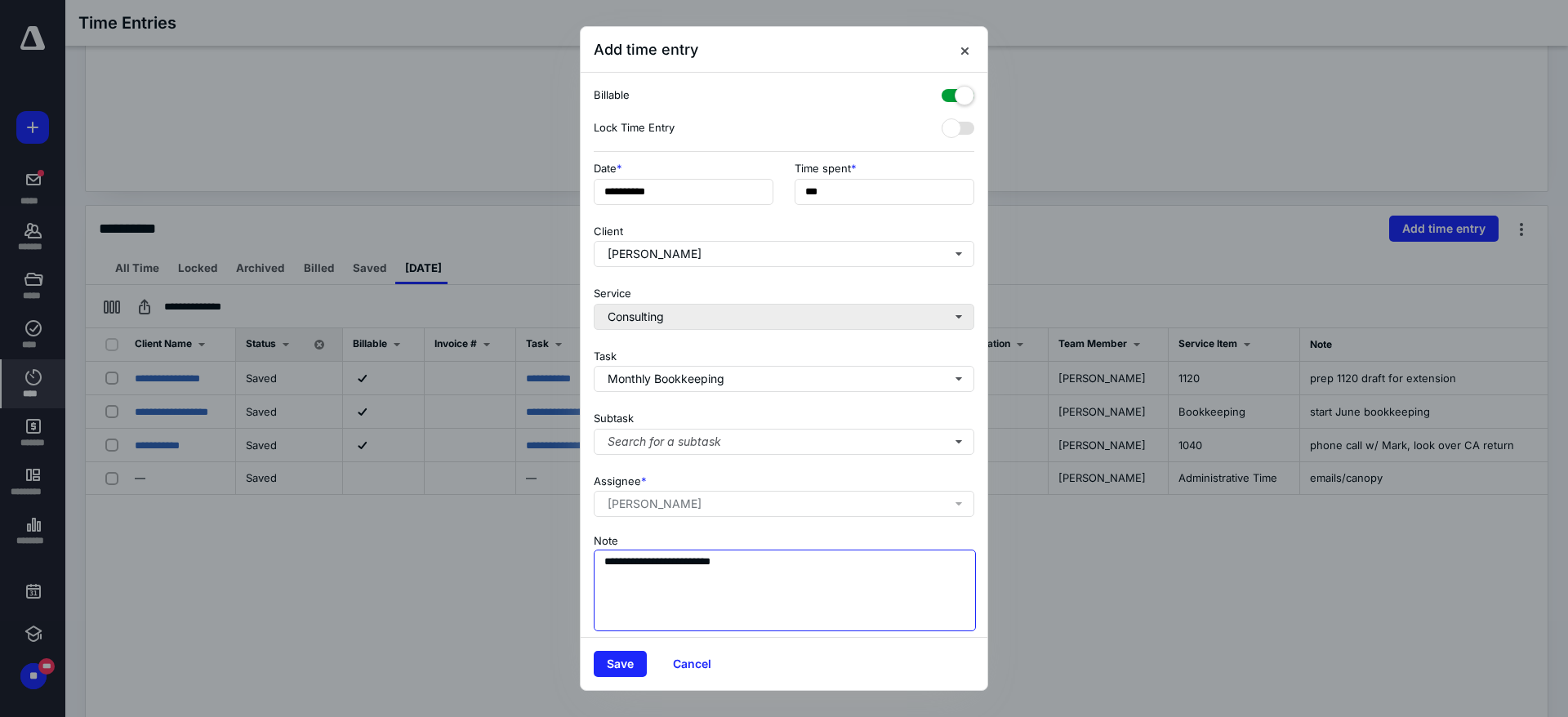 type on "**********" 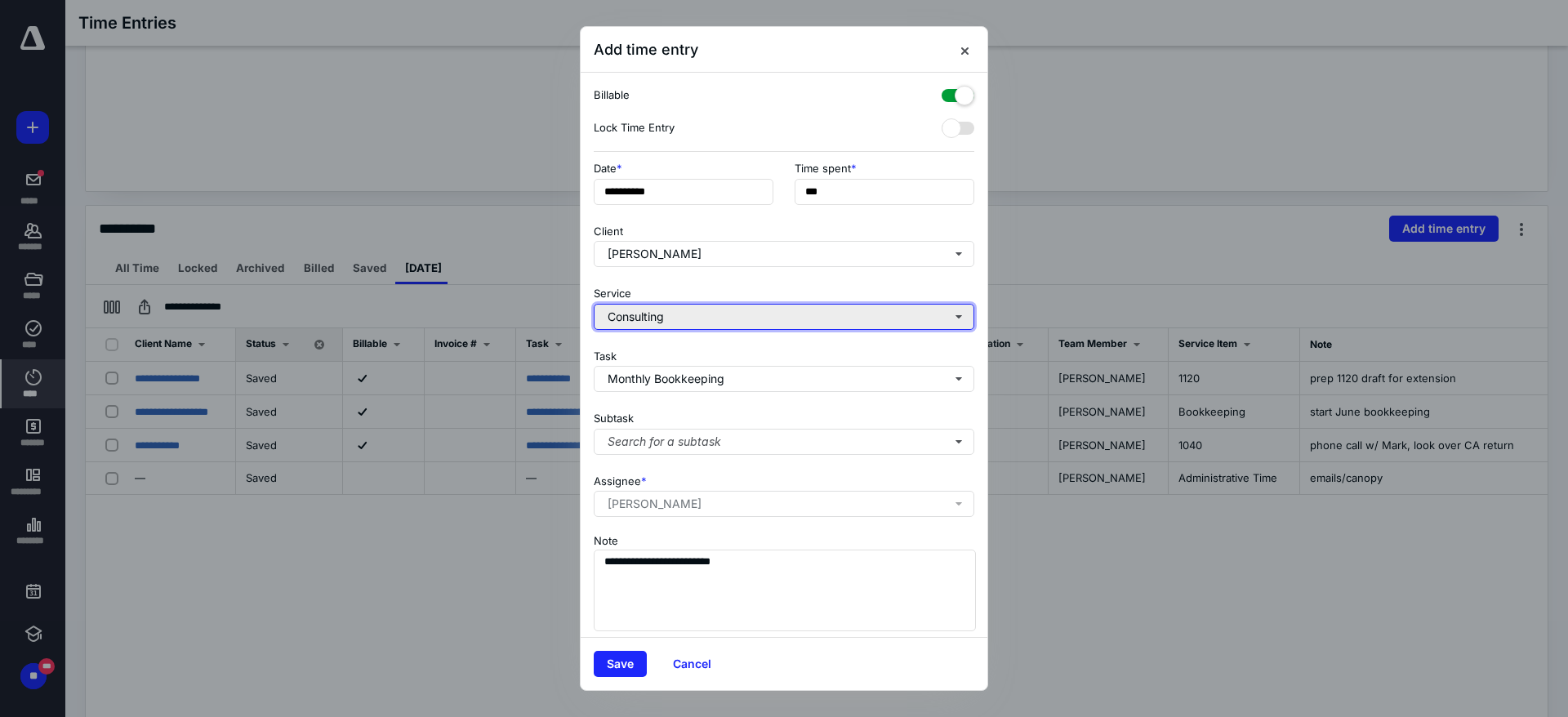 click on "Consulting" at bounding box center [784, 317] 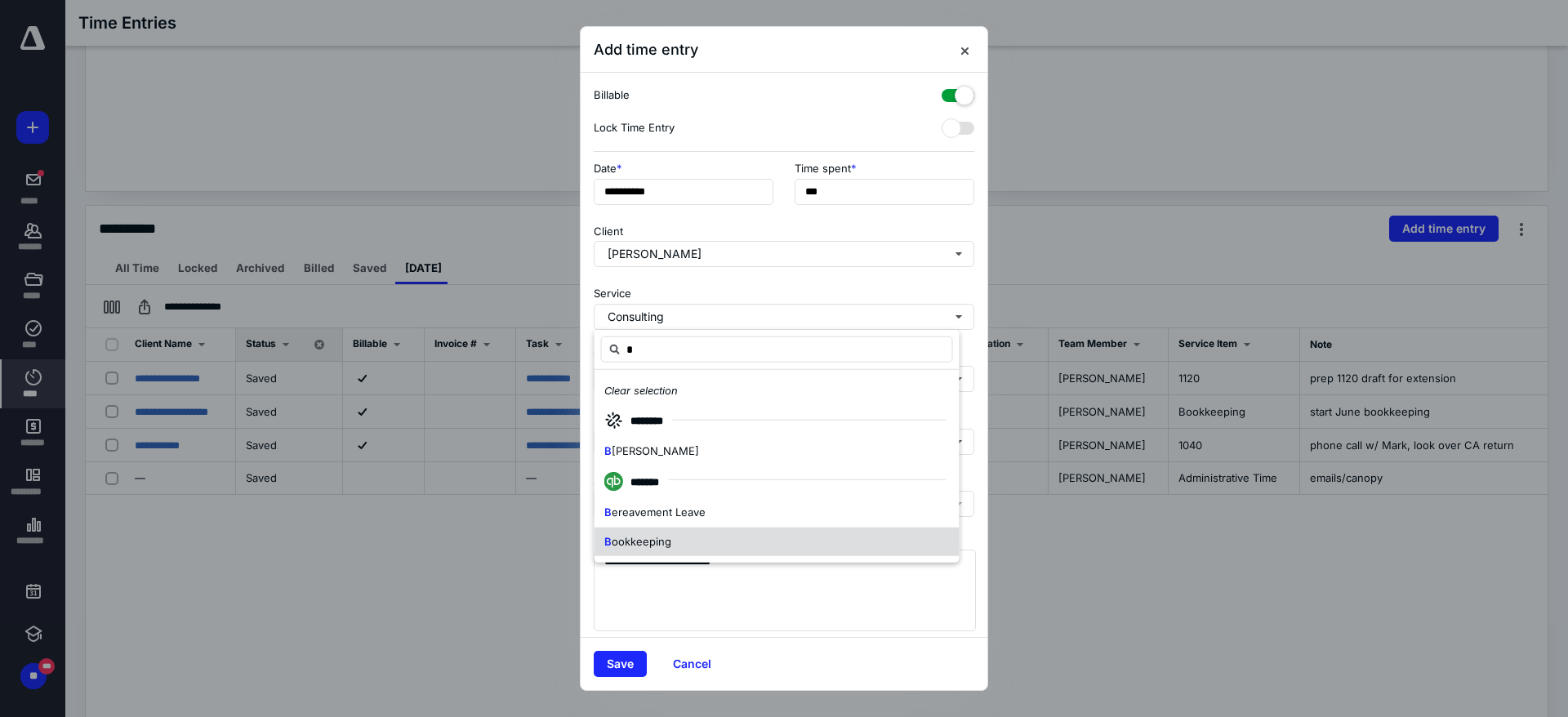 click on "B ookkeeping" at bounding box center [777, 541] 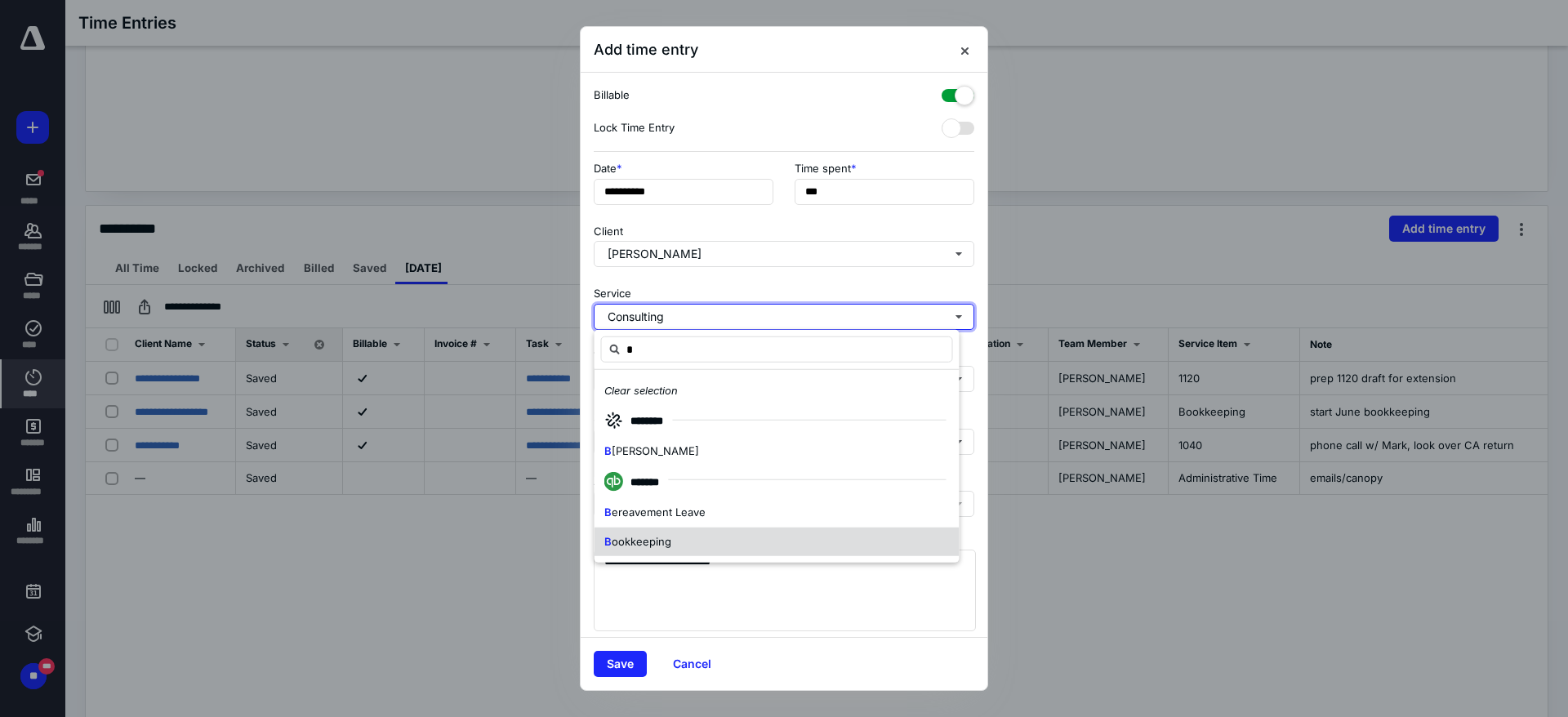 type 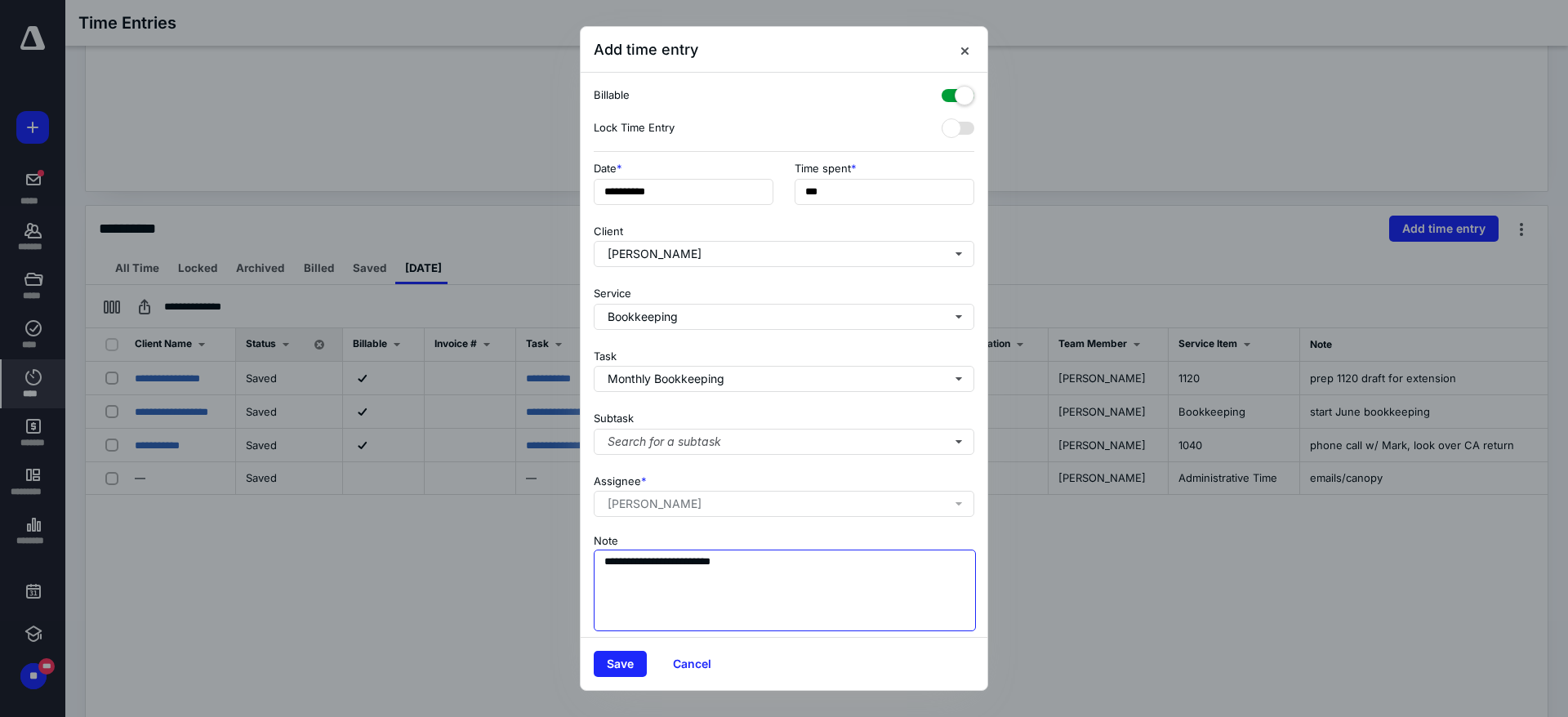 click on "**********" at bounding box center (785, 590) 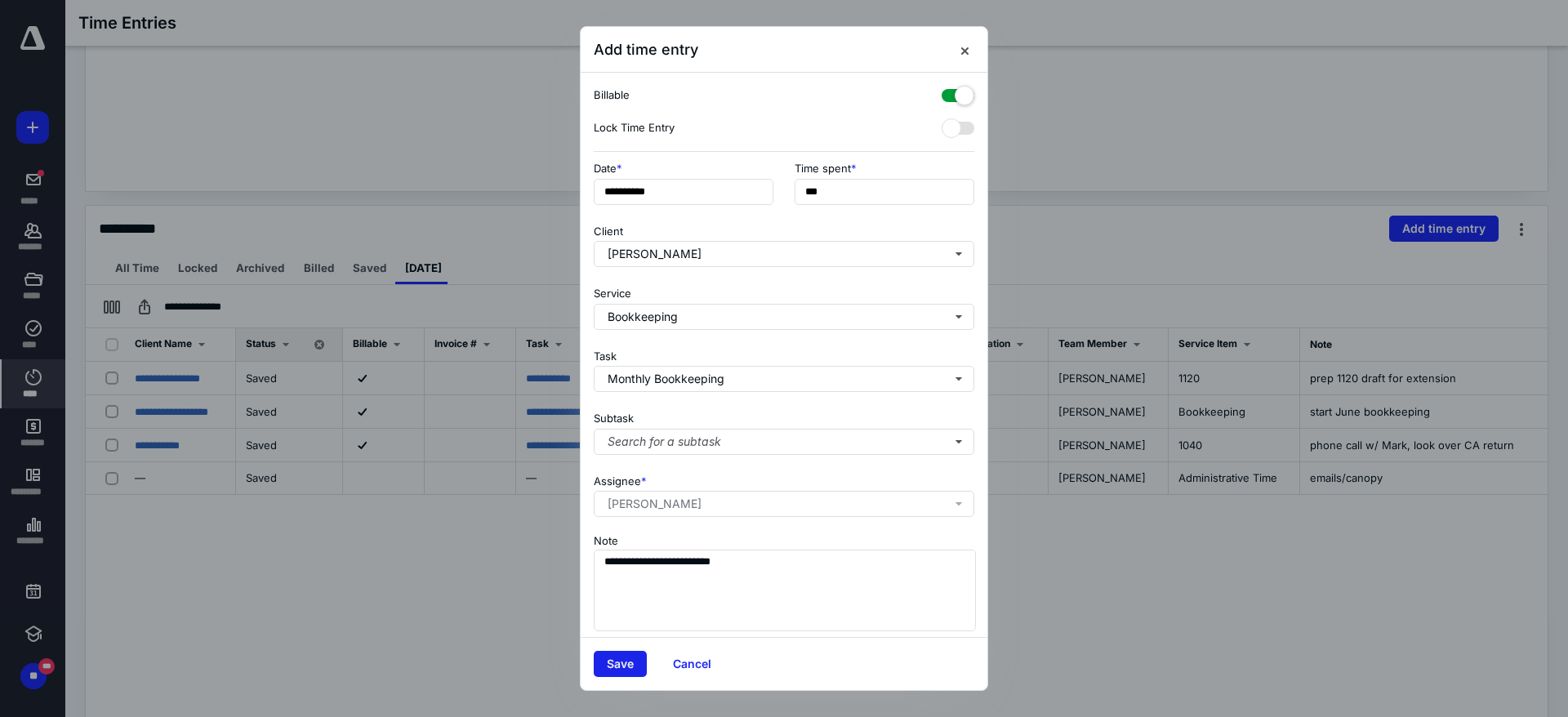 click on "Save" at bounding box center [620, 664] 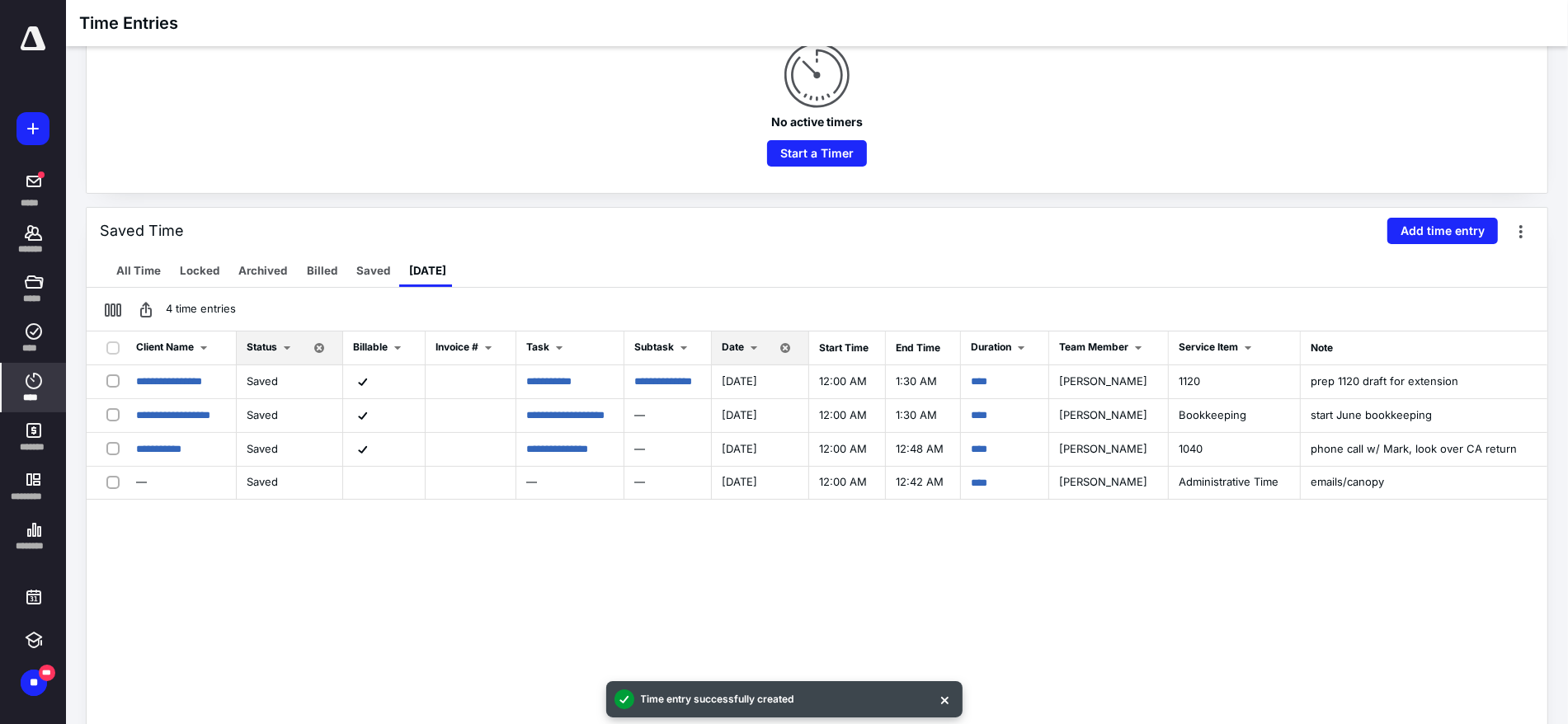 click on "Date" at bounding box center [760, 348] 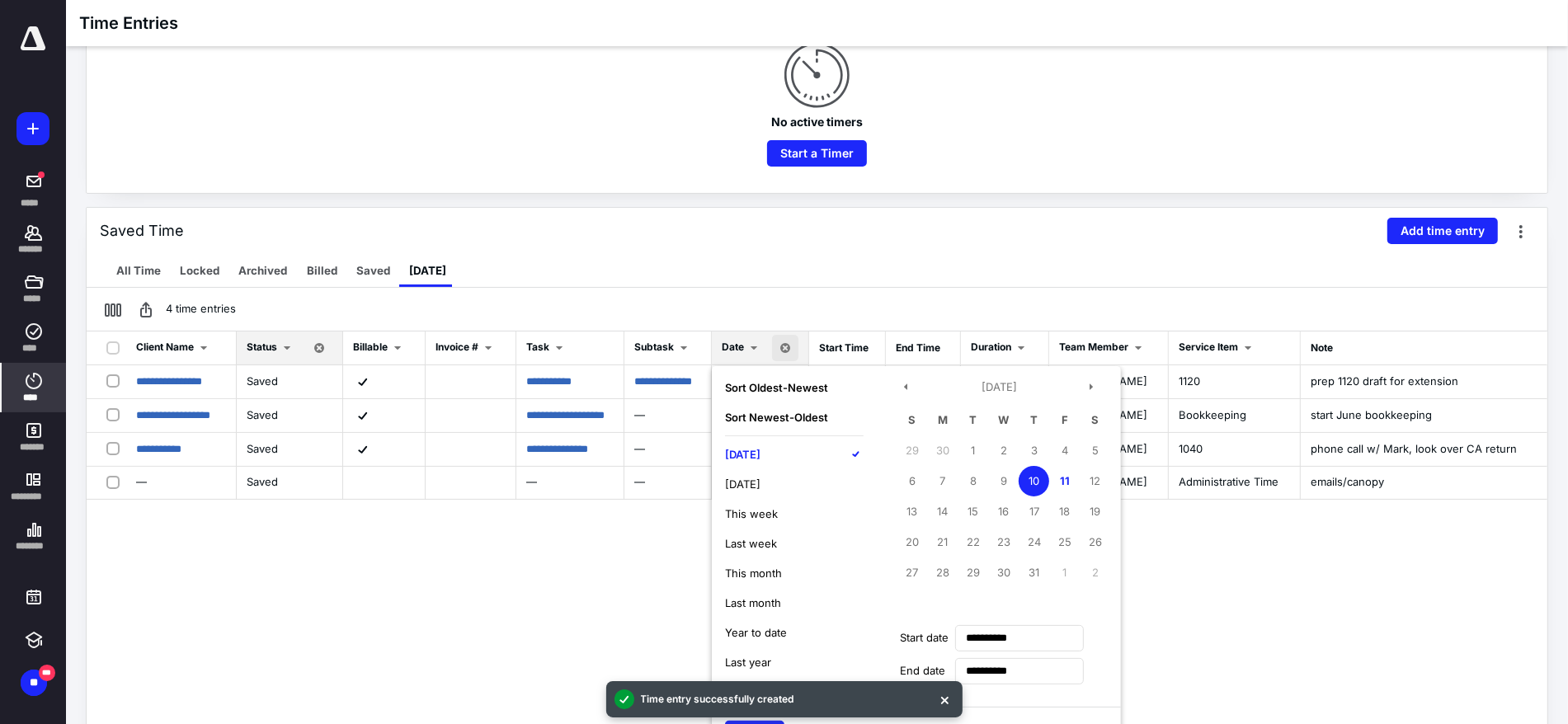 click on "[DATE]" at bounding box center [742, 454] 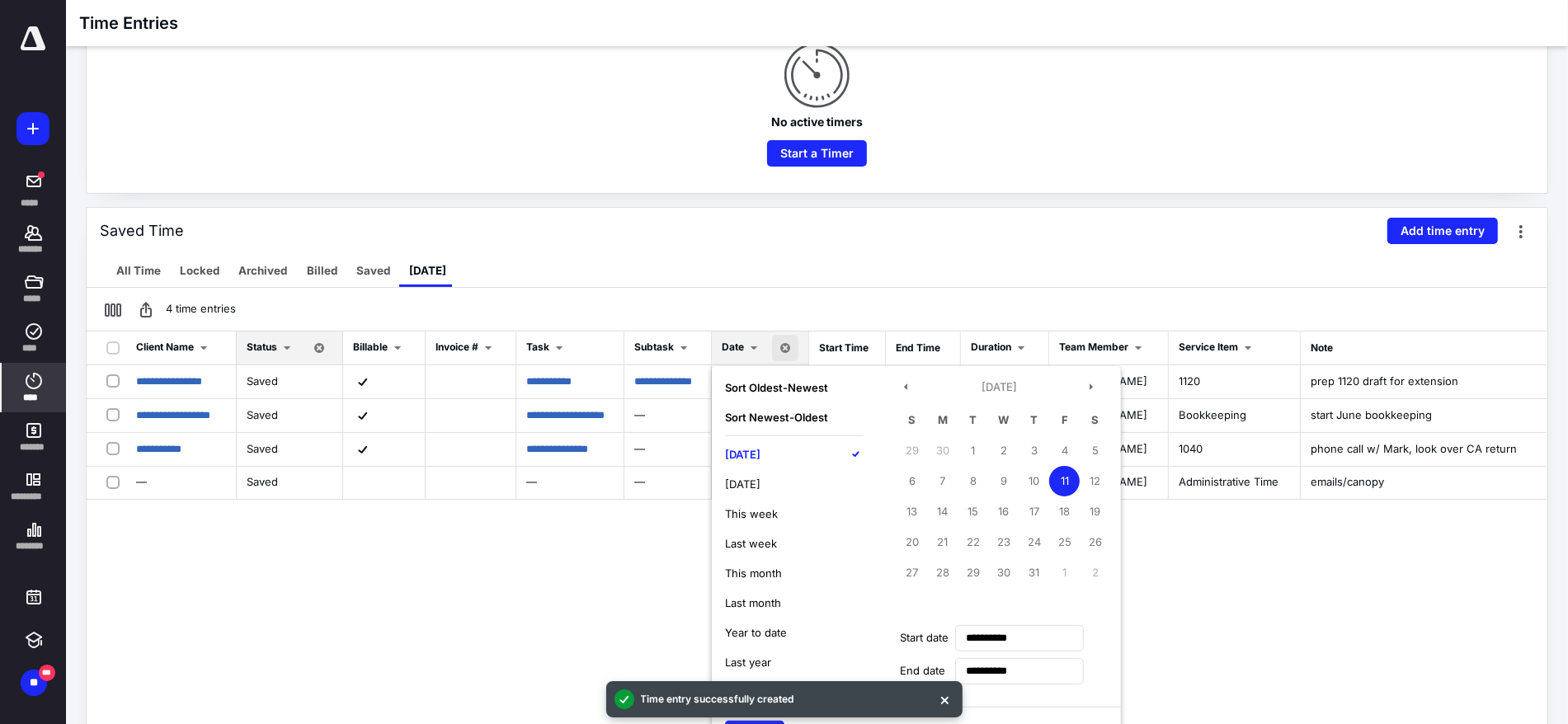 scroll, scrollTop: 309, scrollLeft: 0, axis: vertical 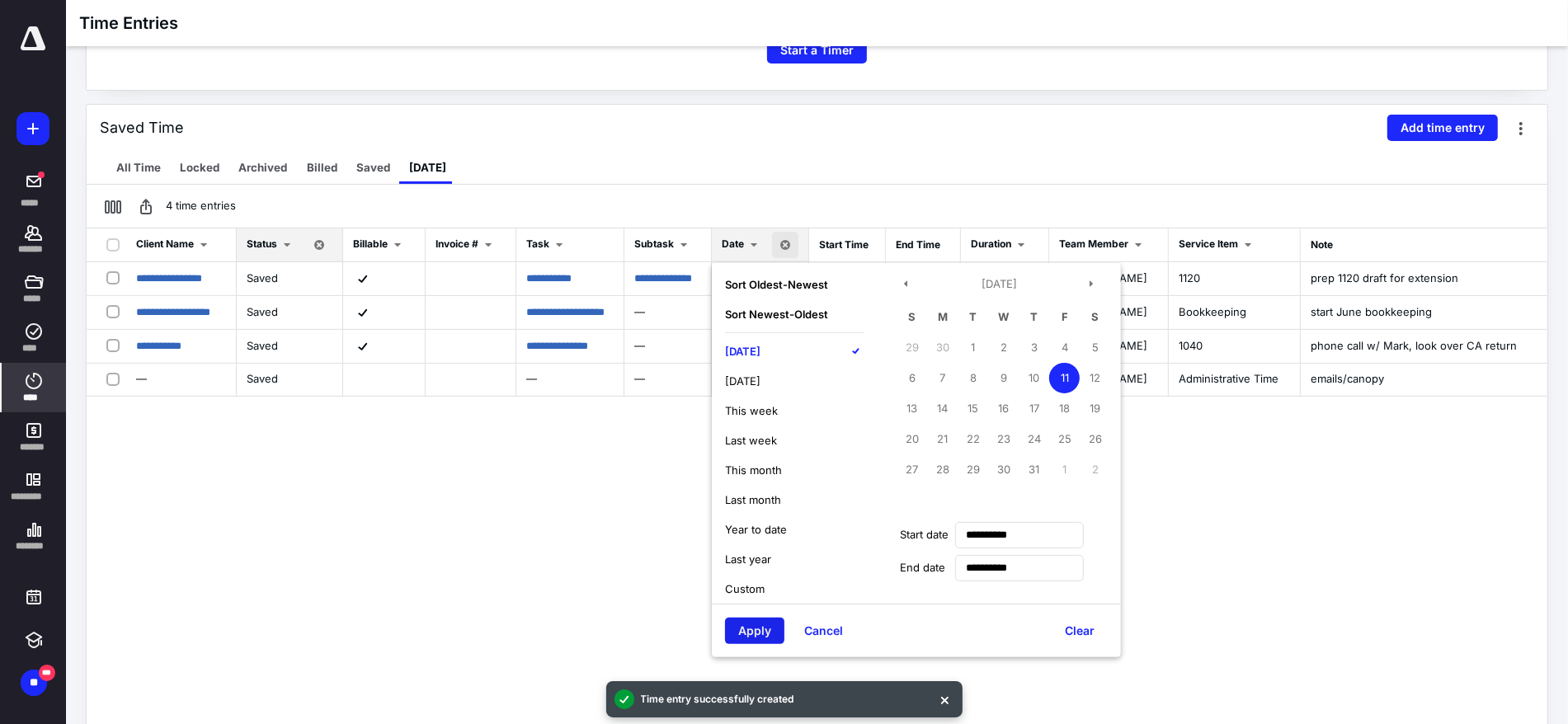 click on "Apply" at bounding box center (755, 631) 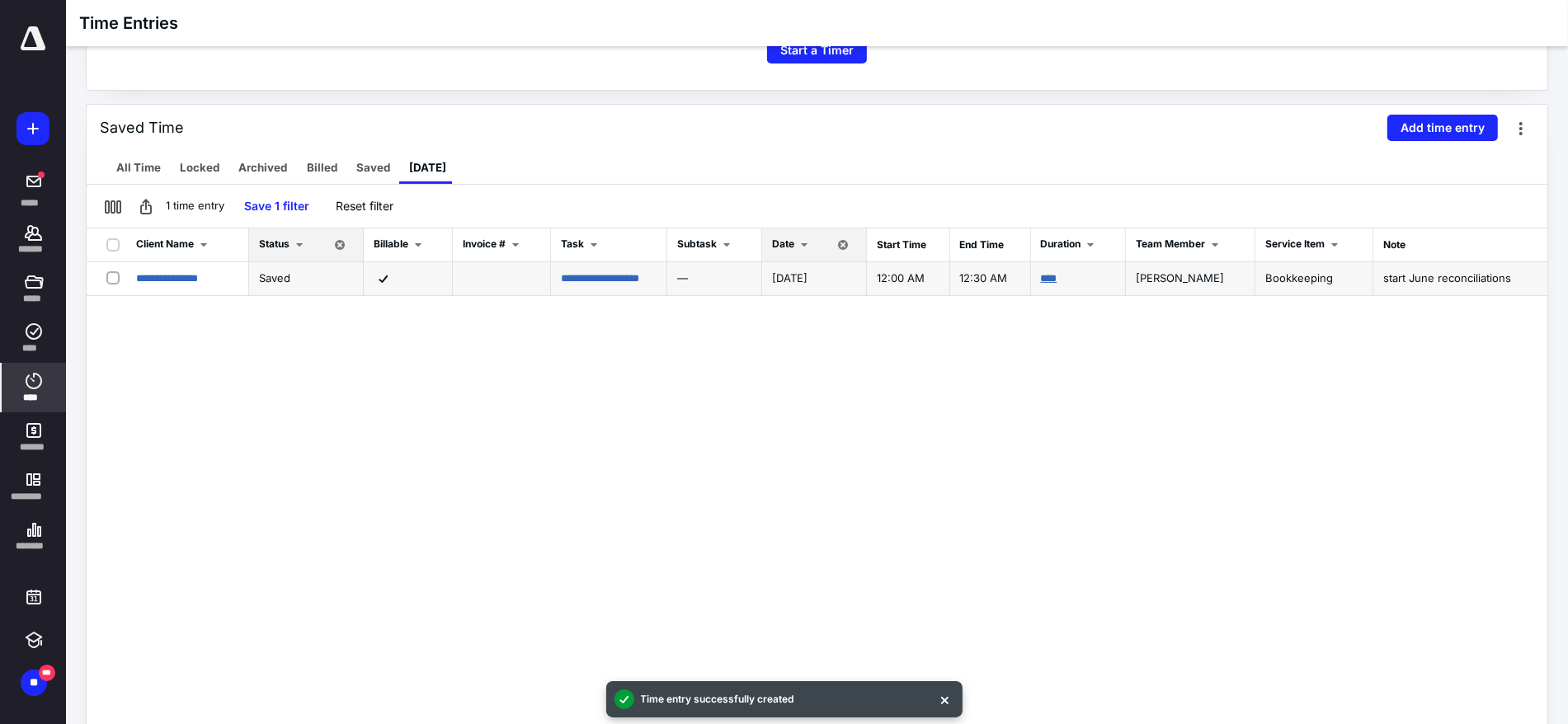 click on "****" at bounding box center (1049, 278) 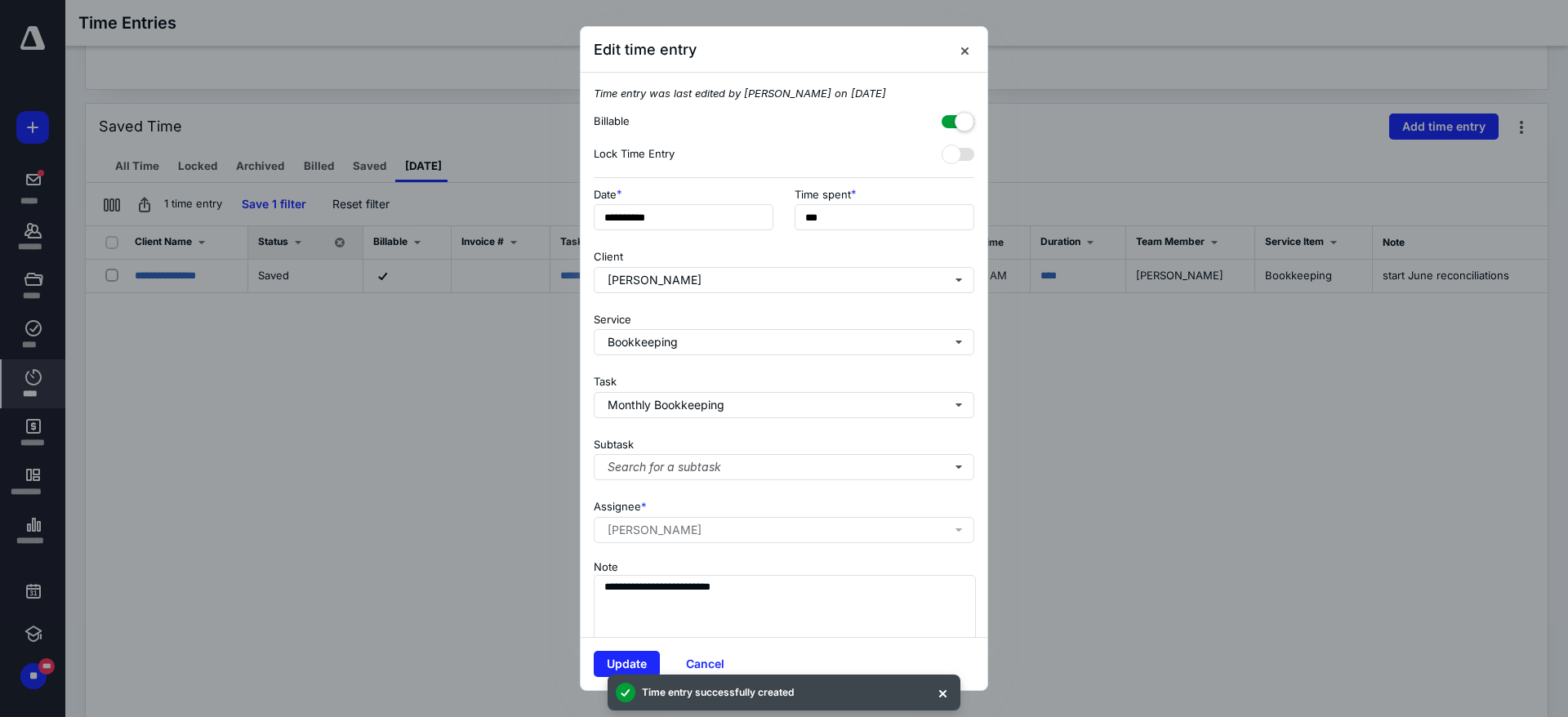 click on "**********" at bounding box center [784, 214] 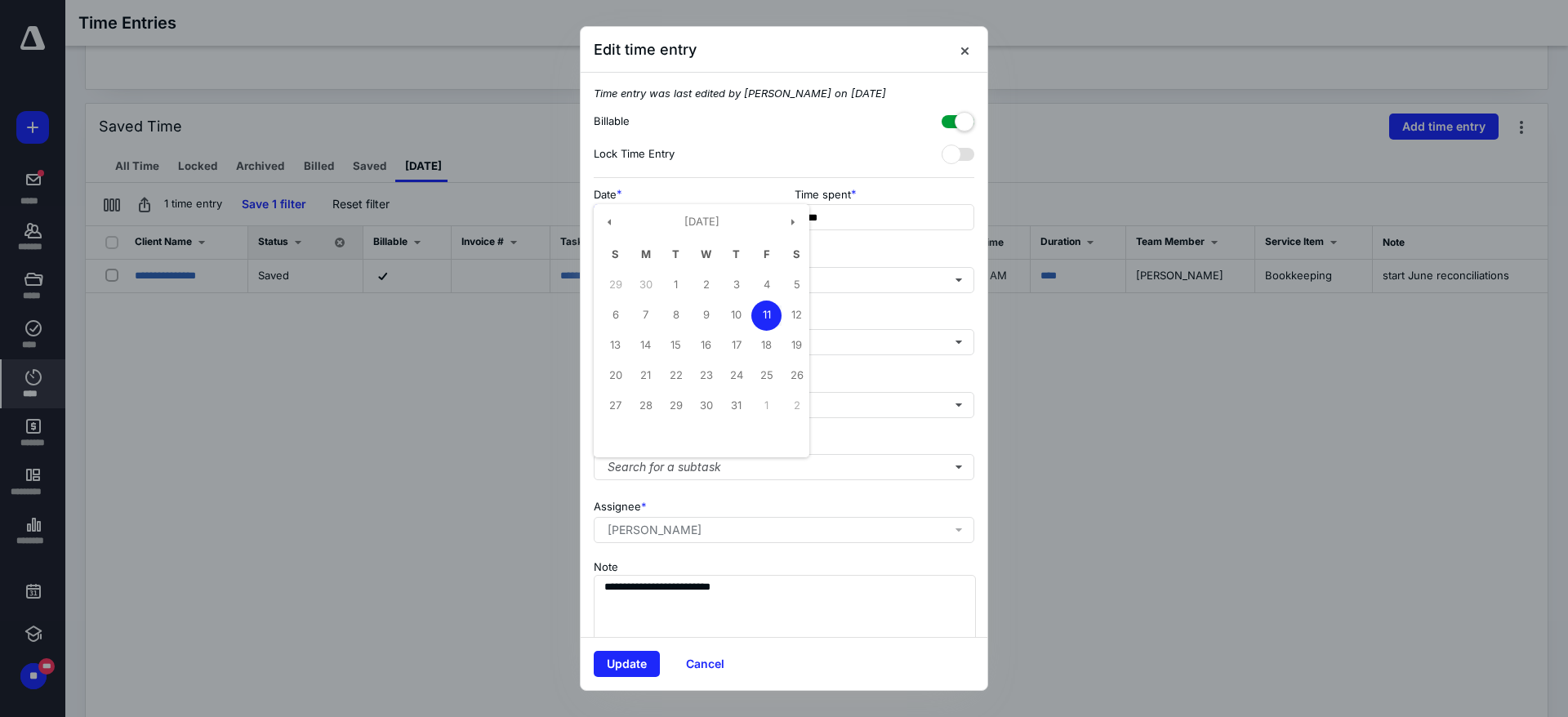 click on "**********" at bounding box center [684, 217] 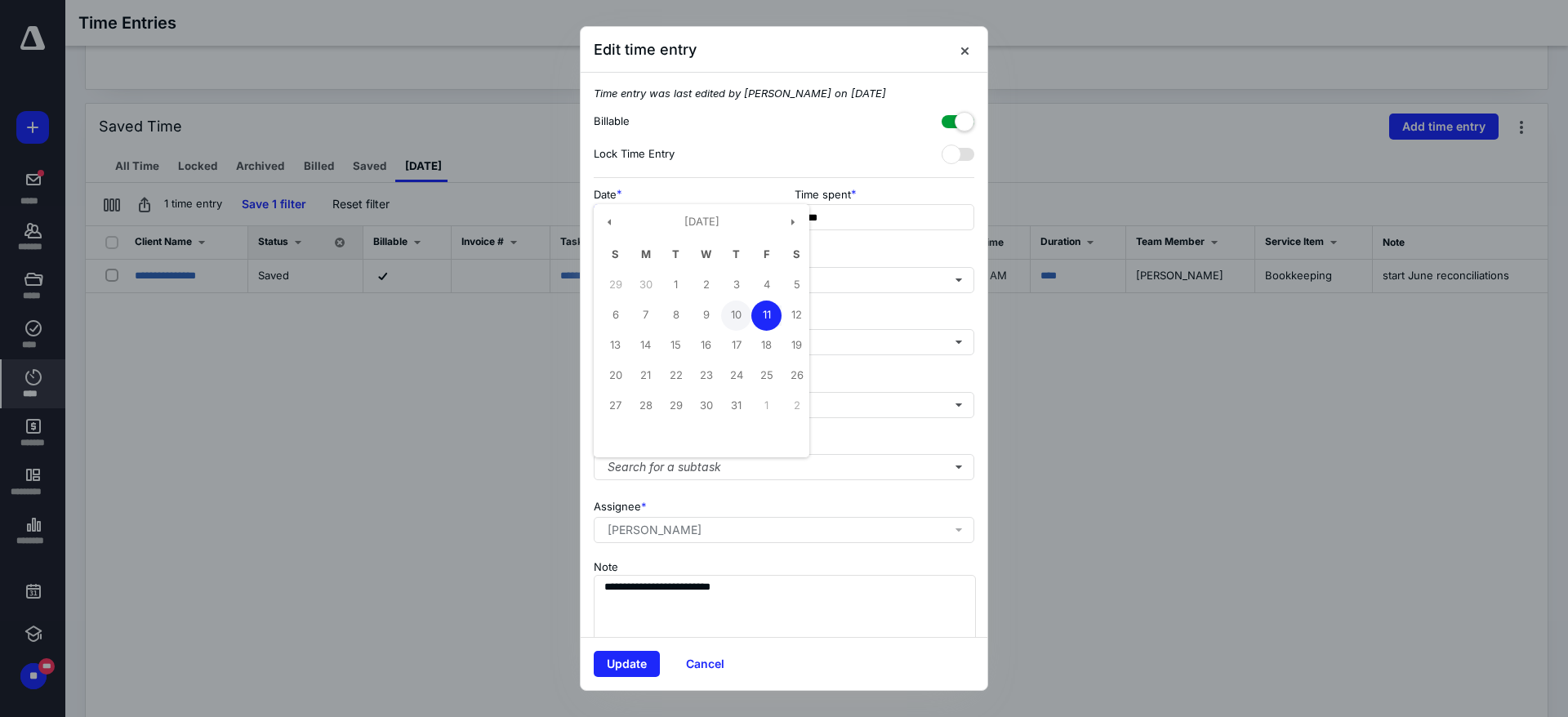 click on "10" at bounding box center [736, 315] 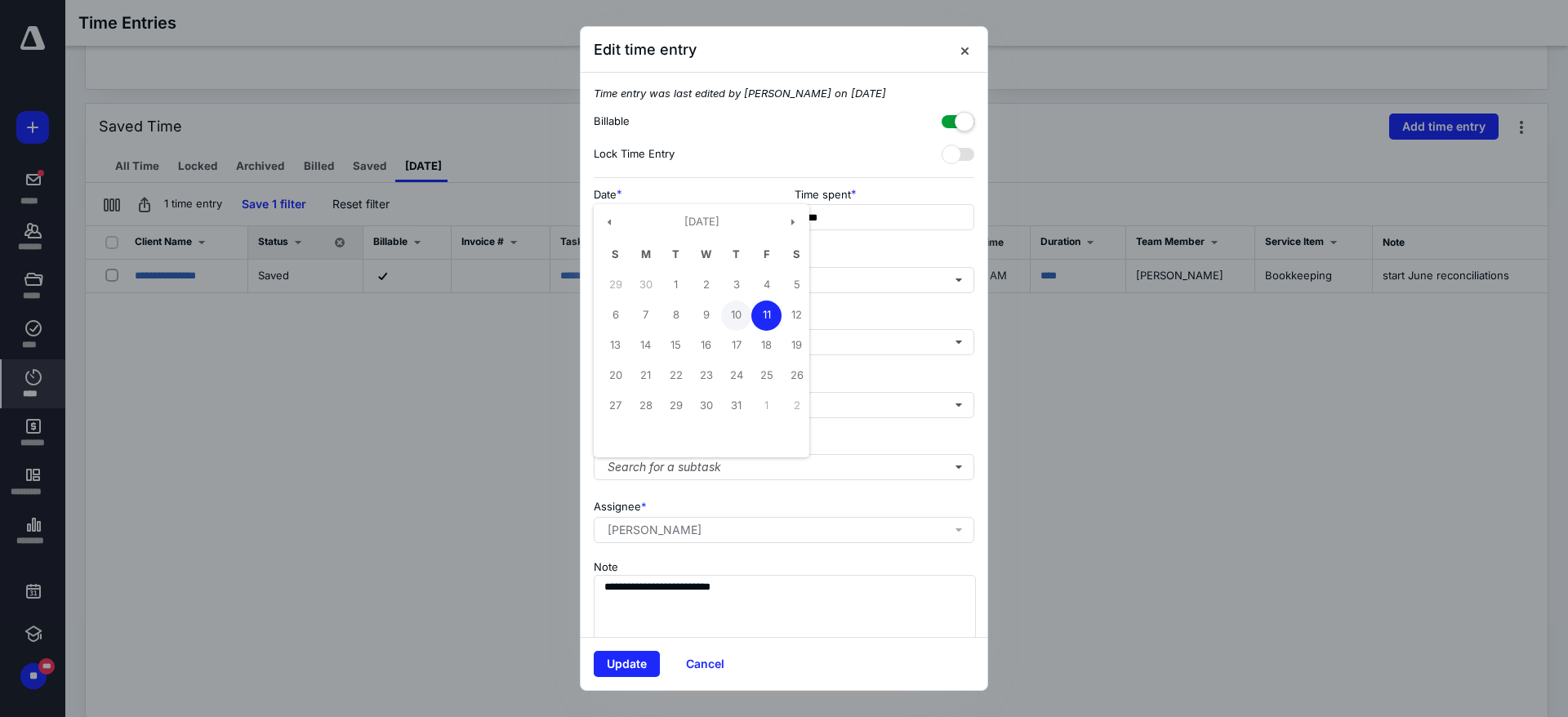 type on "**********" 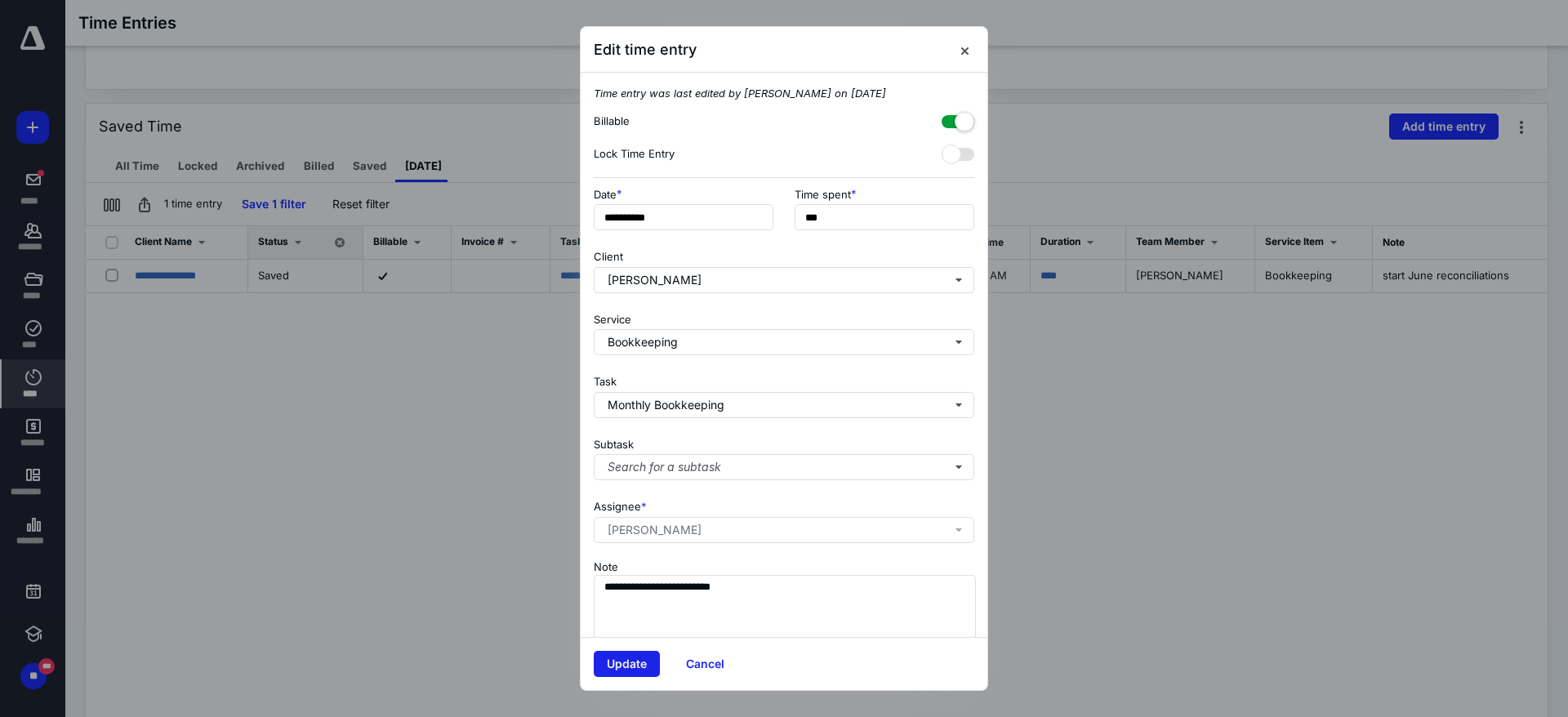 click on "Update" at bounding box center (626, 664) 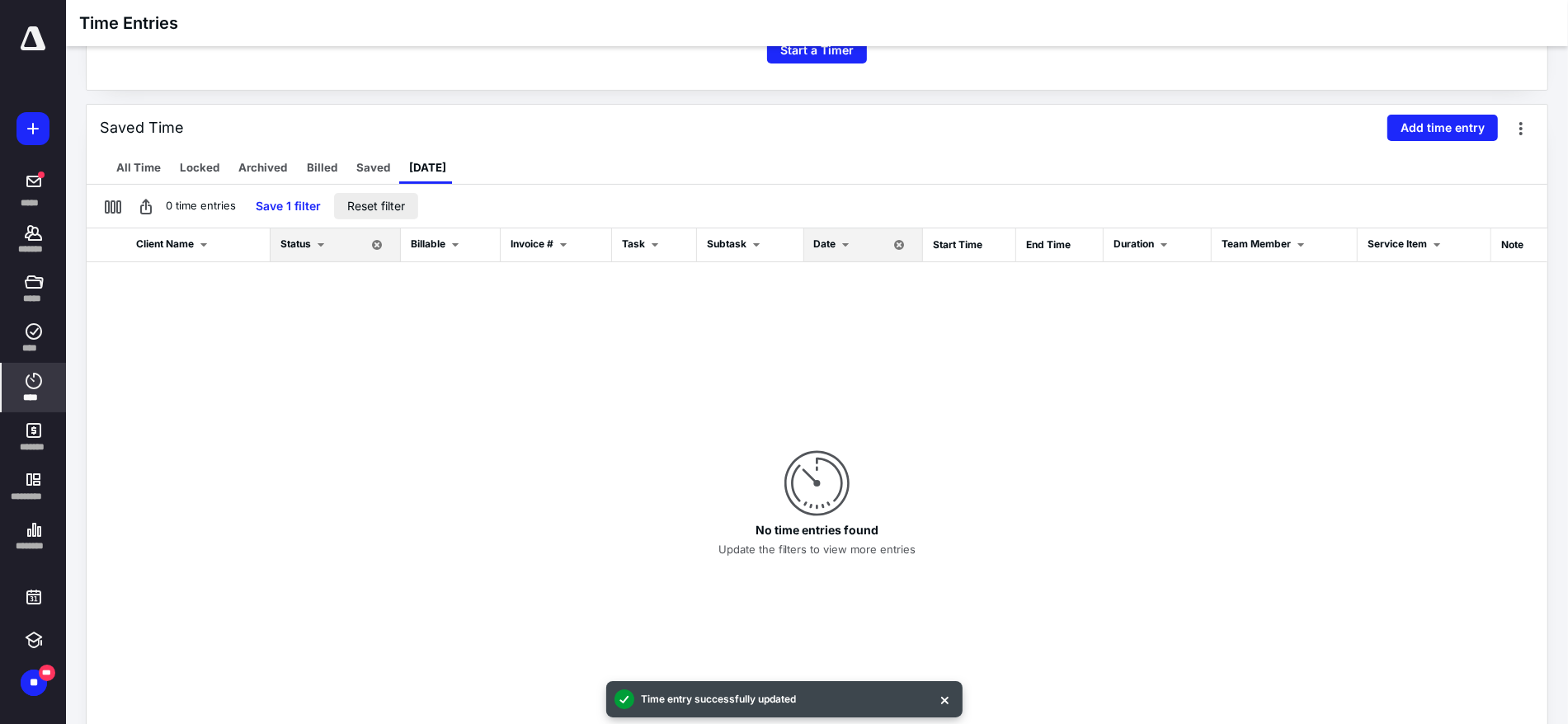 click on "Reset filter" at bounding box center [376, 206] 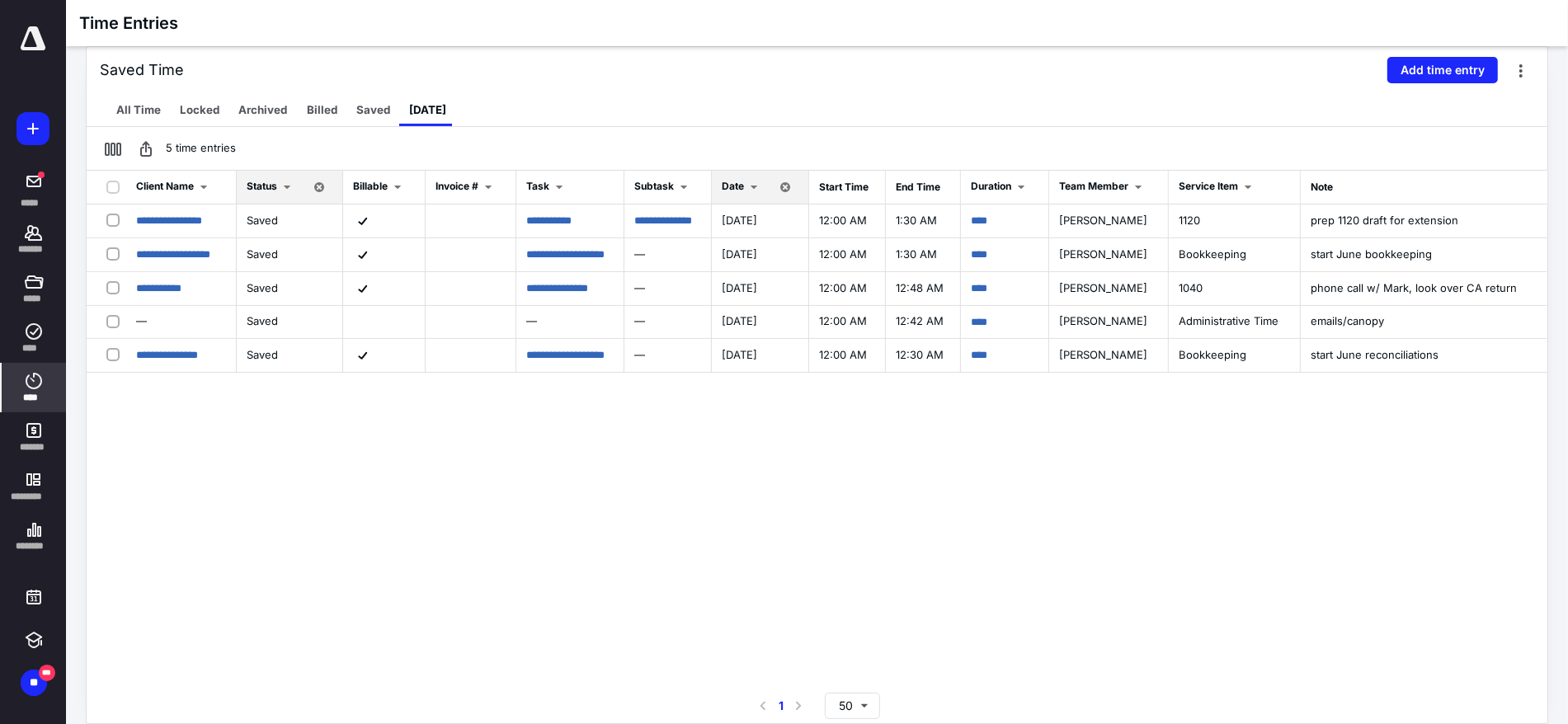 scroll, scrollTop: 264, scrollLeft: 0, axis: vertical 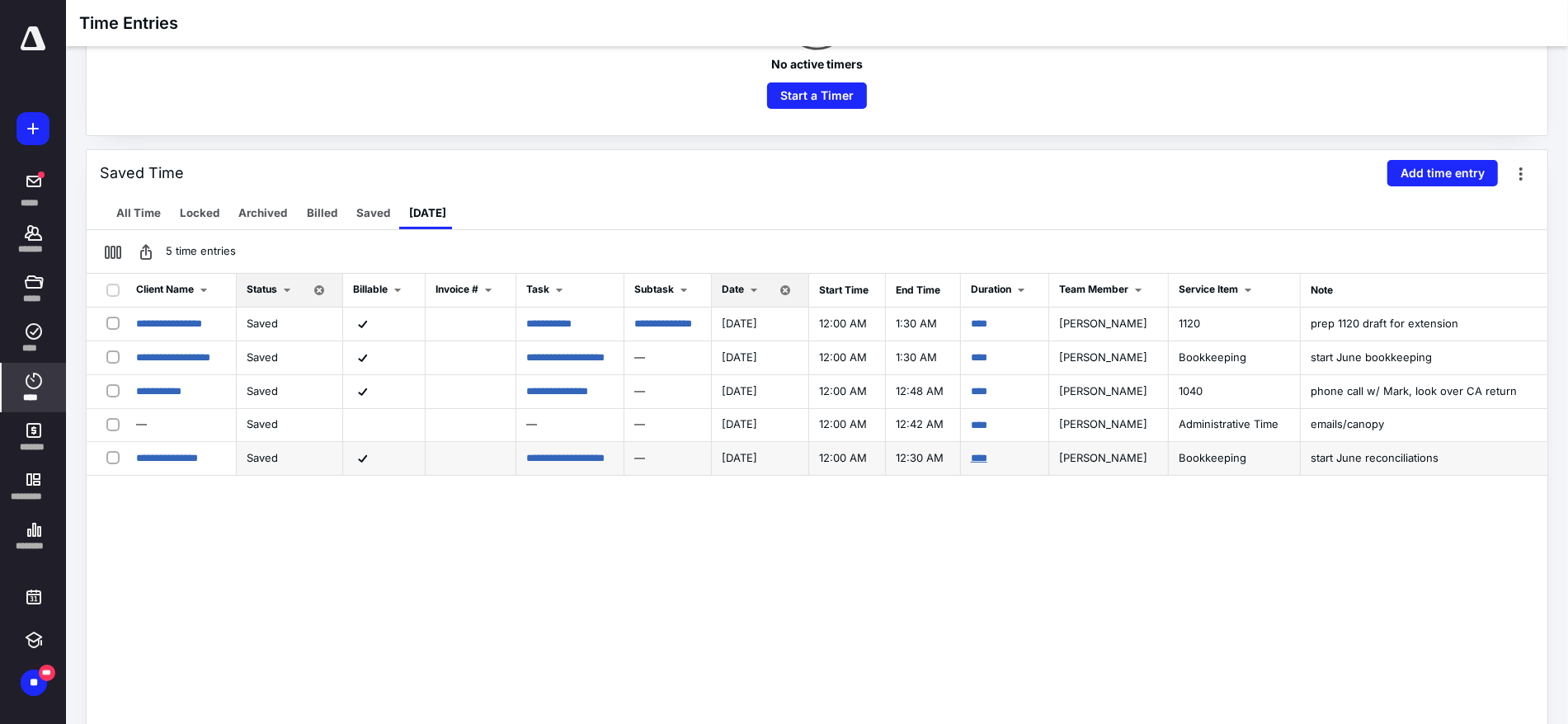 click on "****" at bounding box center [979, 458] 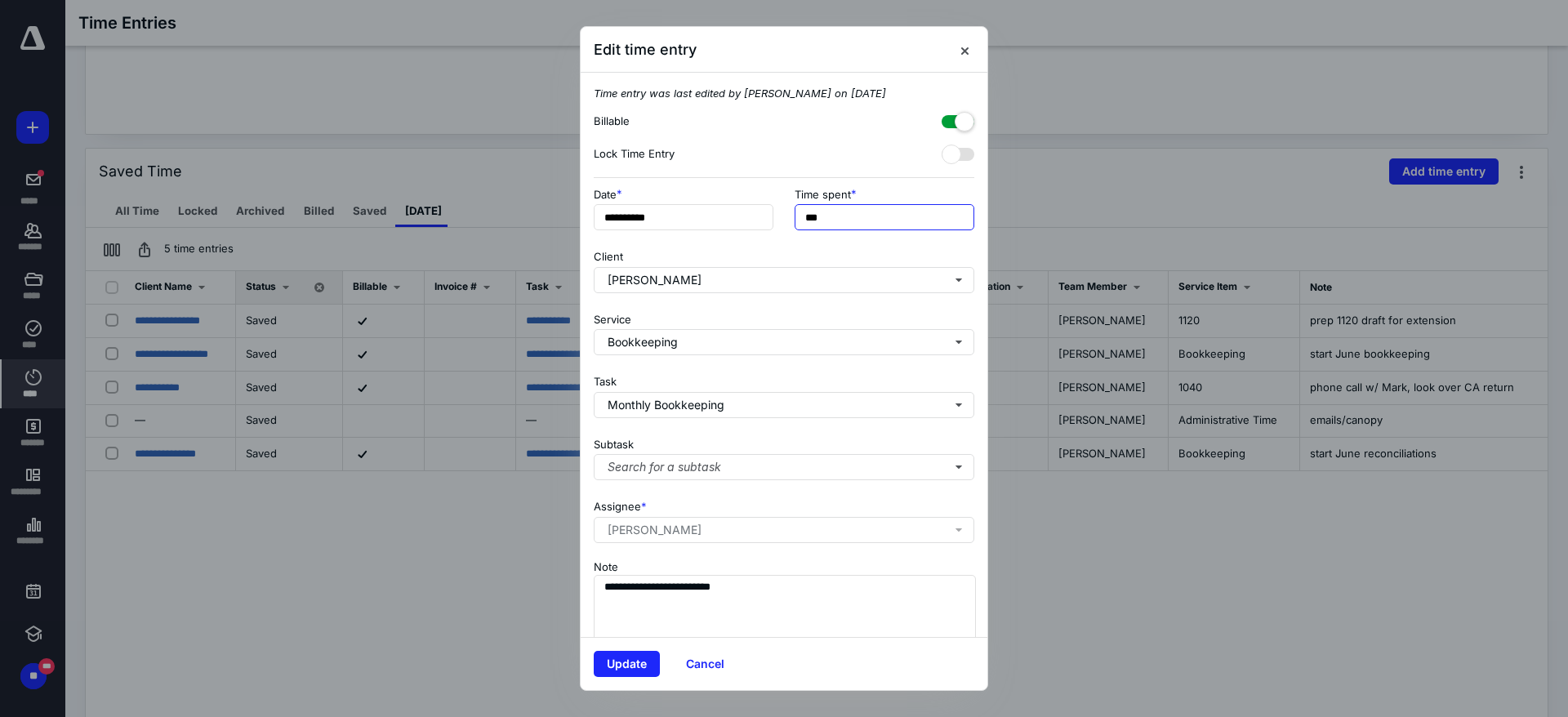 drag, startPoint x: 817, startPoint y: 229, endPoint x: 802, endPoint y: 233, distance: 15.524175 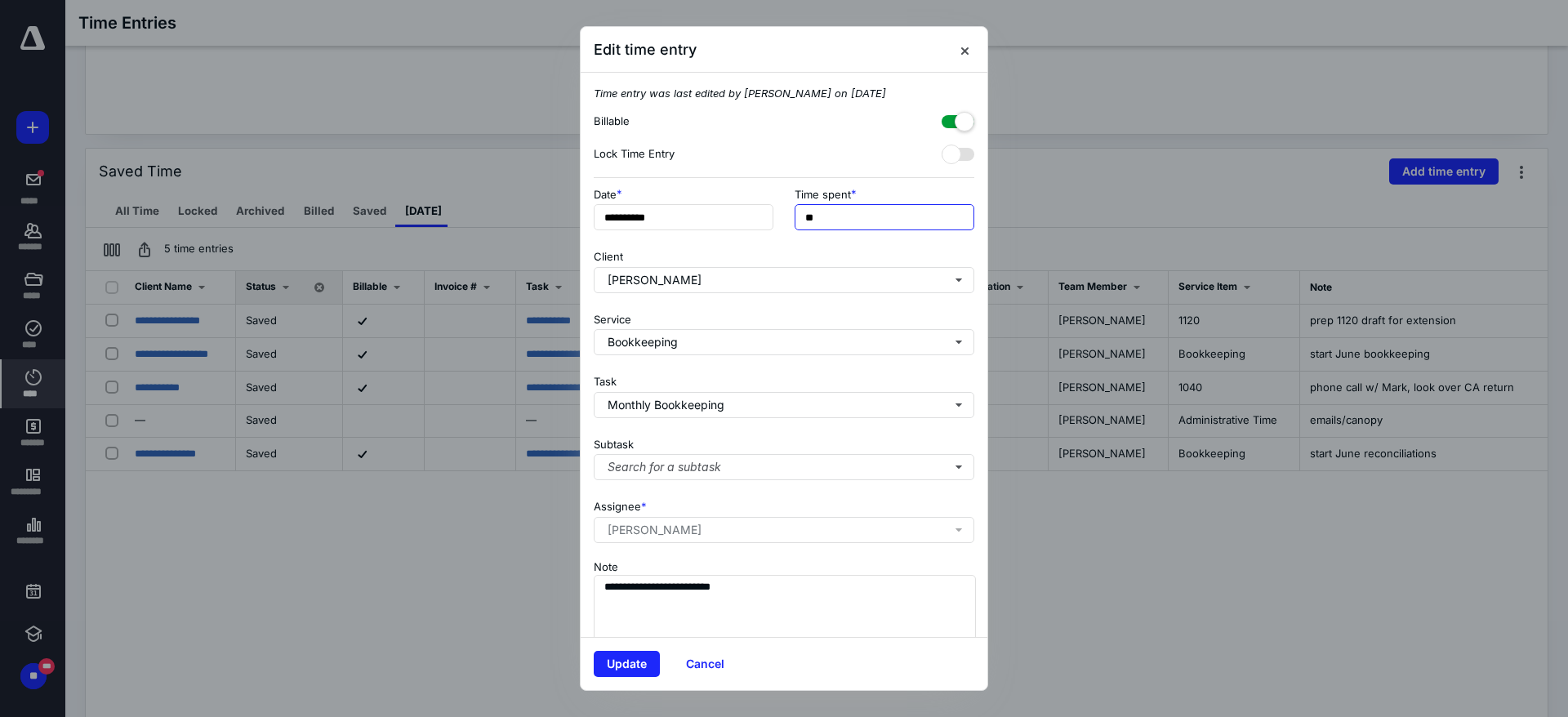 type on "**" 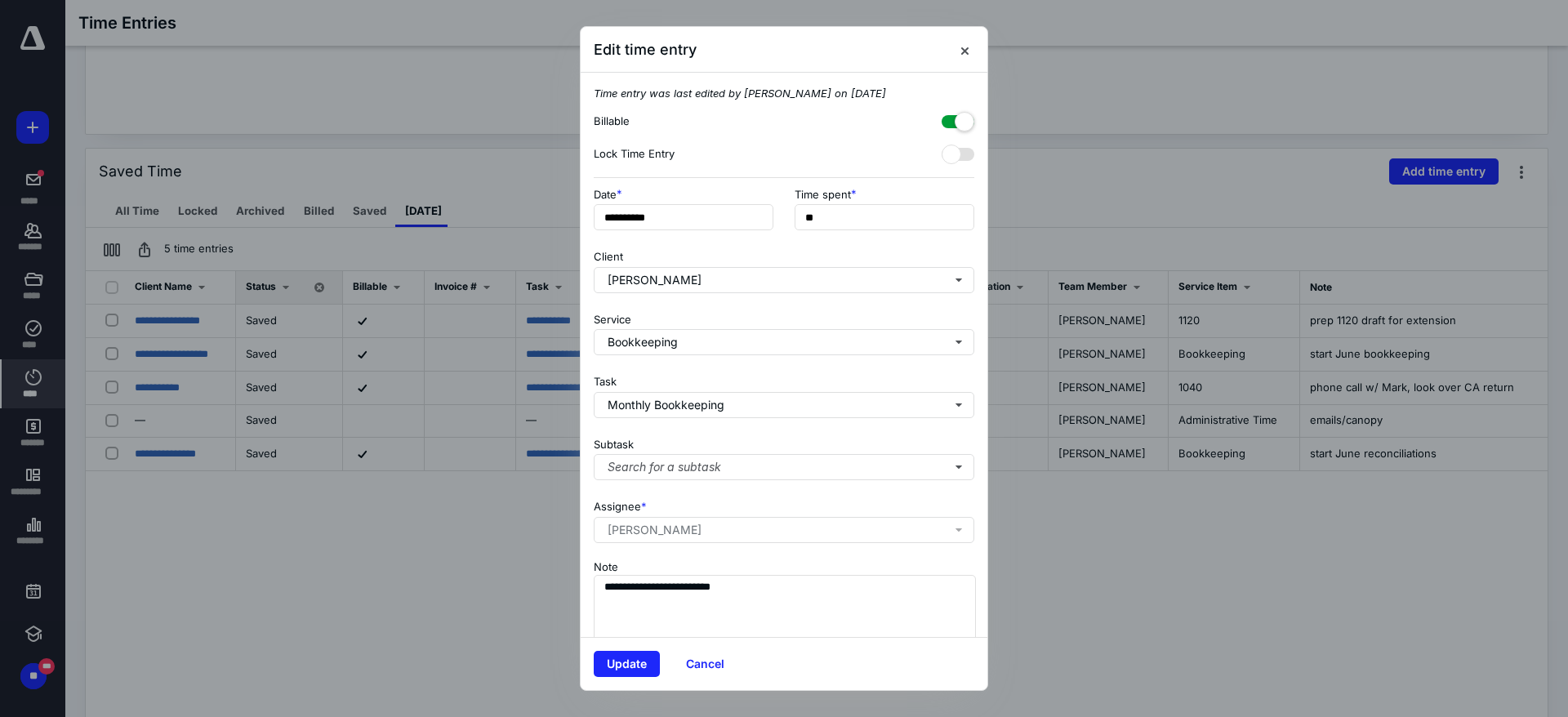 click on "**********" at bounding box center [784, 354] 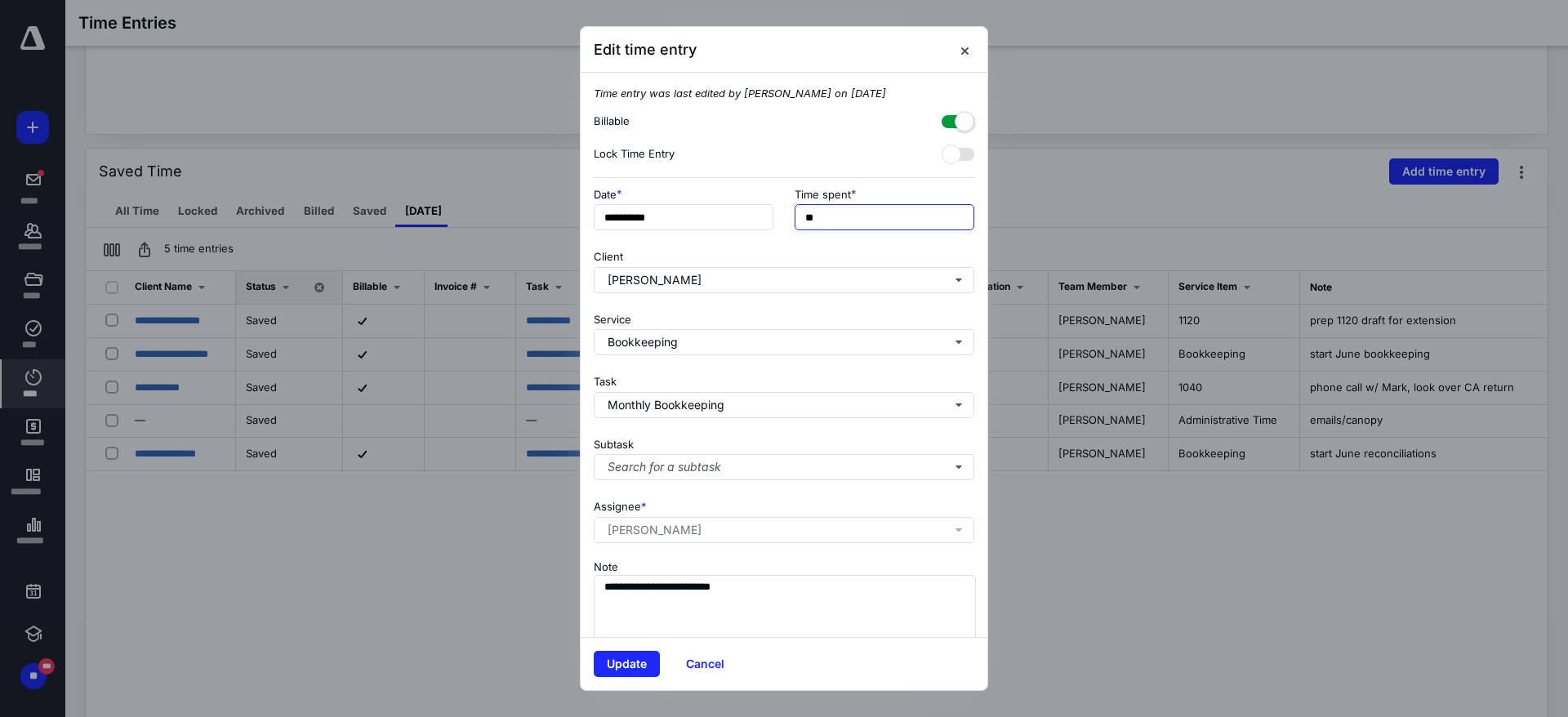 drag, startPoint x: 814, startPoint y: 221, endPoint x: 760, endPoint y: 230, distance: 54.744863 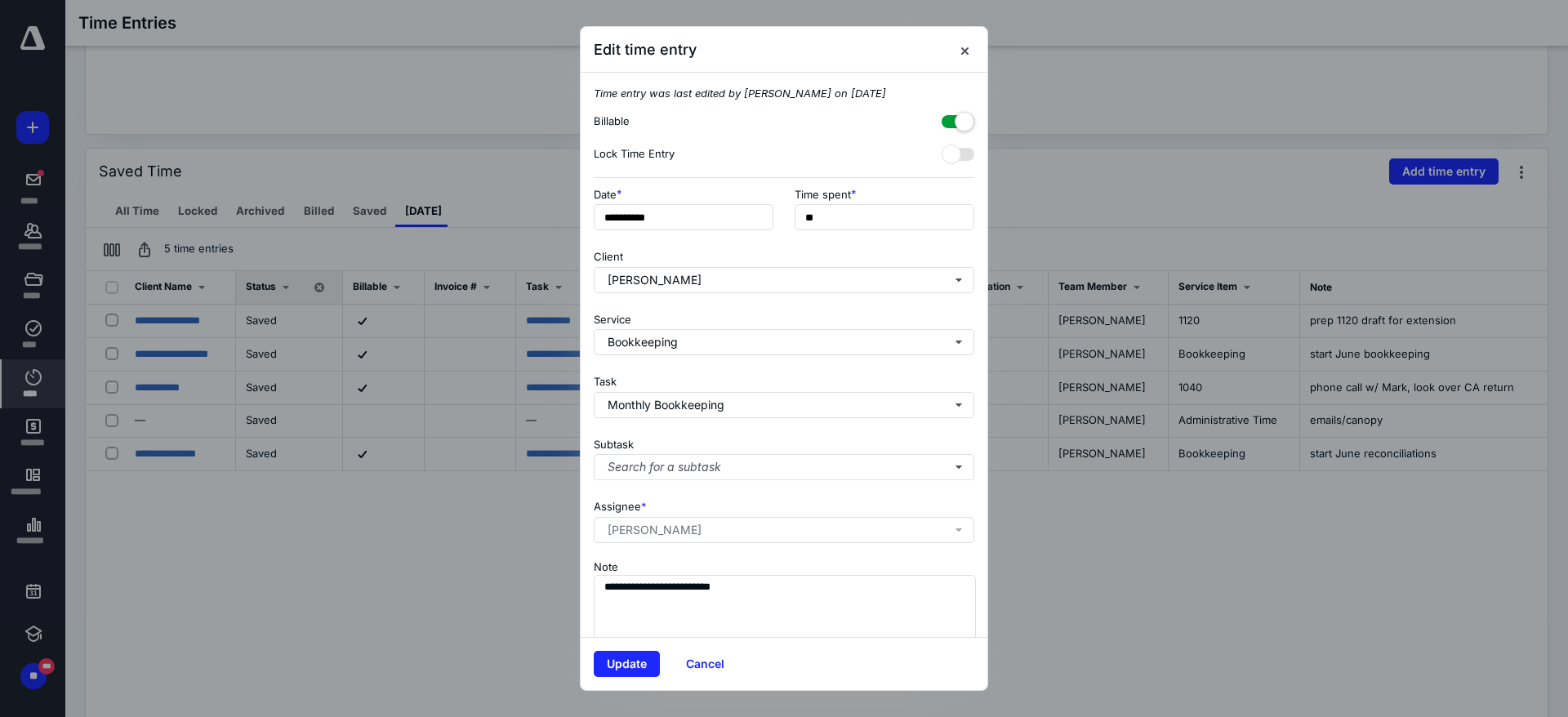 click on "Update Cancel" at bounding box center [784, 663] 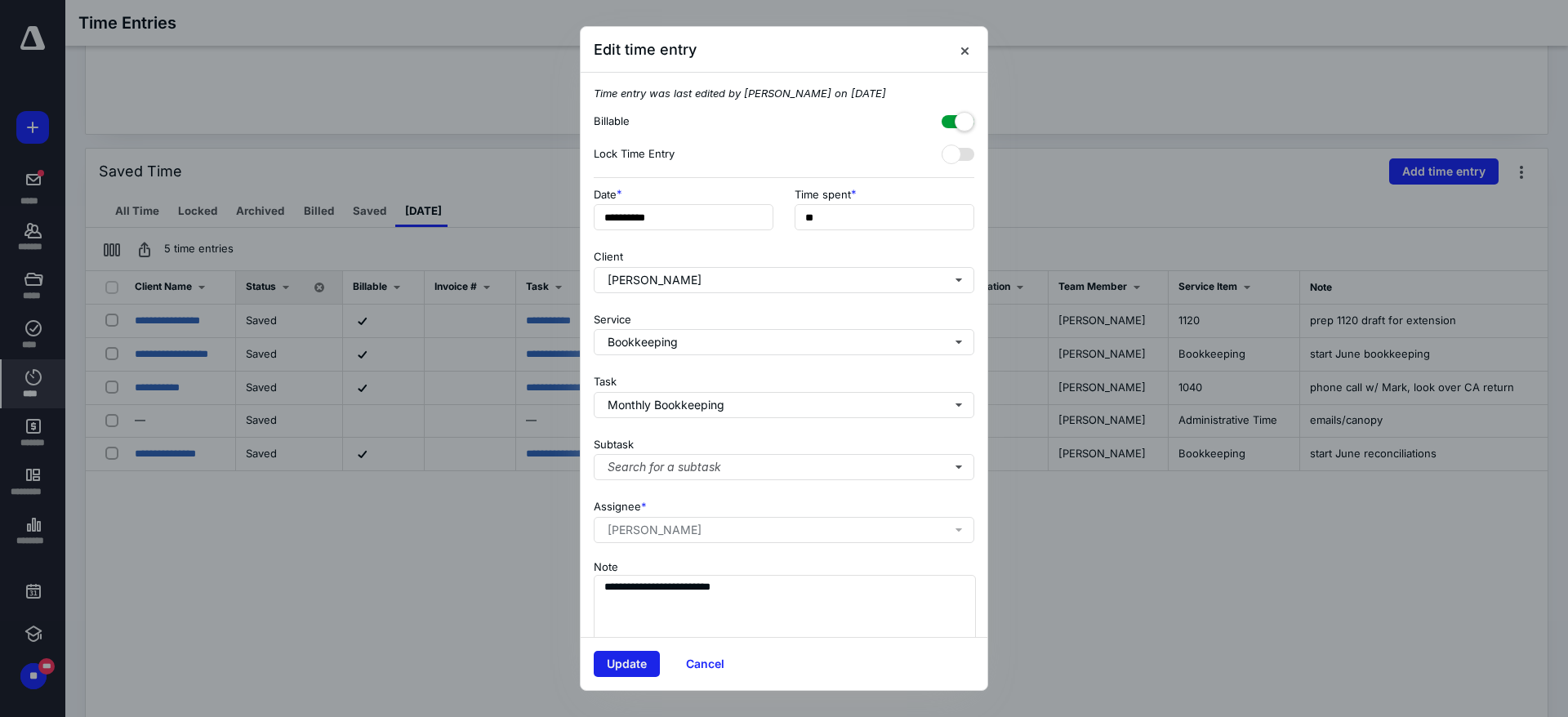 click on "Update" at bounding box center [626, 664] 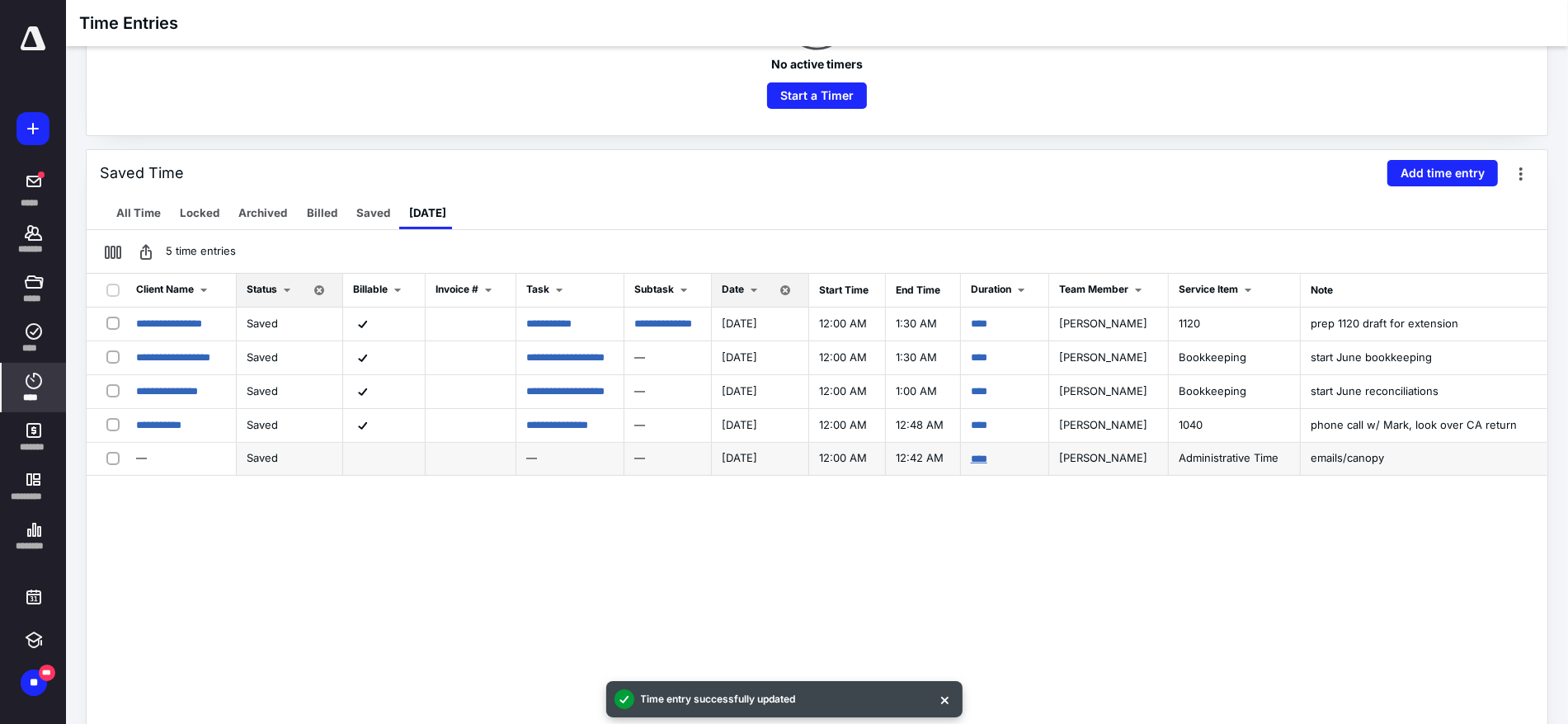 click on "****" at bounding box center [979, 458] 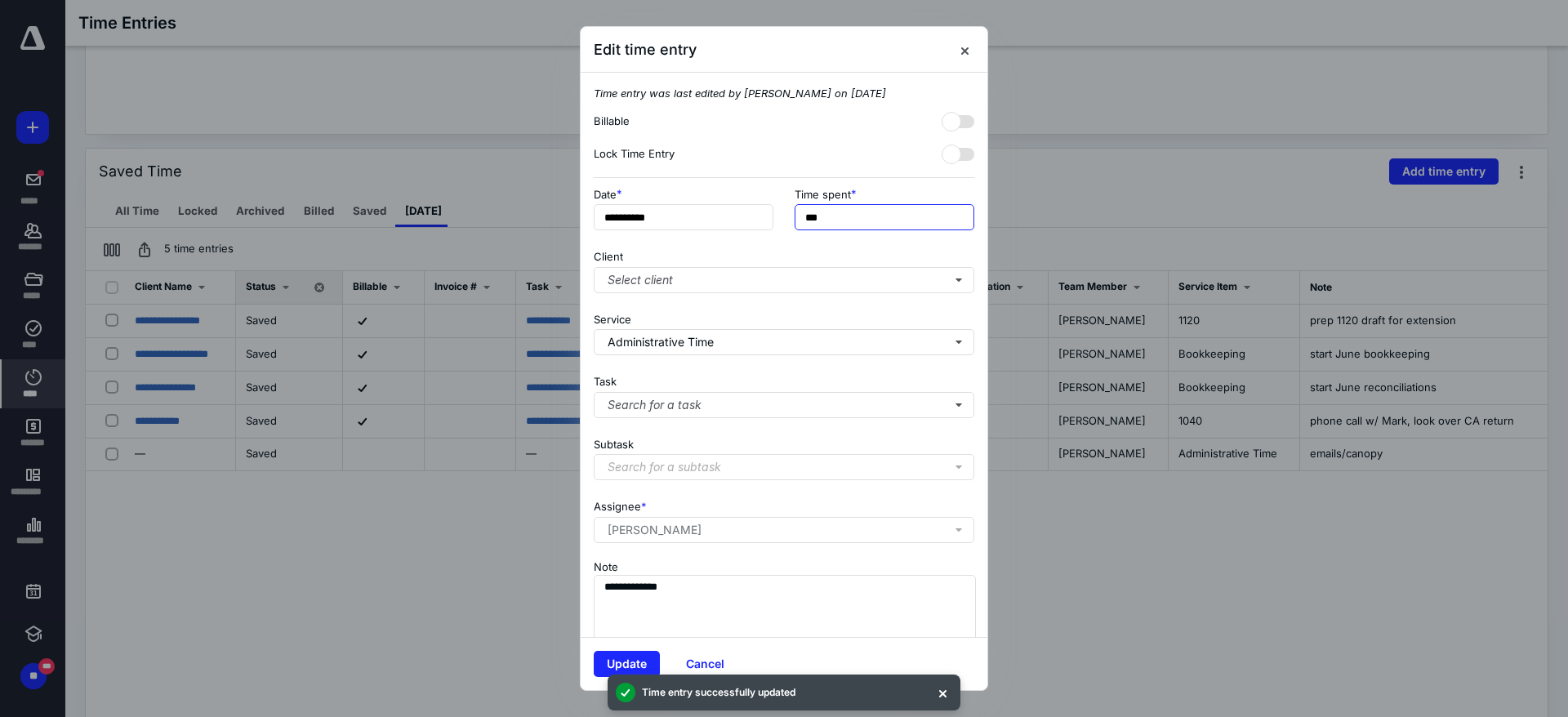 drag, startPoint x: 829, startPoint y: 225, endPoint x: 786, endPoint y: 231, distance: 43.41659 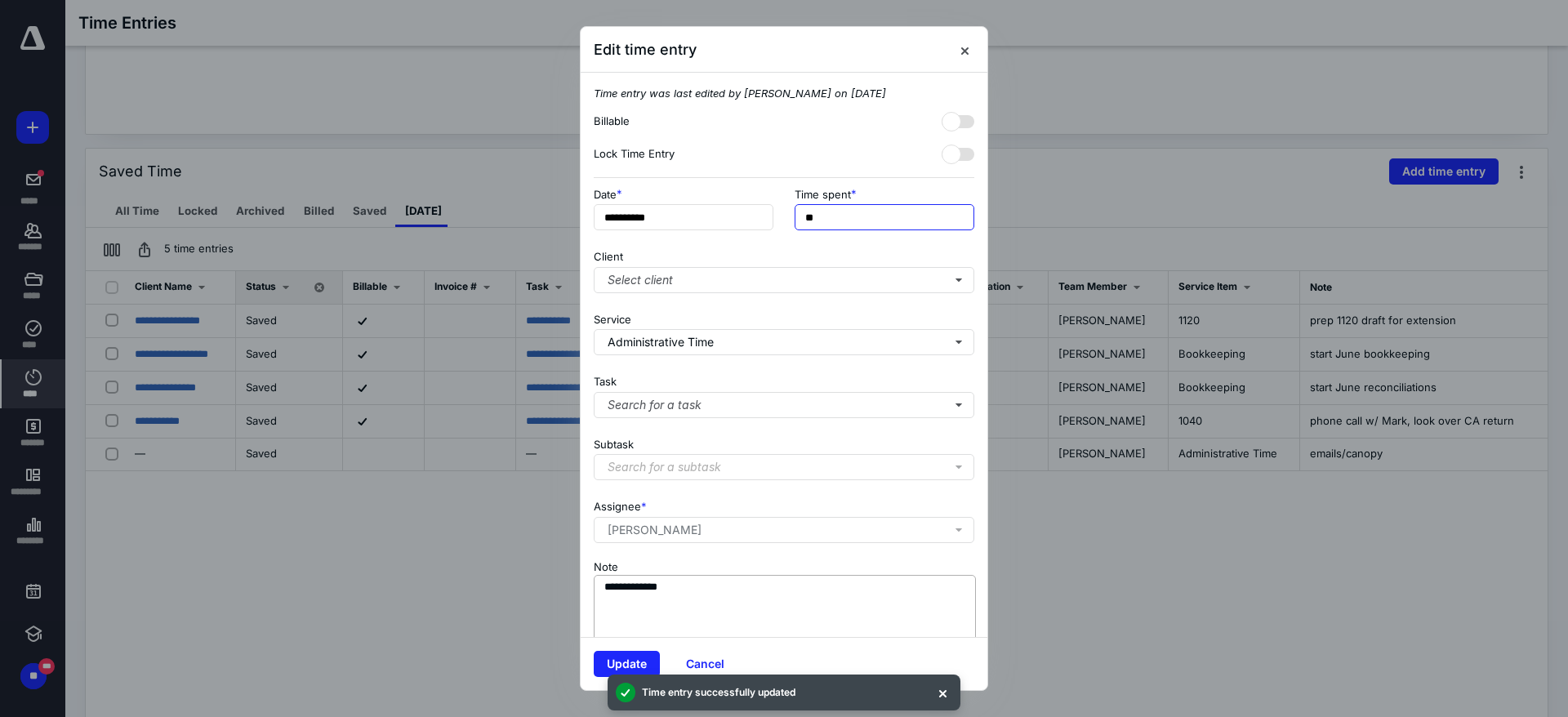 type on "**" 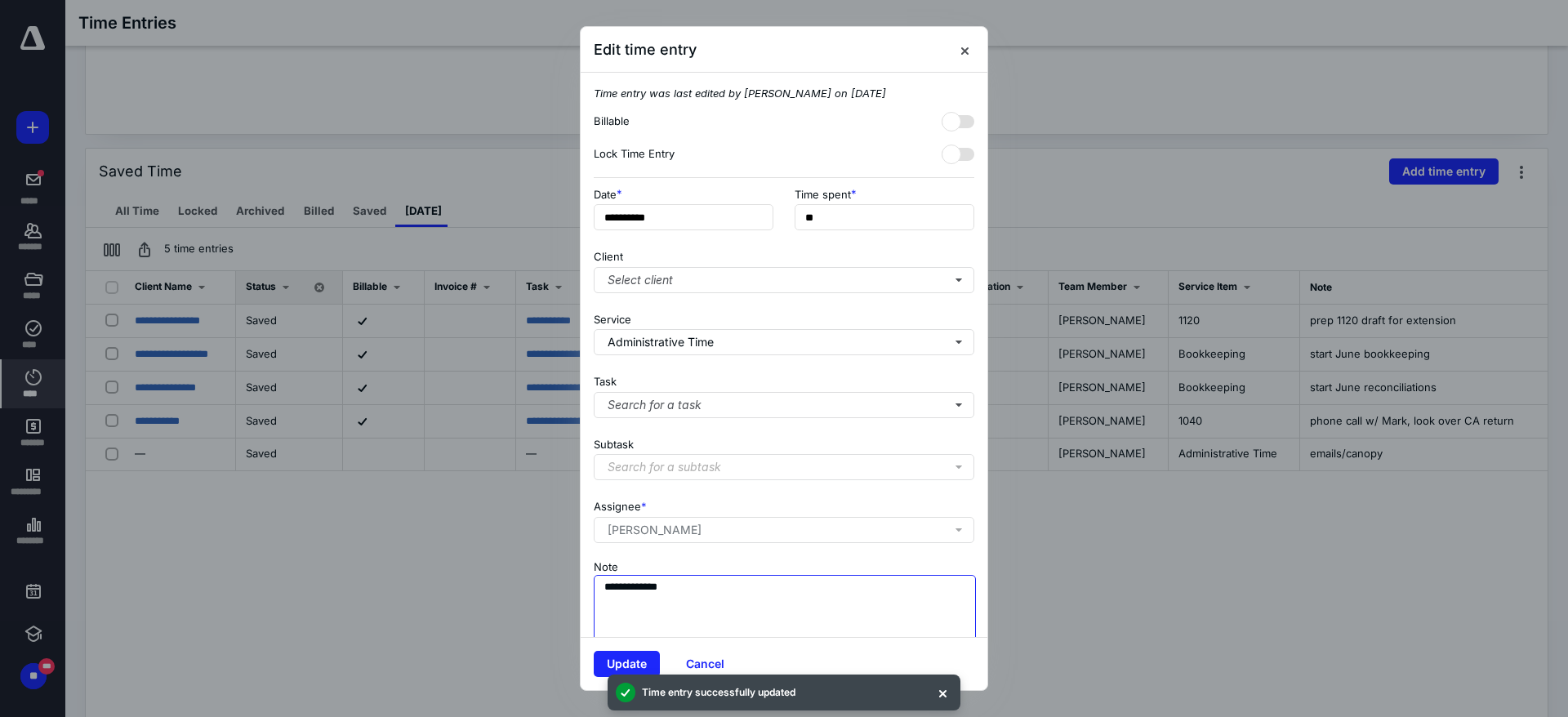 click on "**********" at bounding box center [785, 616] 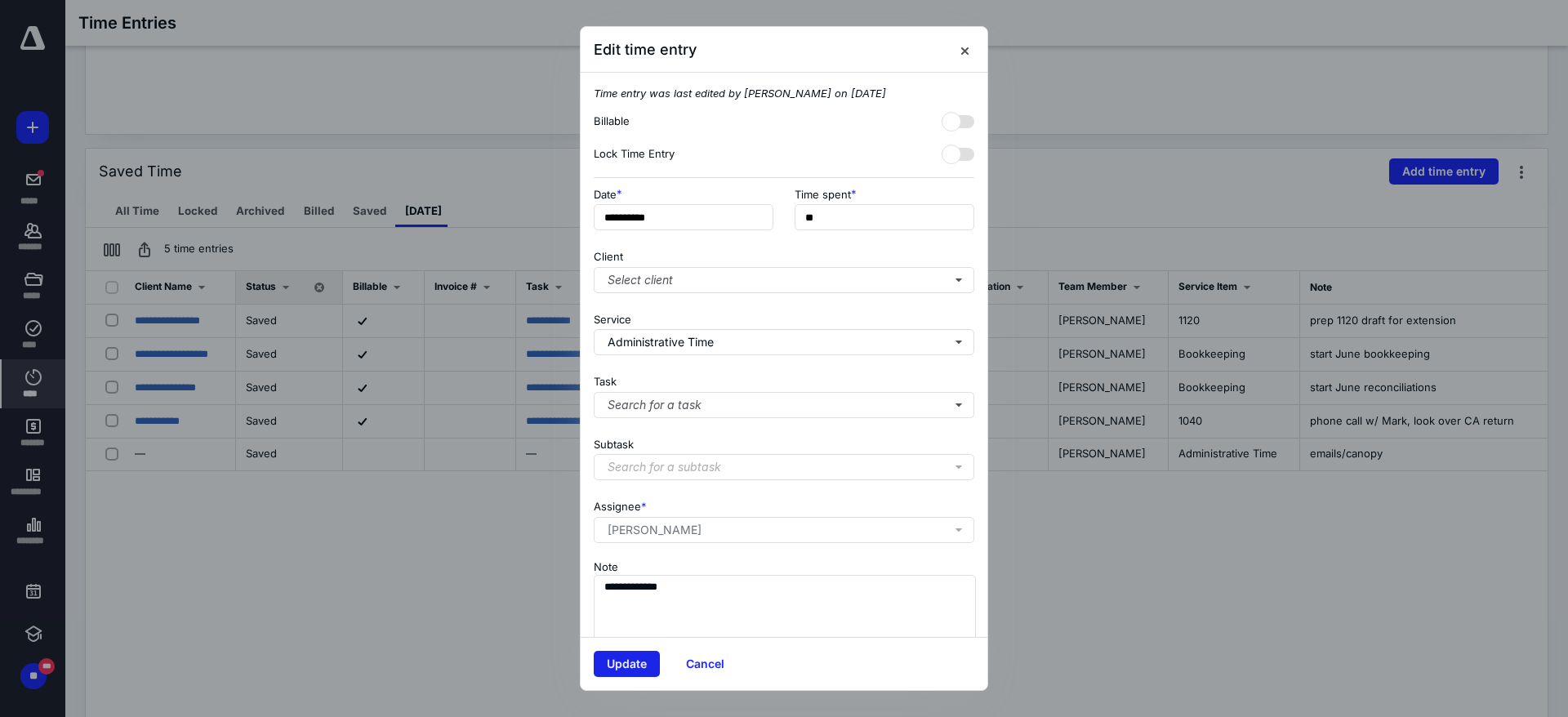 click on "Update" at bounding box center [626, 664] 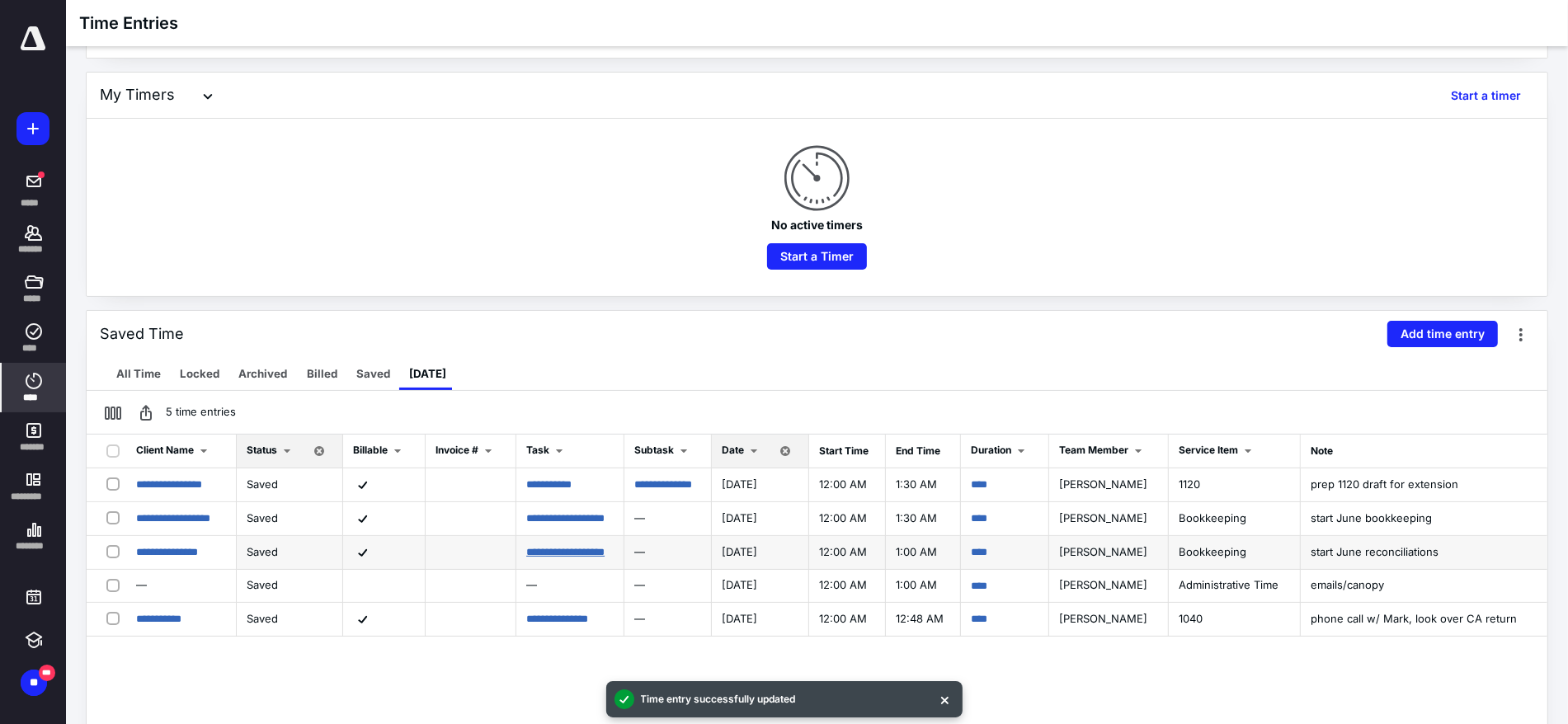 scroll, scrollTop: 206, scrollLeft: 0, axis: vertical 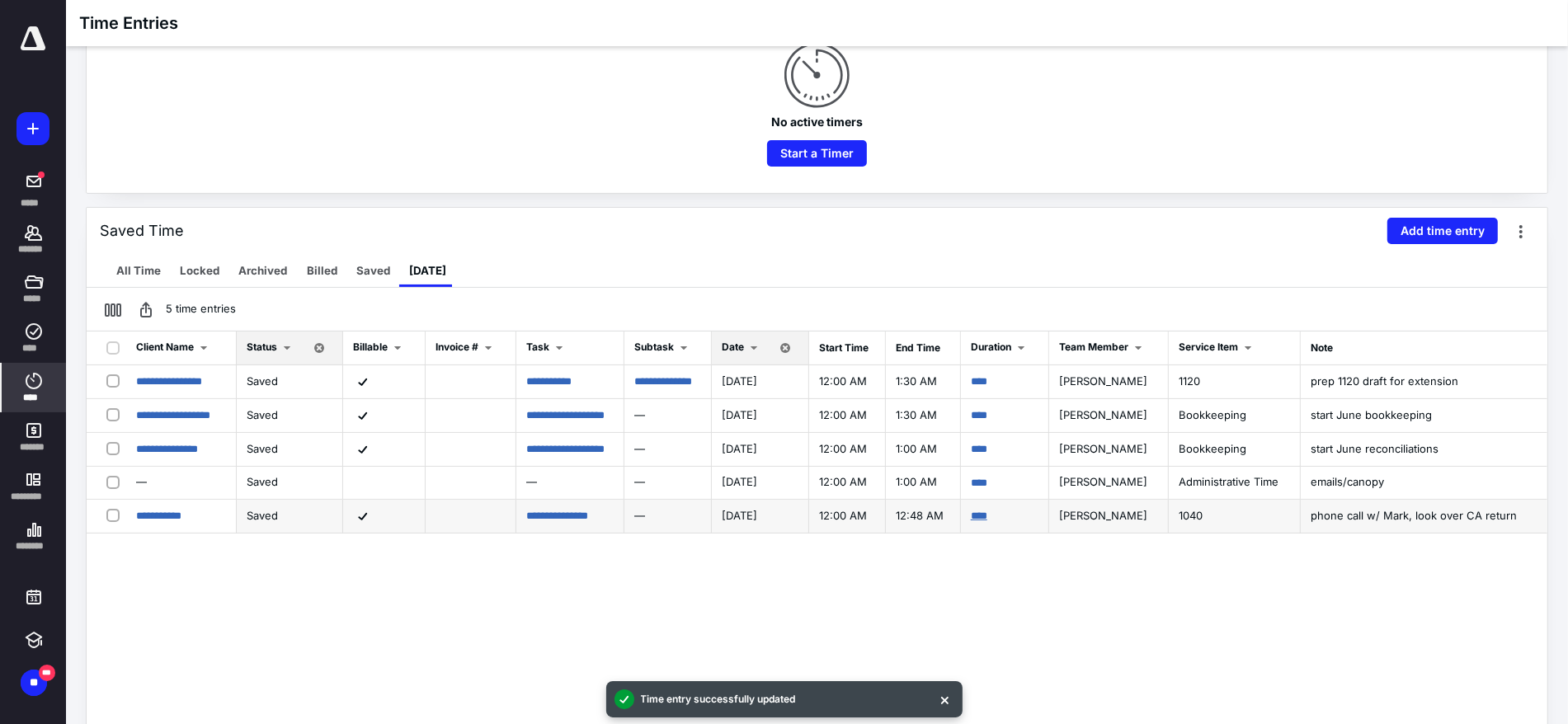 click on "****" at bounding box center [979, 515] 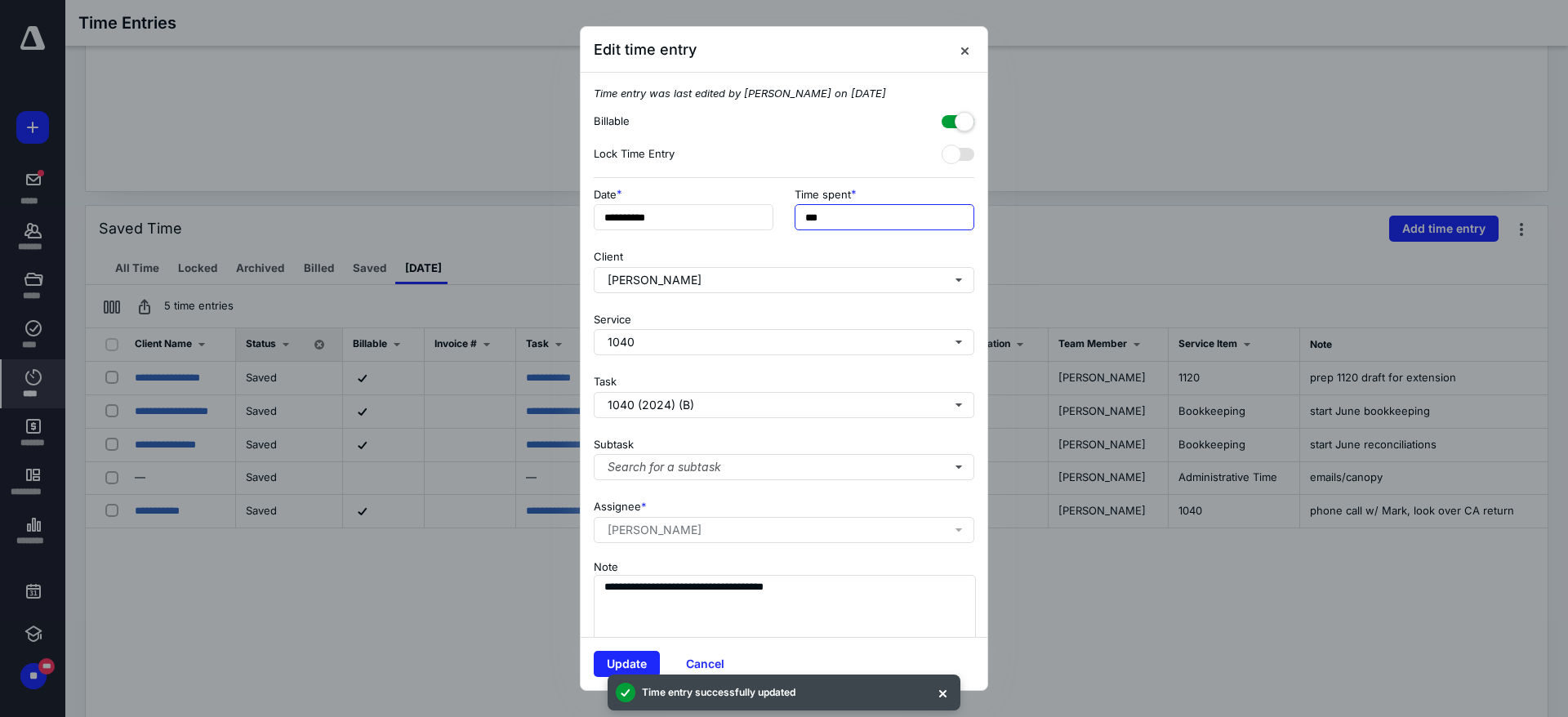 drag, startPoint x: 818, startPoint y: 217, endPoint x: 798, endPoint y: 223, distance: 20.88061 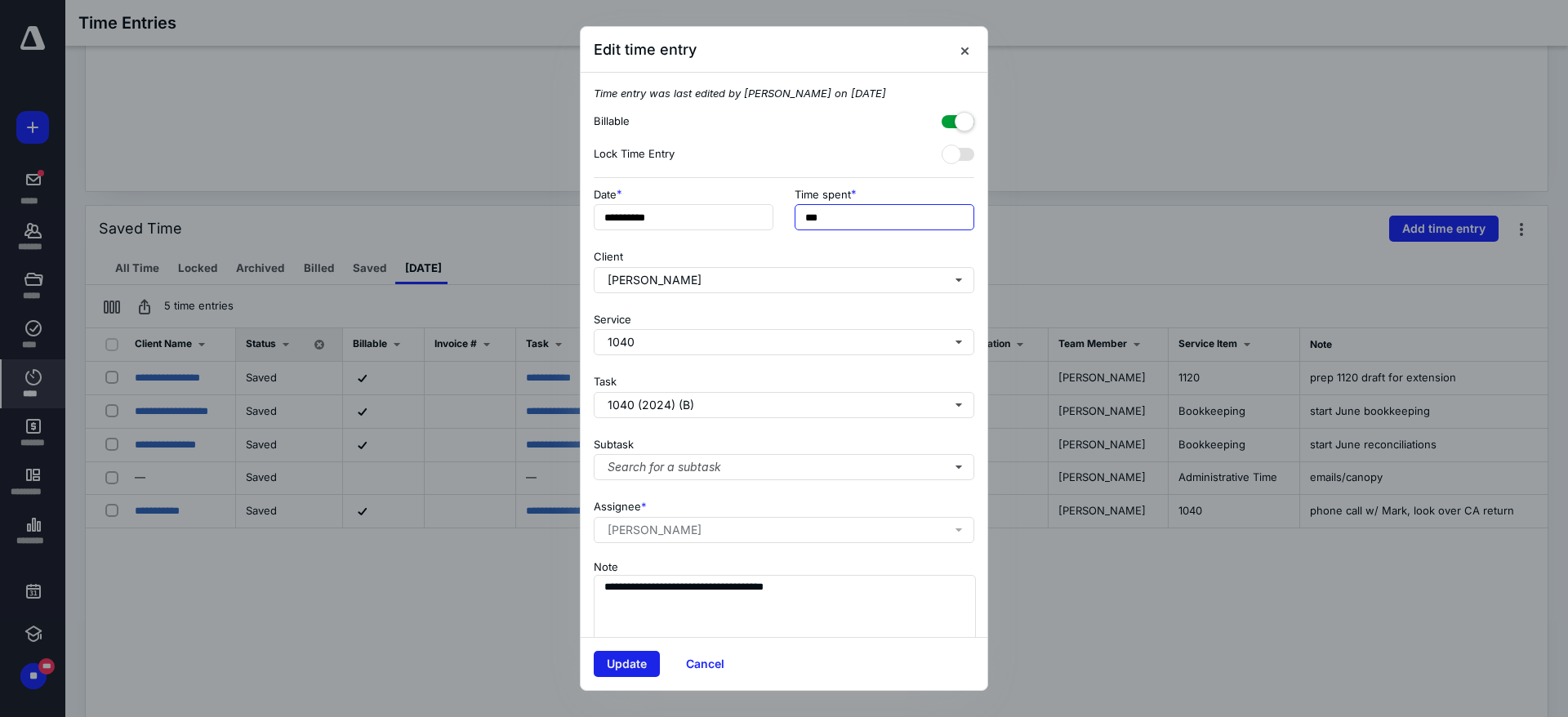 type on "***" 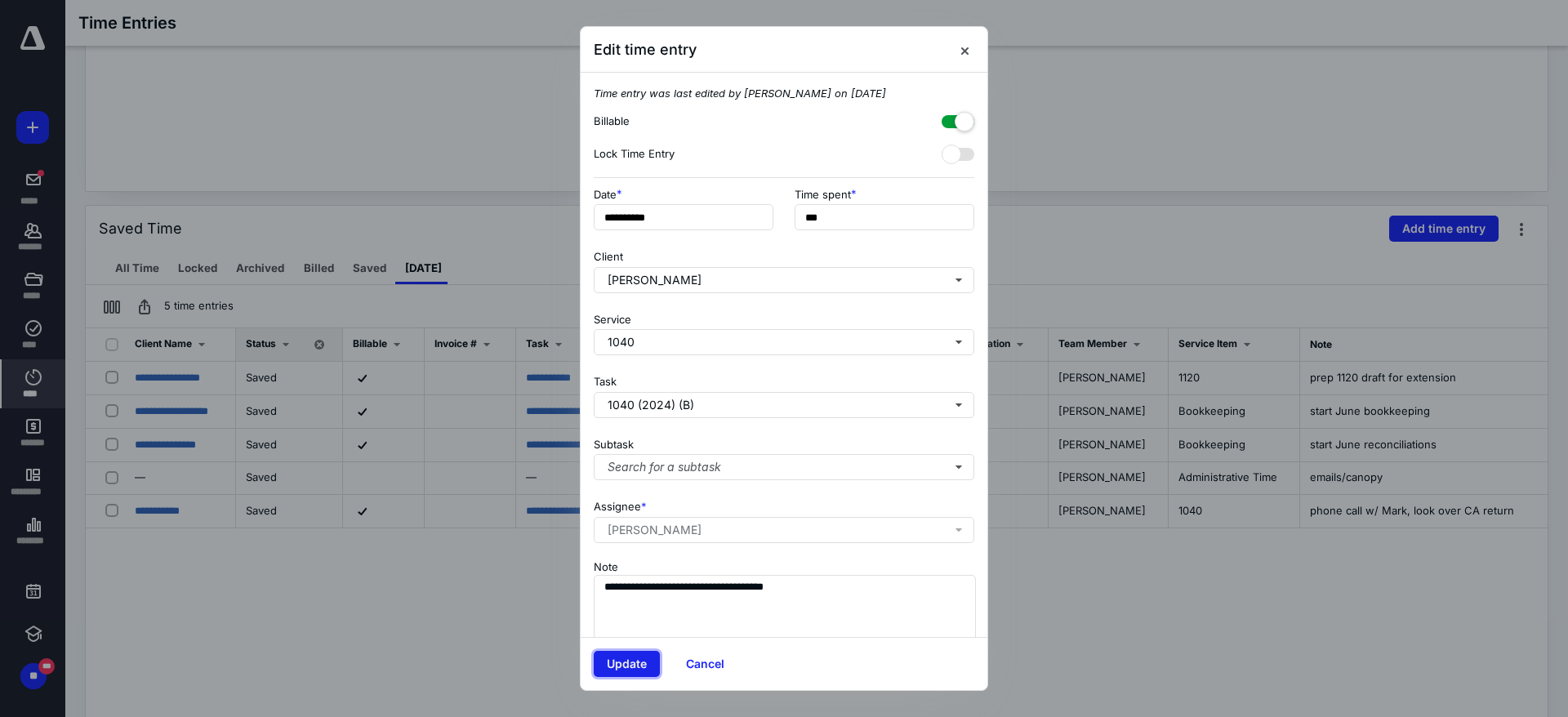 click on "Update" at bounding box center (626, 664) 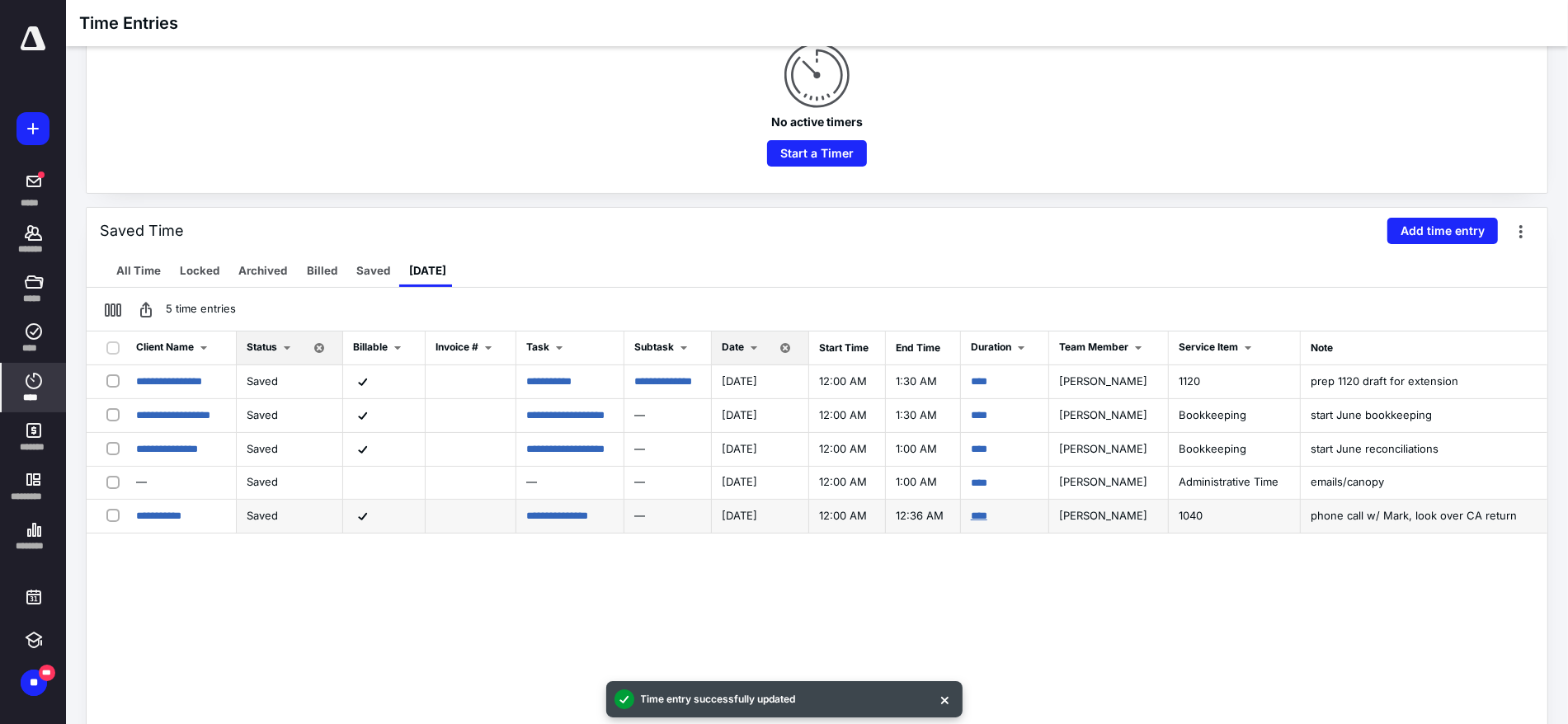click on "****" at bounding box center (979, 515) 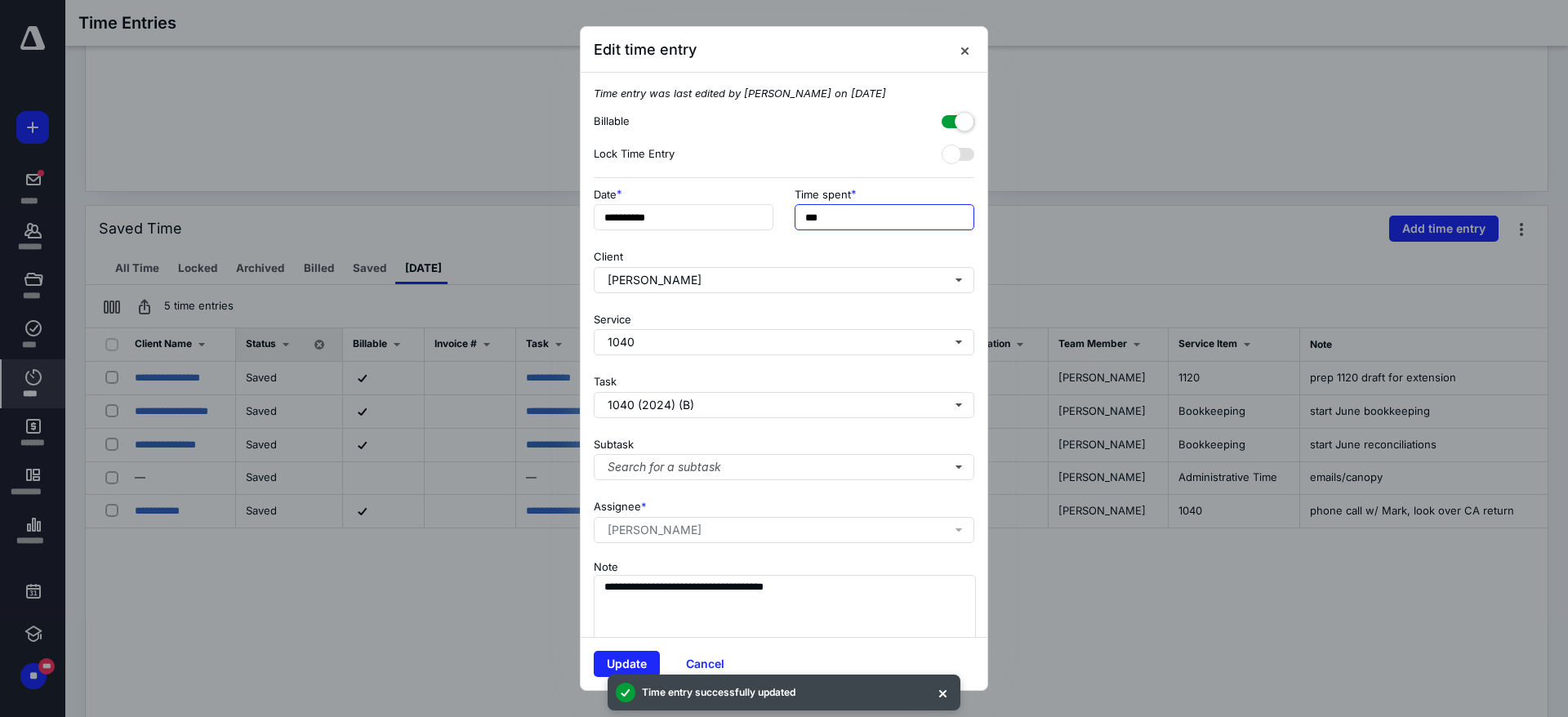 drag, startPoint x: 814, startPoint y: 225, endPoint x: 791, endPoint y: 231, distance: 23.769729 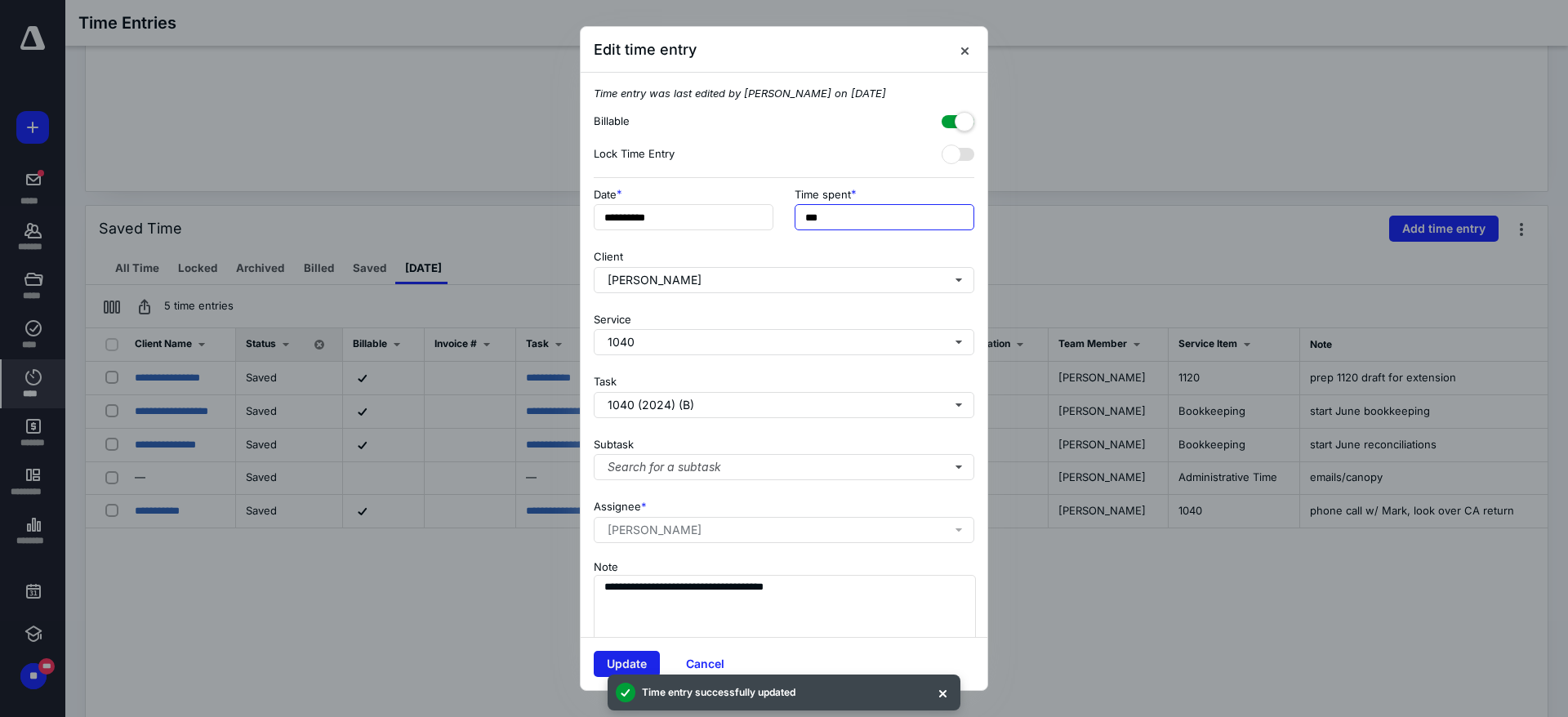 type on "***" 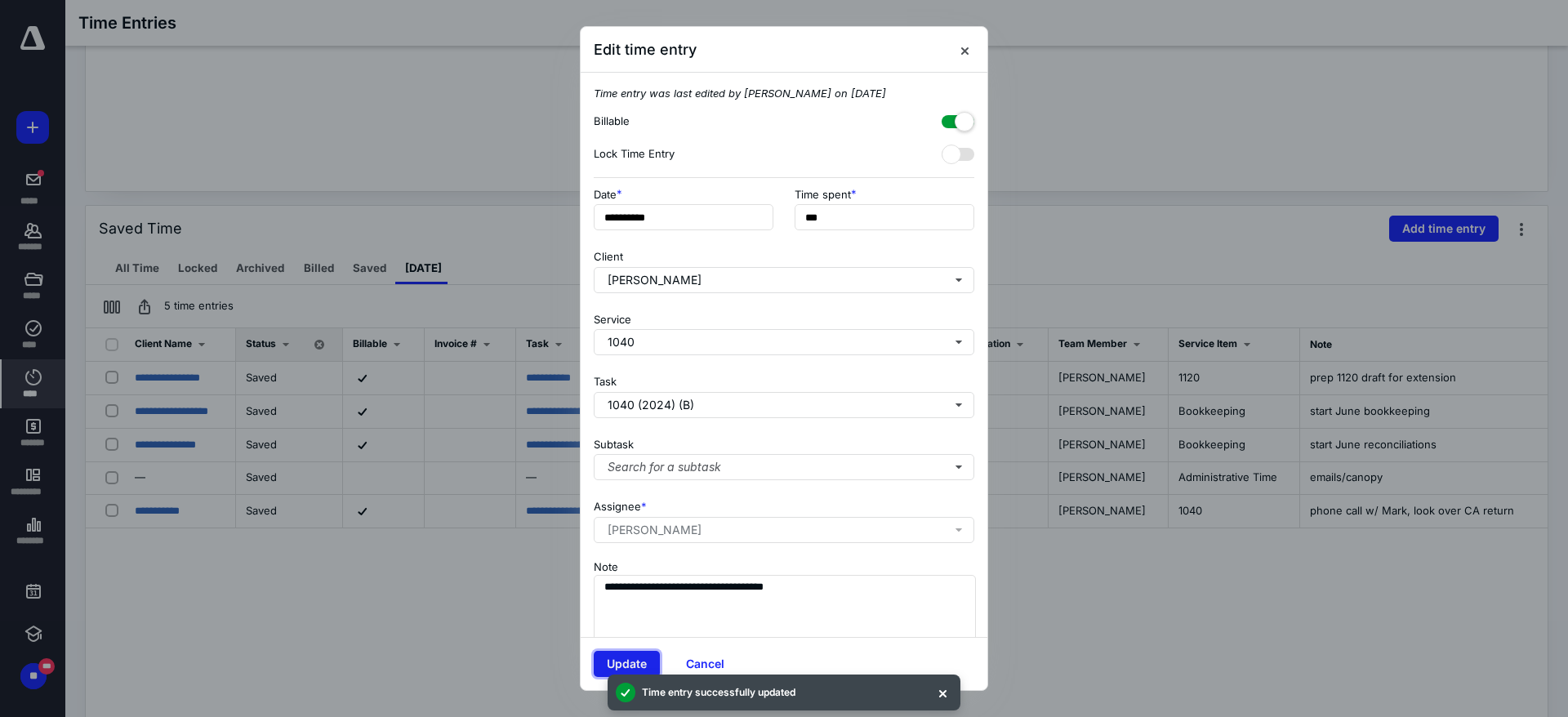 click on "Update" at bounding box center (626, 664) 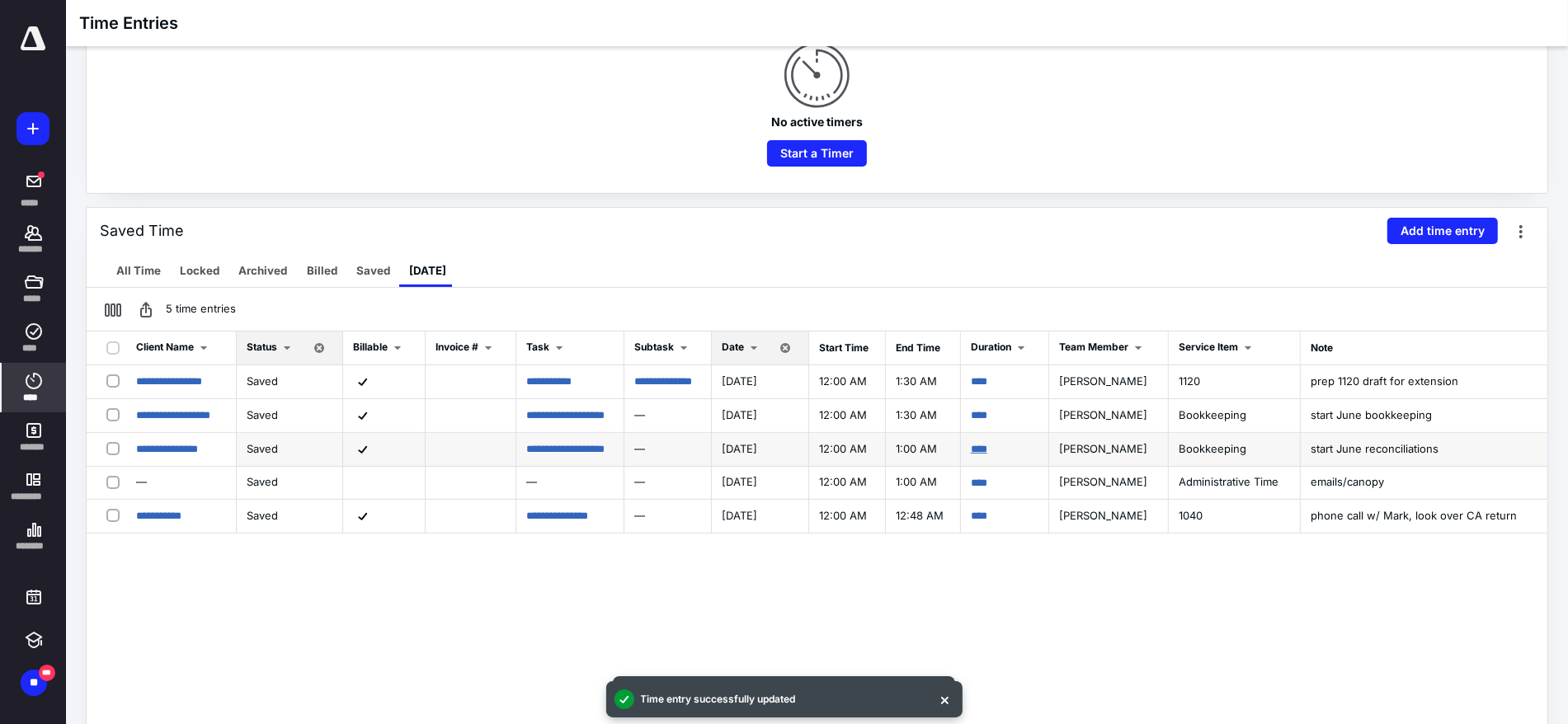 click on "****" at bounding box center (979, 449) 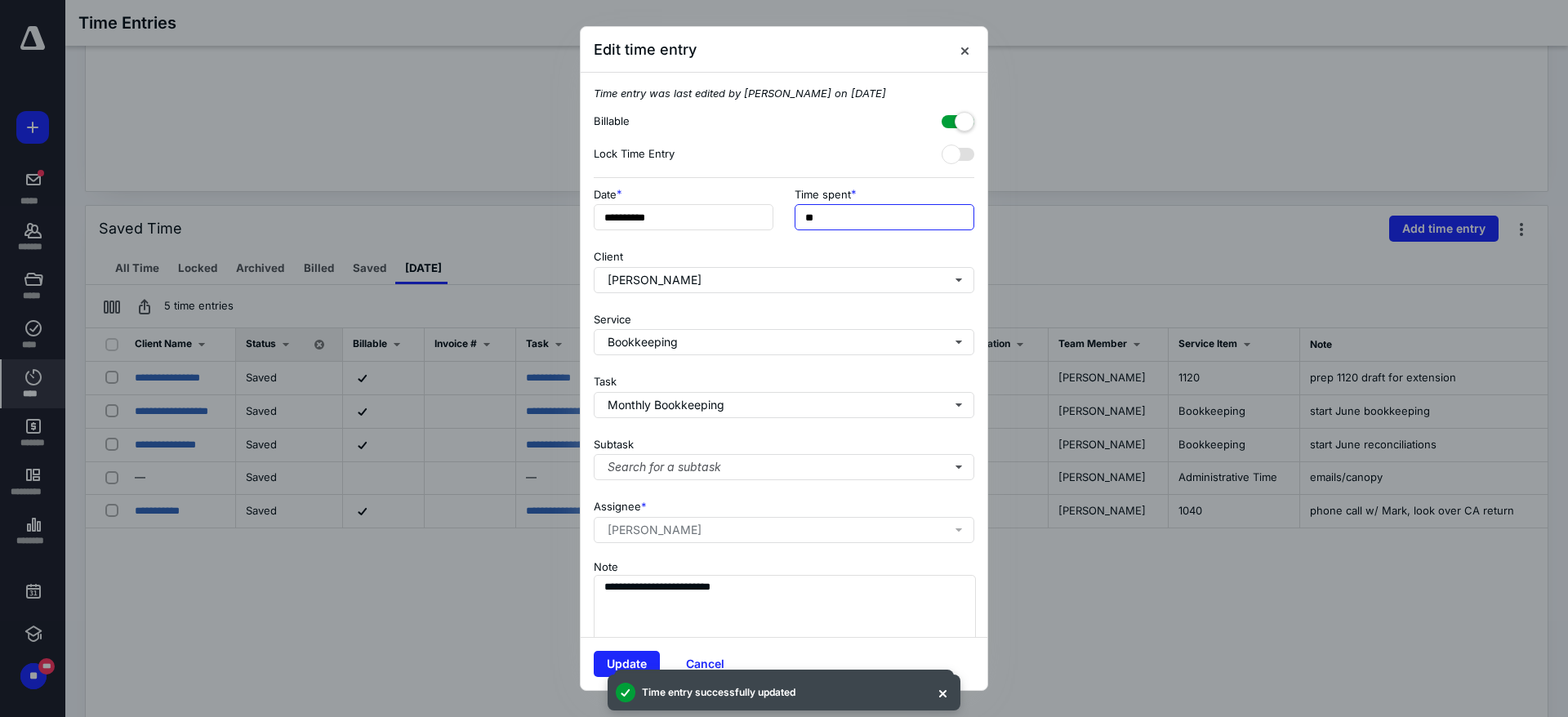 drag, startPoint x: 813, startPoint y: 220, endPoint x: 798, endPoint y: 225, distance: 15.811388 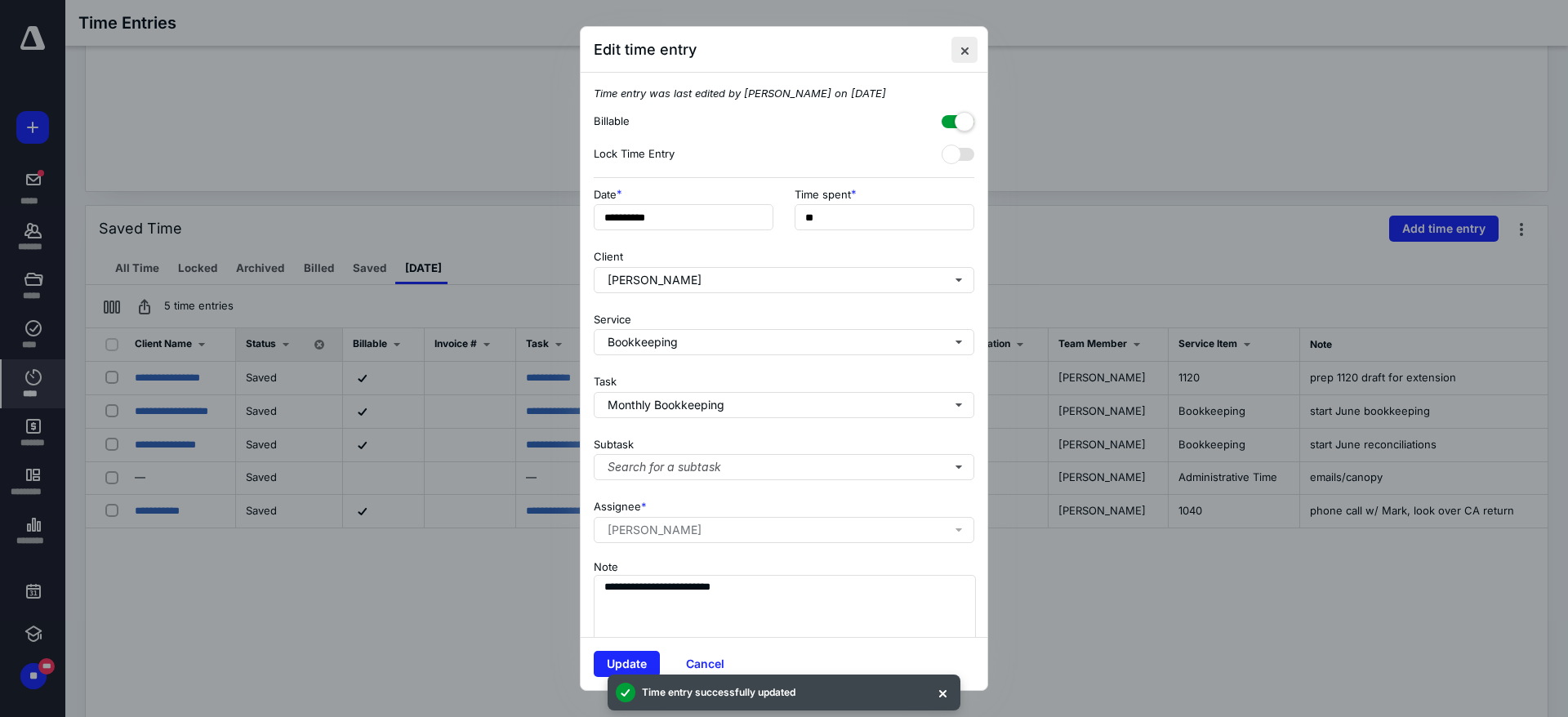click at bounding box center (964, 50) 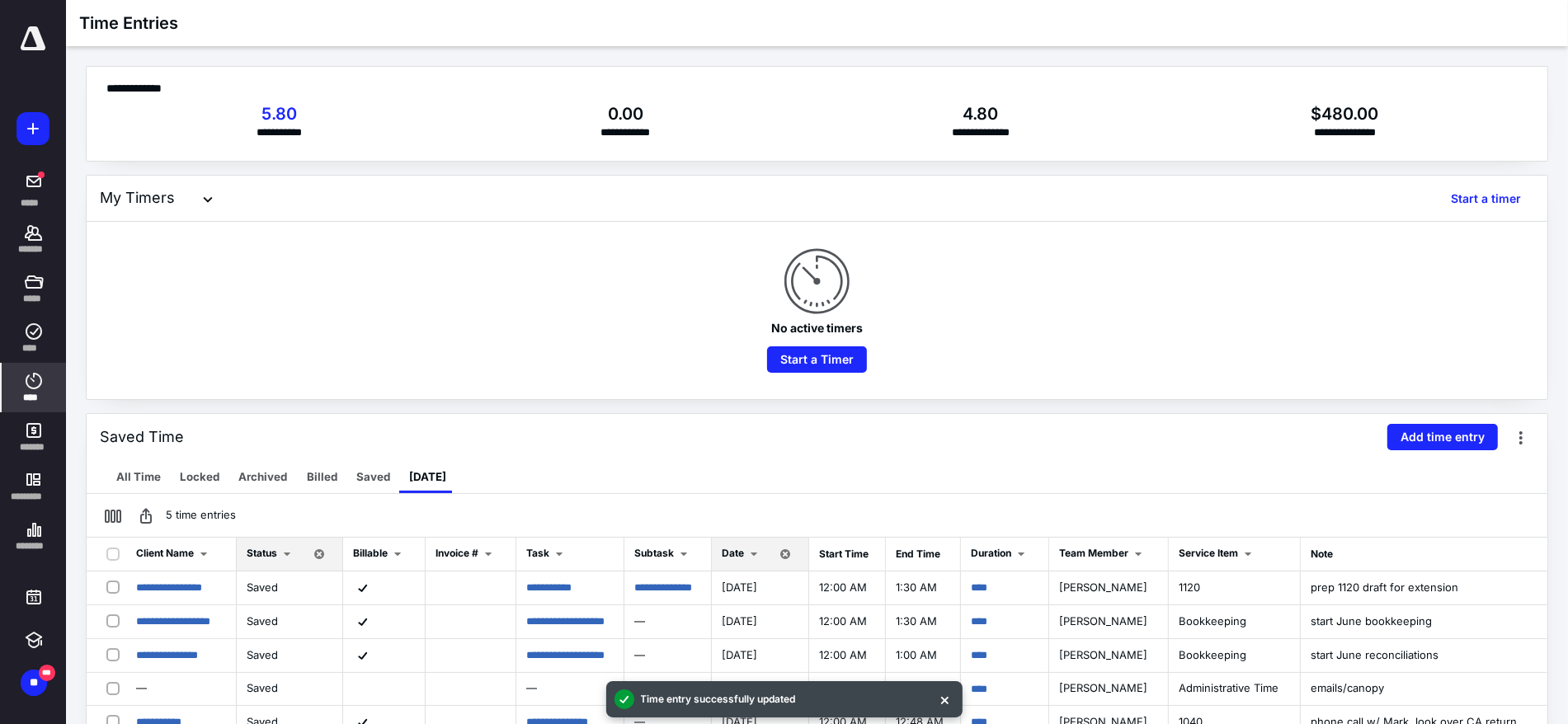scroll, scrollTop: 103, scrollLeft: 0, axis: vertical 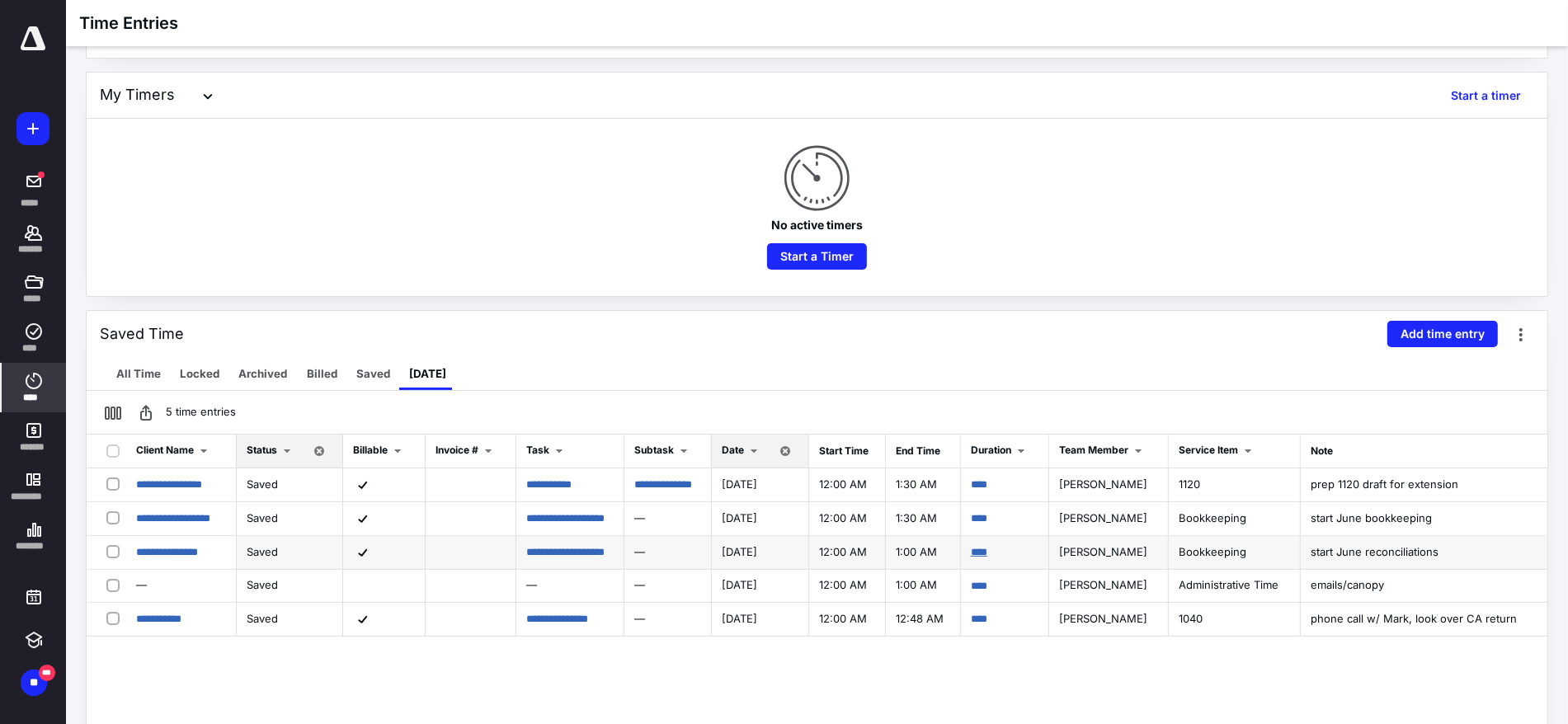 click on "****" at bounding box center (979, 552) 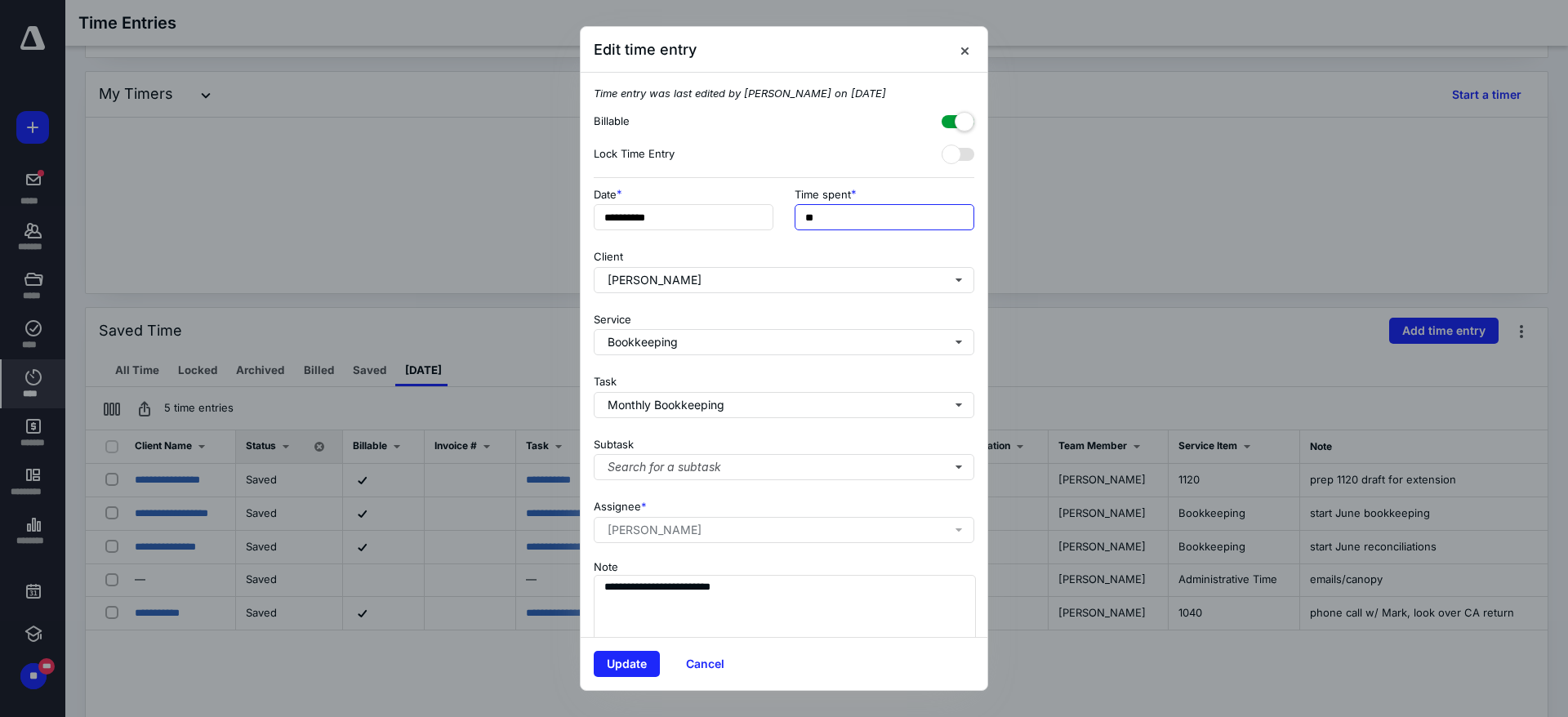 drag, startPoint x: 822, startPoint y: 215, endPoint x: 777, endPoint y: 221, distance: 45.398238 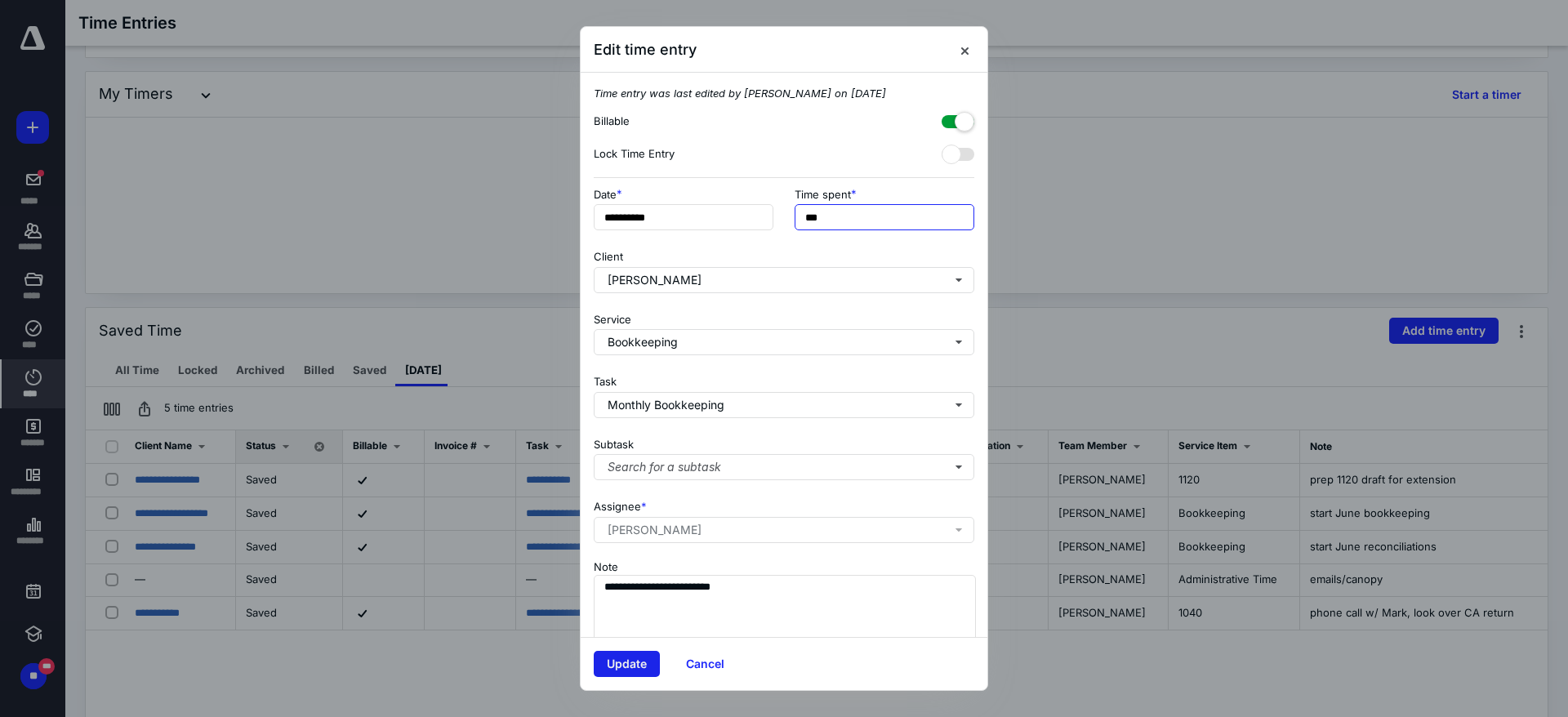 type on "***" 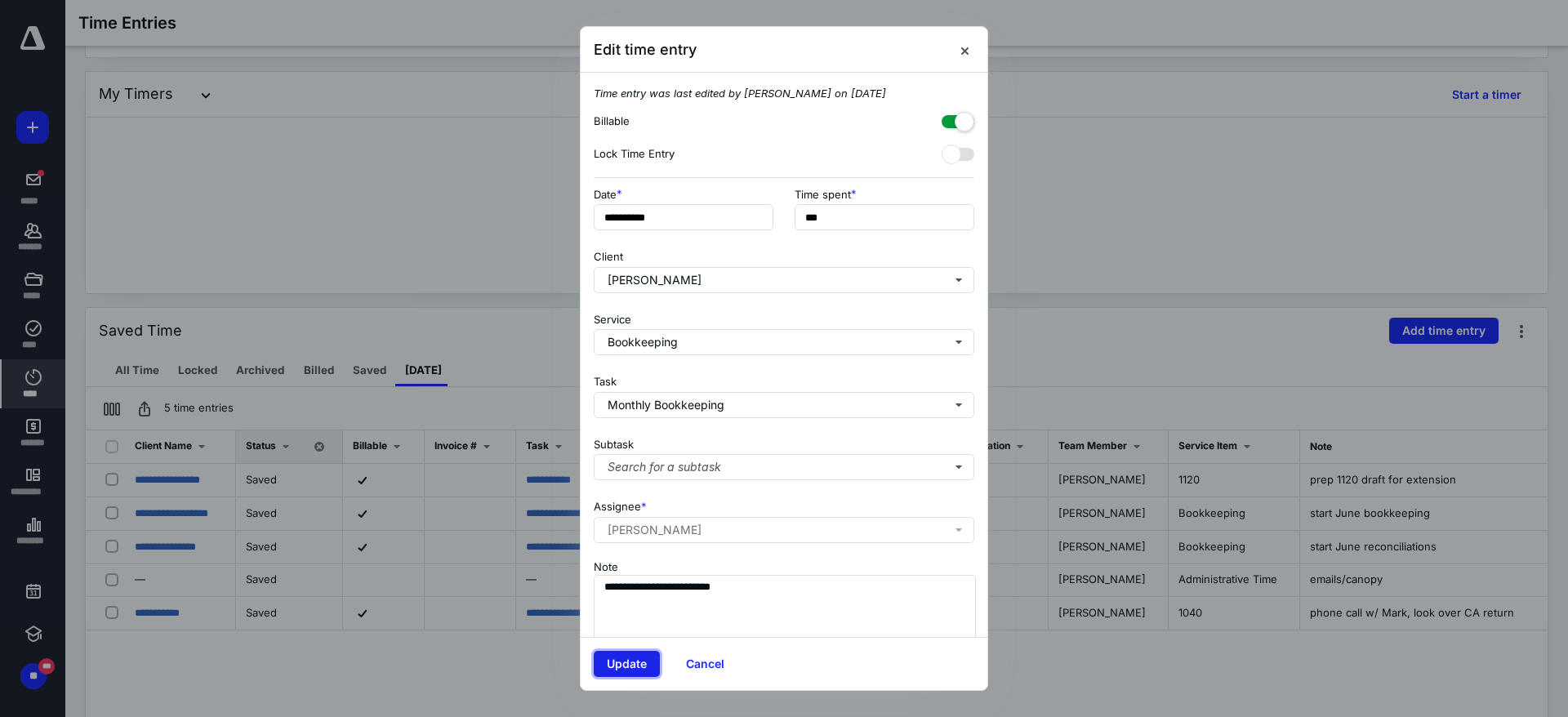 click on "Update" at bounding box center (626, 664) 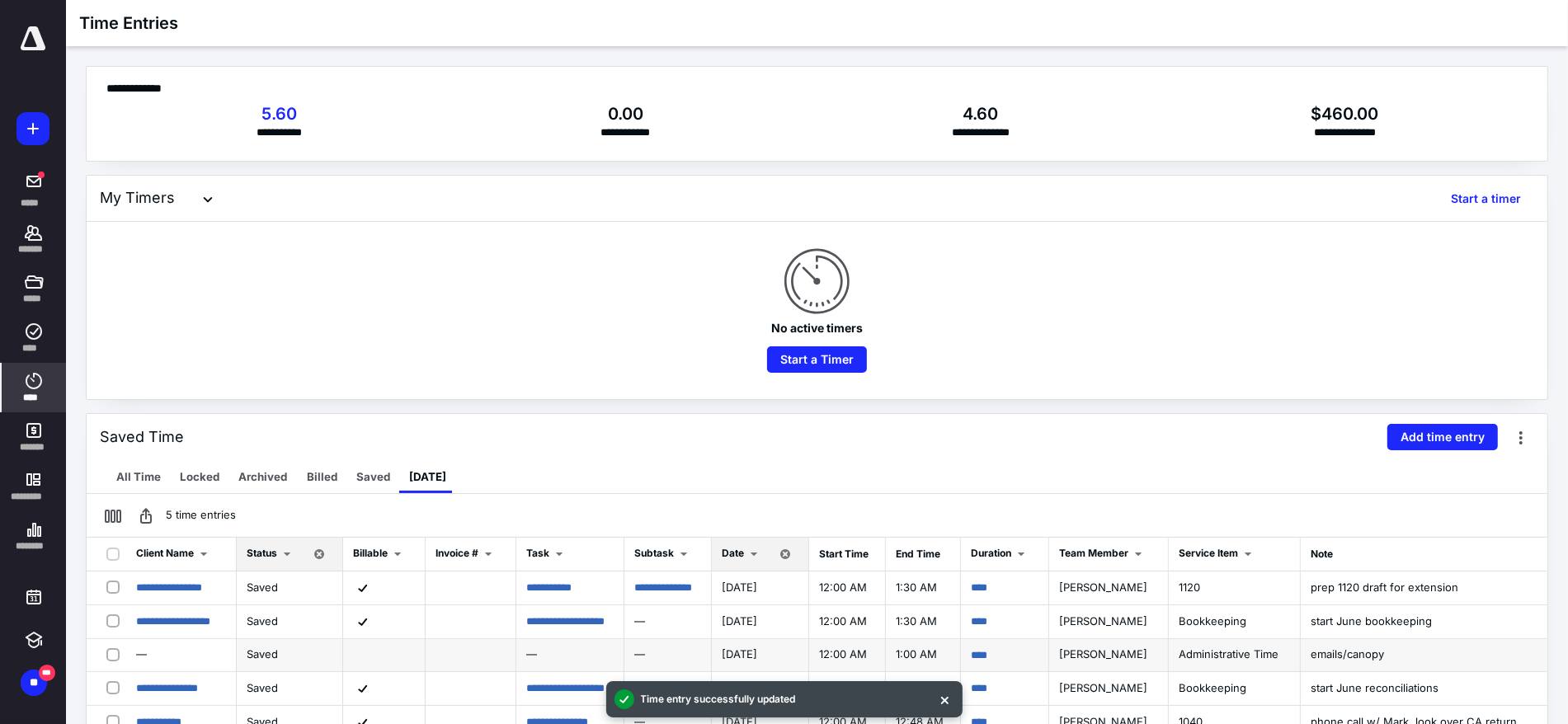 scroll, scrollTop: 103, scrollLeft: 0, axis: vertical 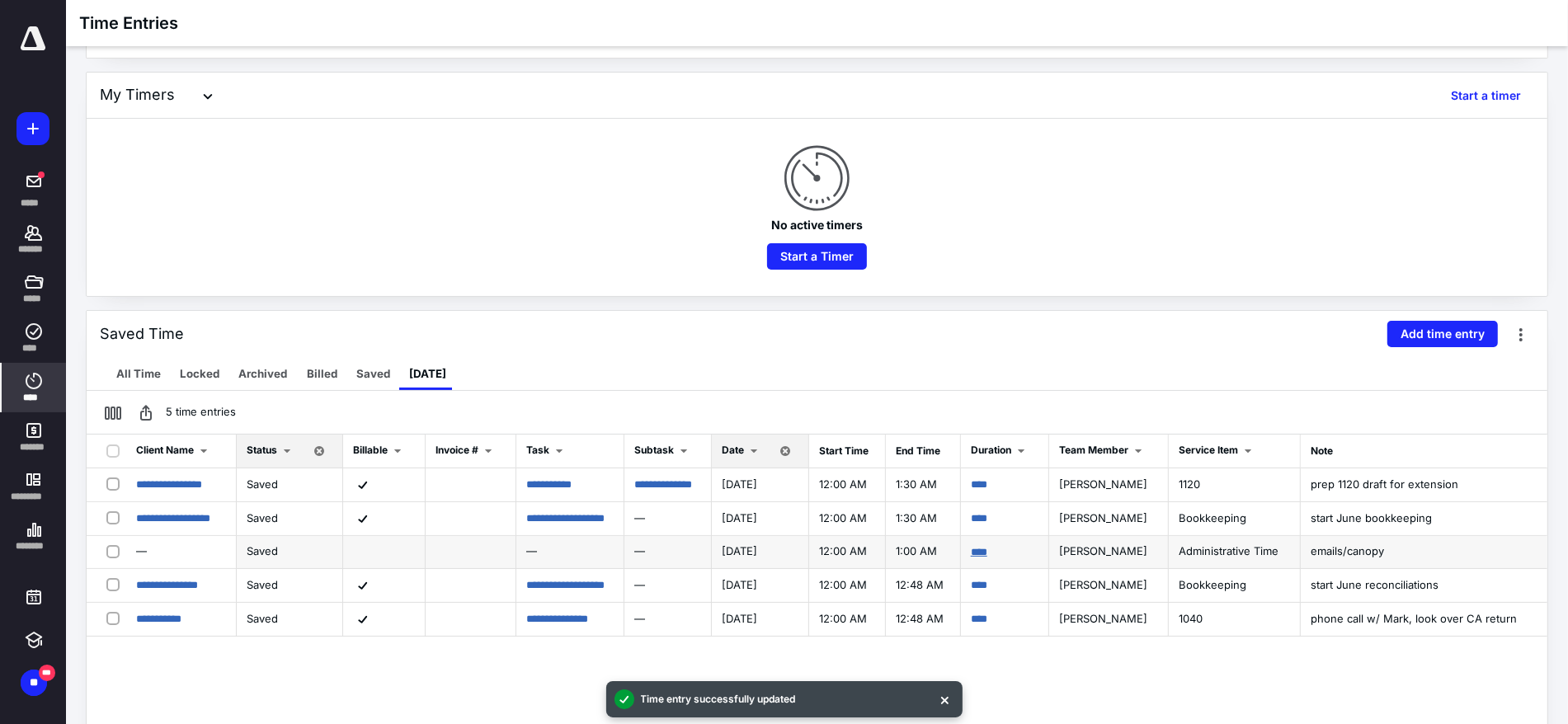 click on "****" at bounding box center [979, 552] 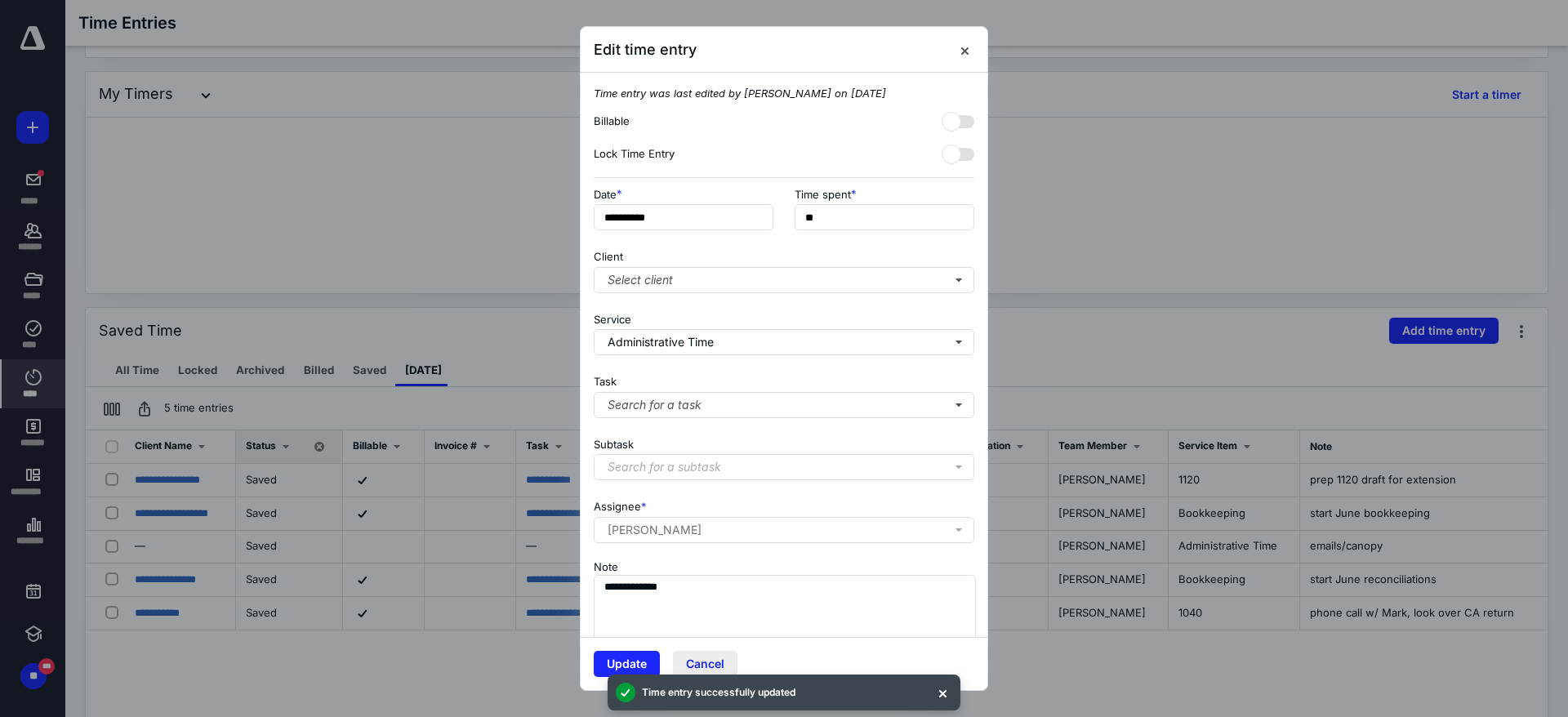 click on "Cancel" at bounding box center (705, 664) 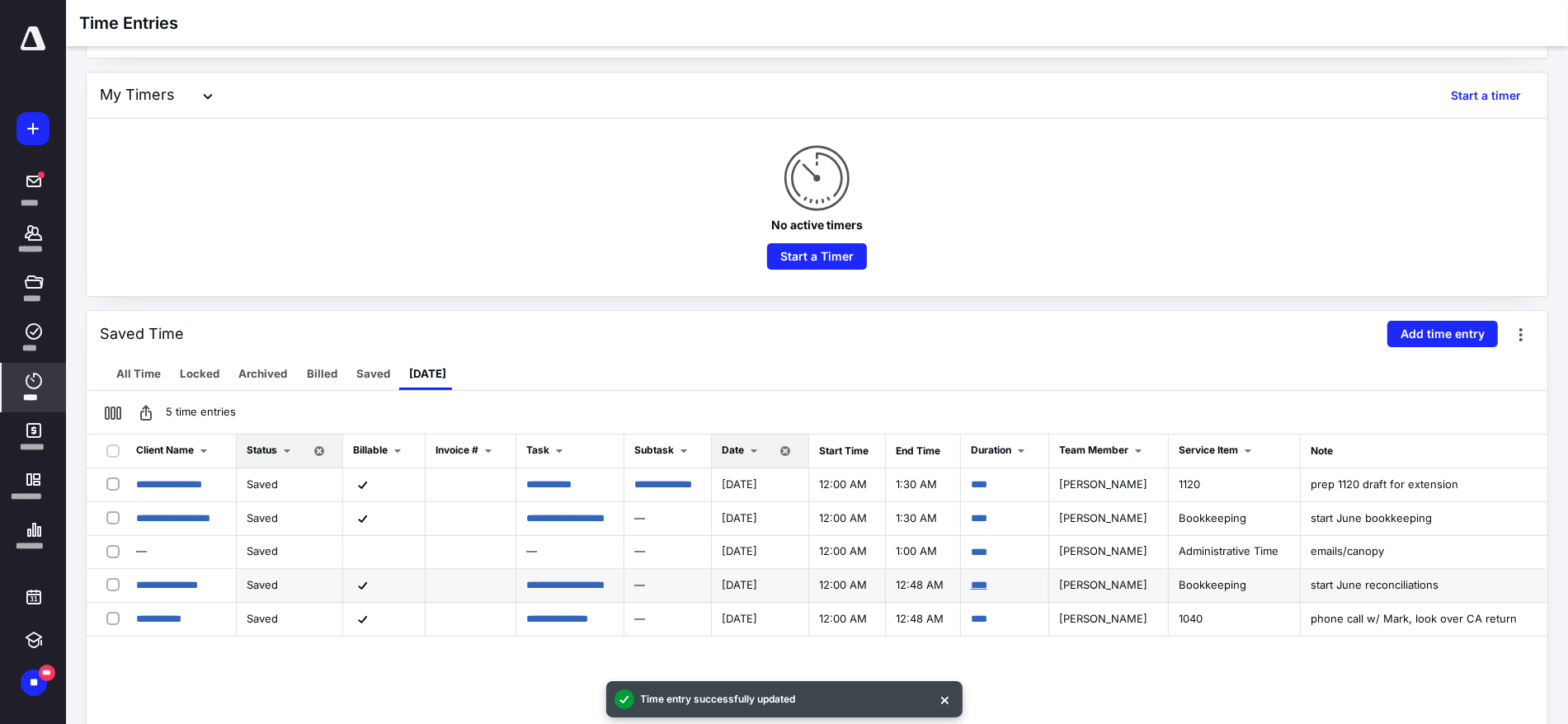 click on "****" at bounding box center [979, 585] 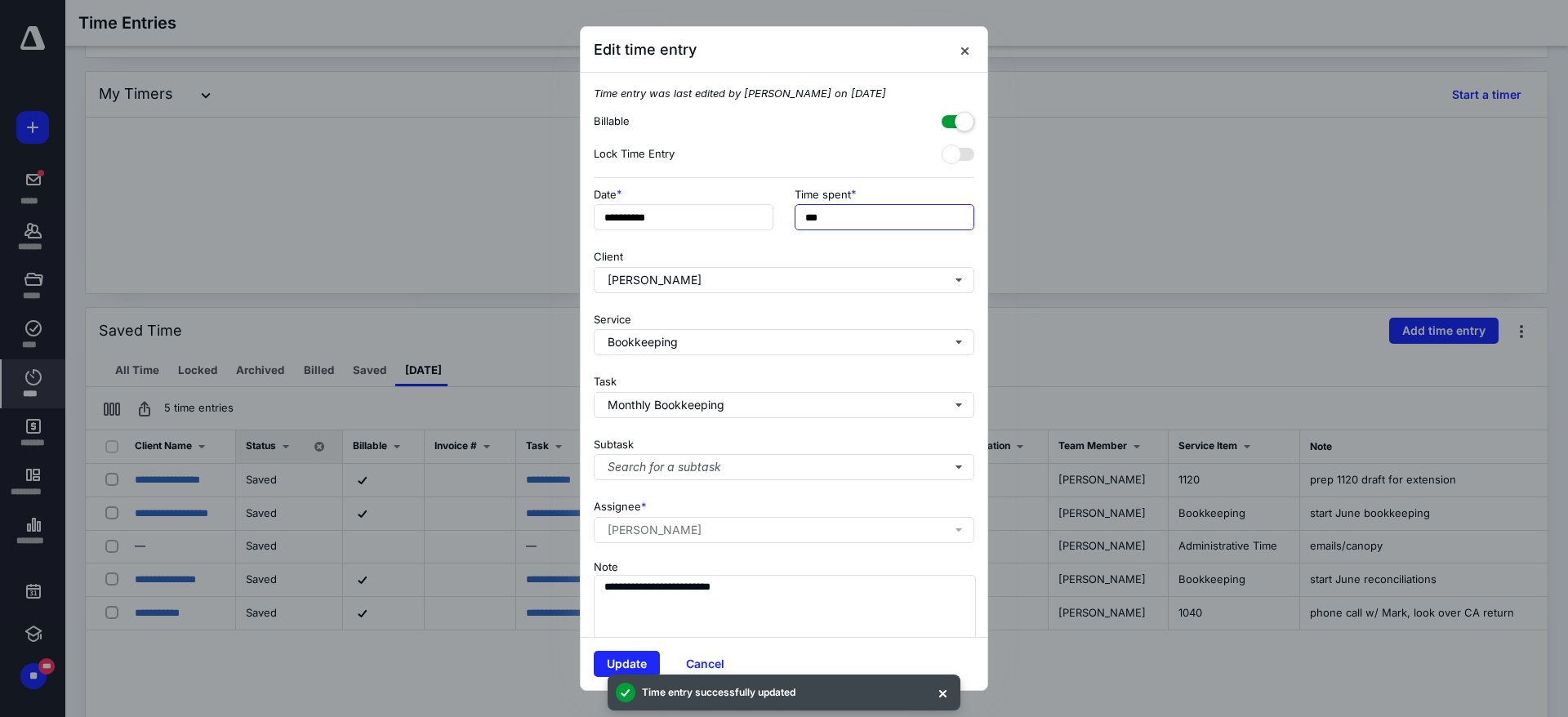 click on "***" at bounding box center (884, 217) 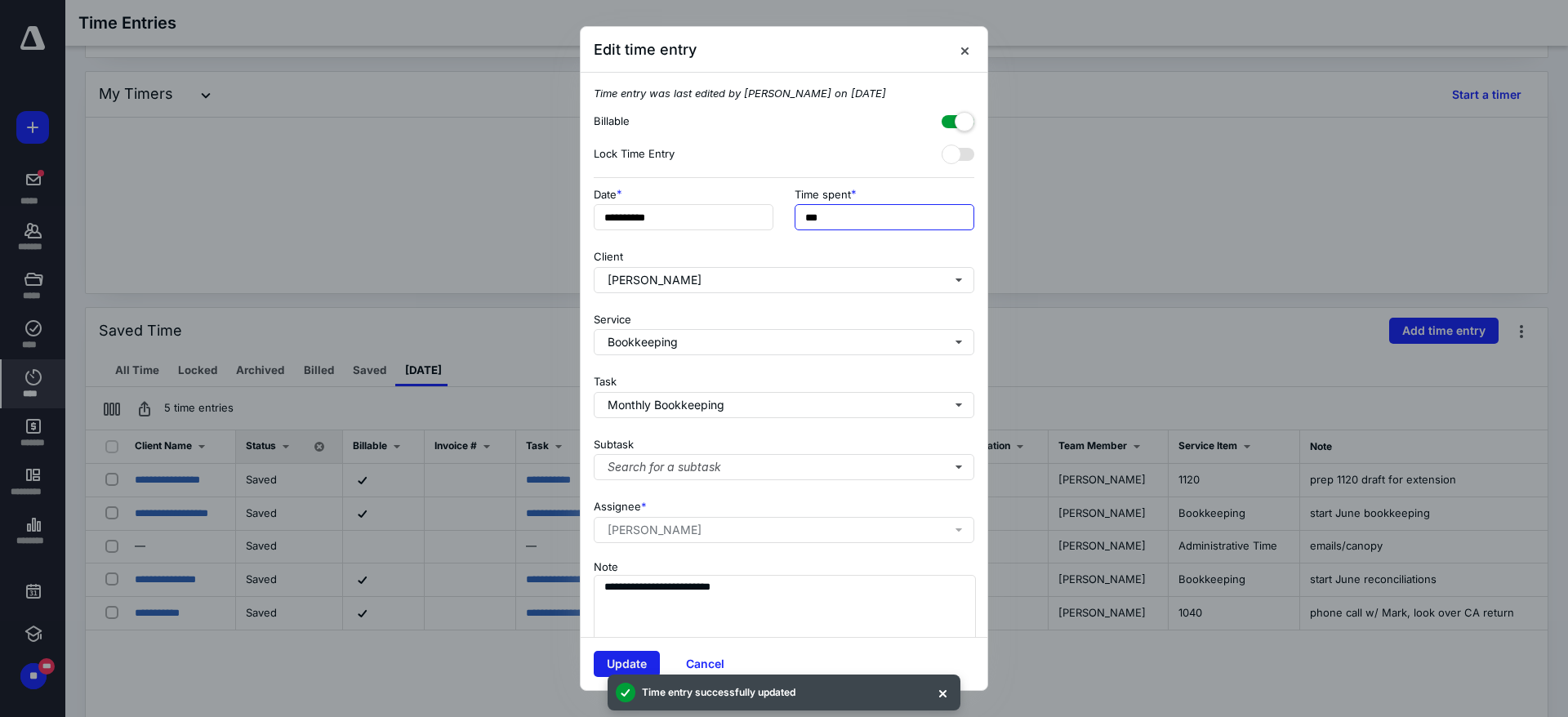 type on "***" 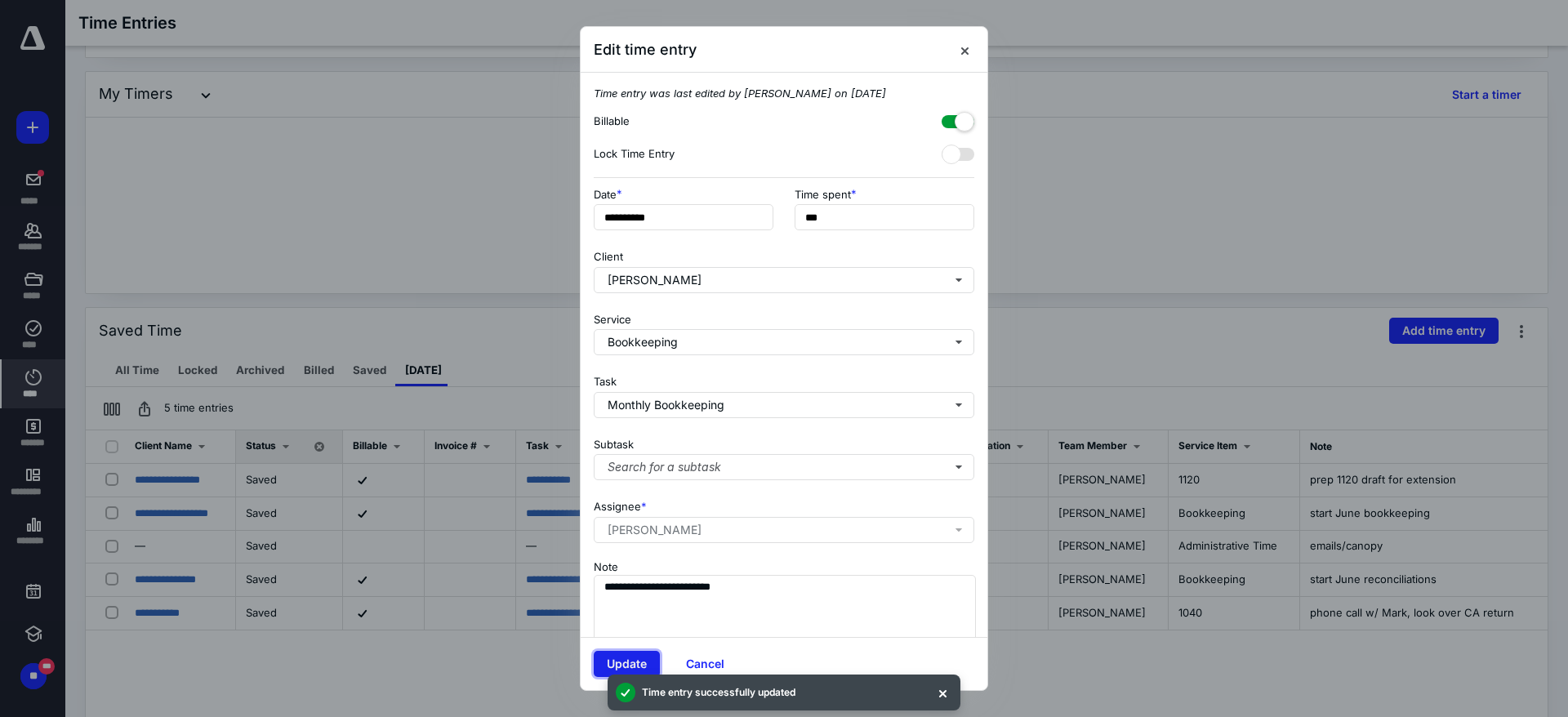 click on "Update" at bounding box center (626, 664) 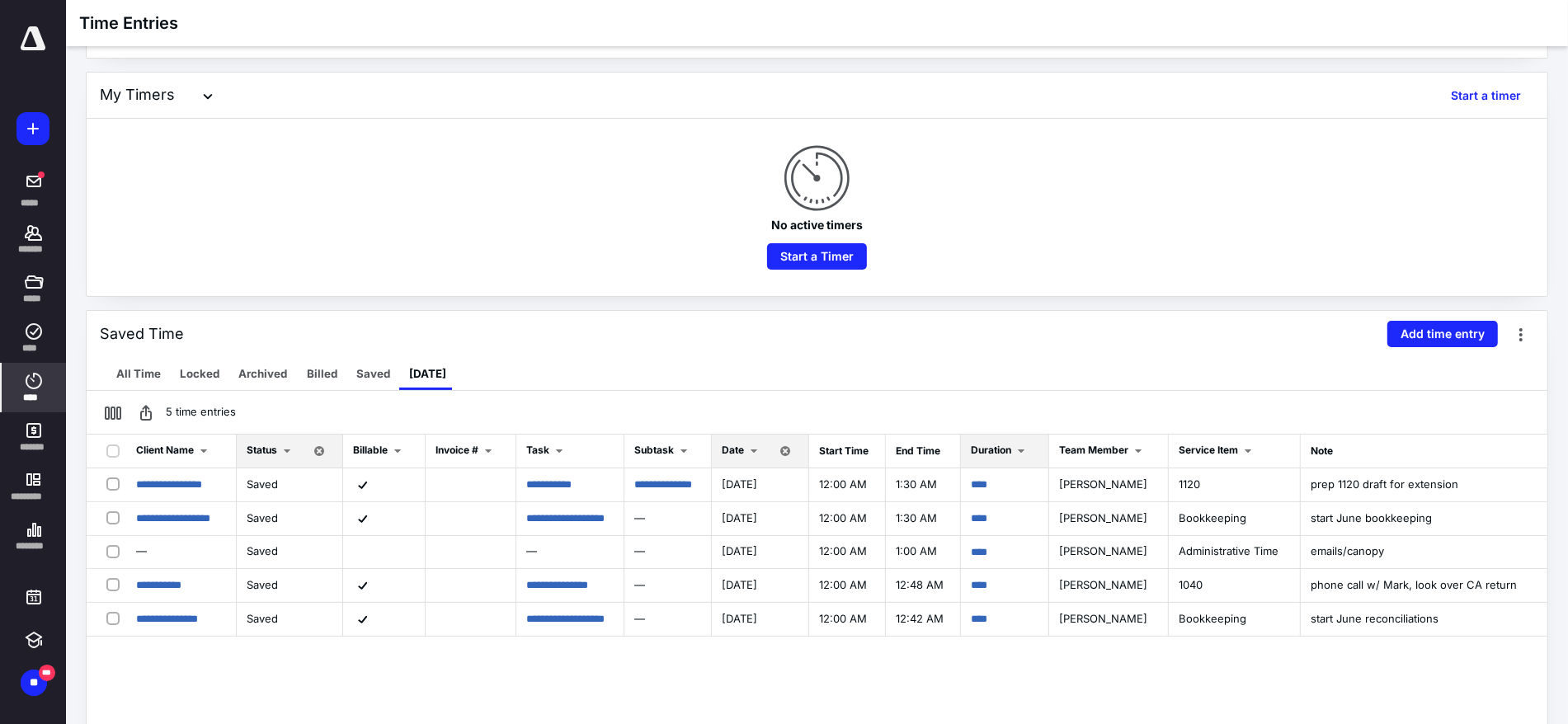 scroll, scrollTop: 0, scrollLeft: 0, axis: both 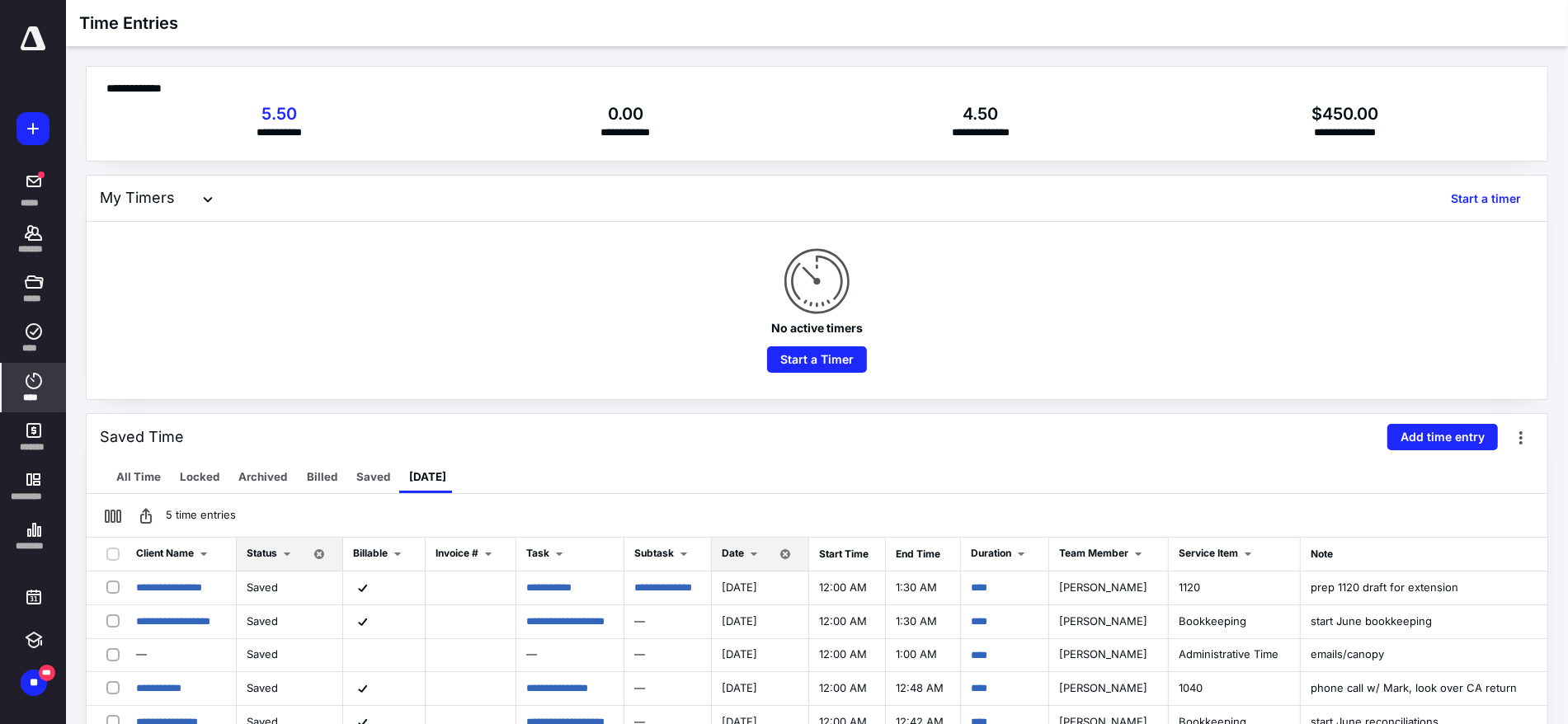 click on "Date" at bounding box center [732, 552] 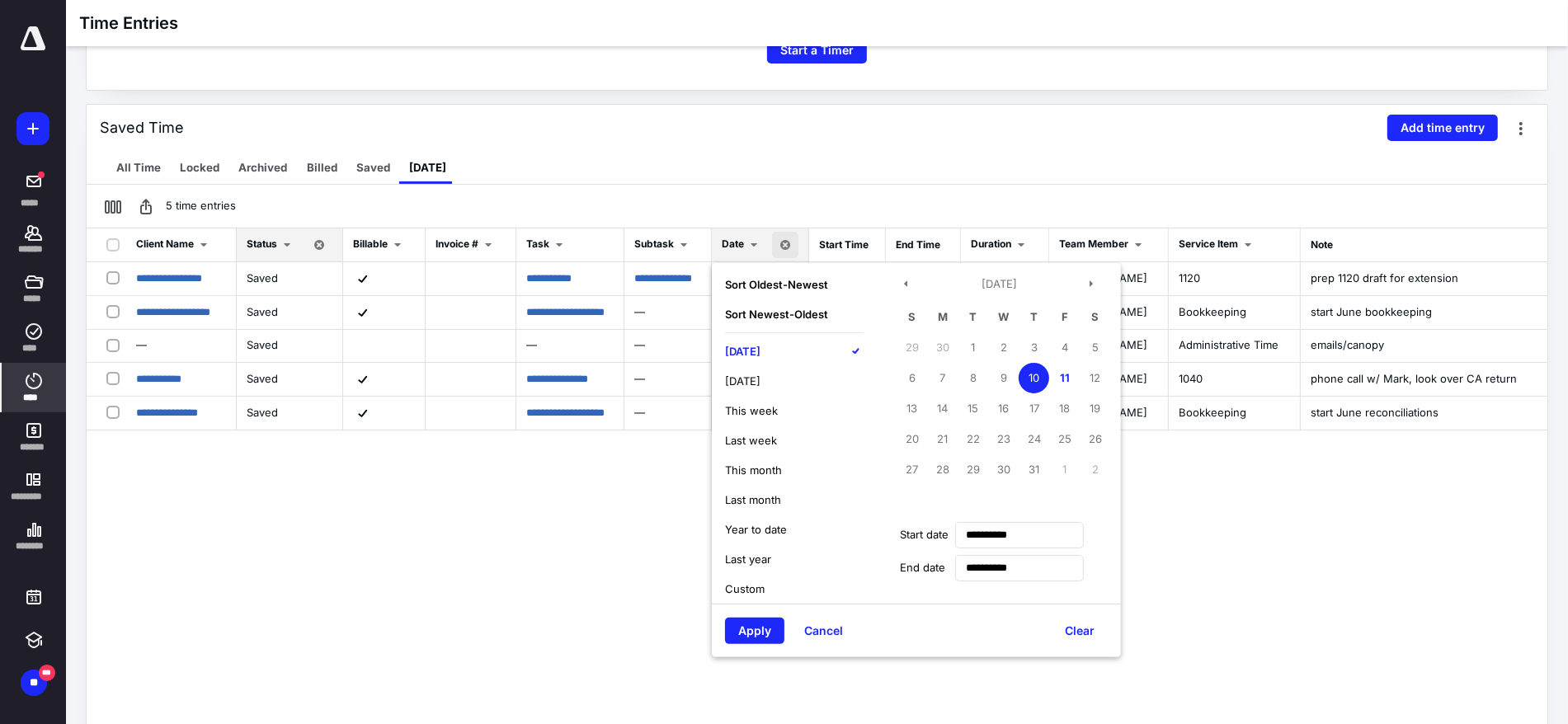 scroll, scrollTop: 367, scrollLeft: 0, axis: vertical 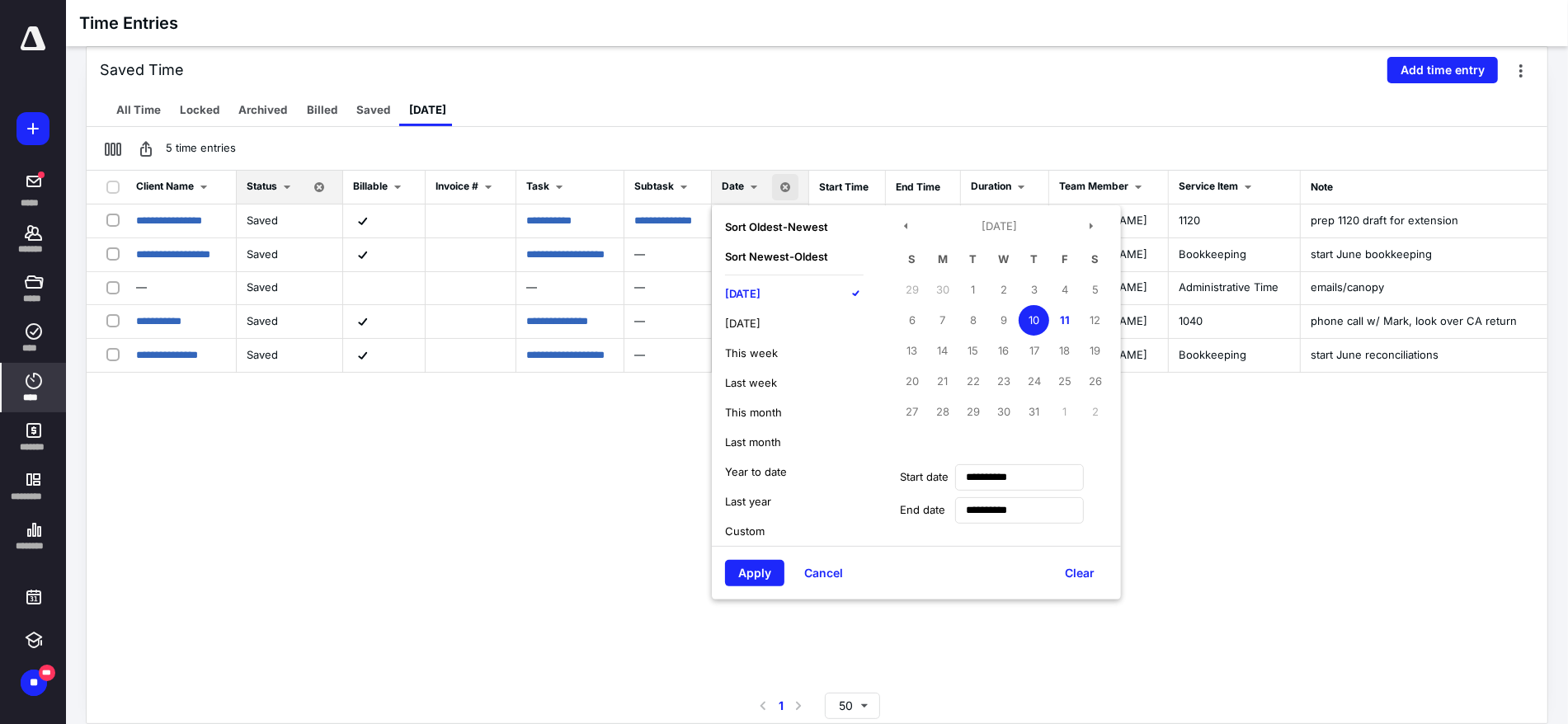 click on "[DATE]" at bounding box center [742, 294] 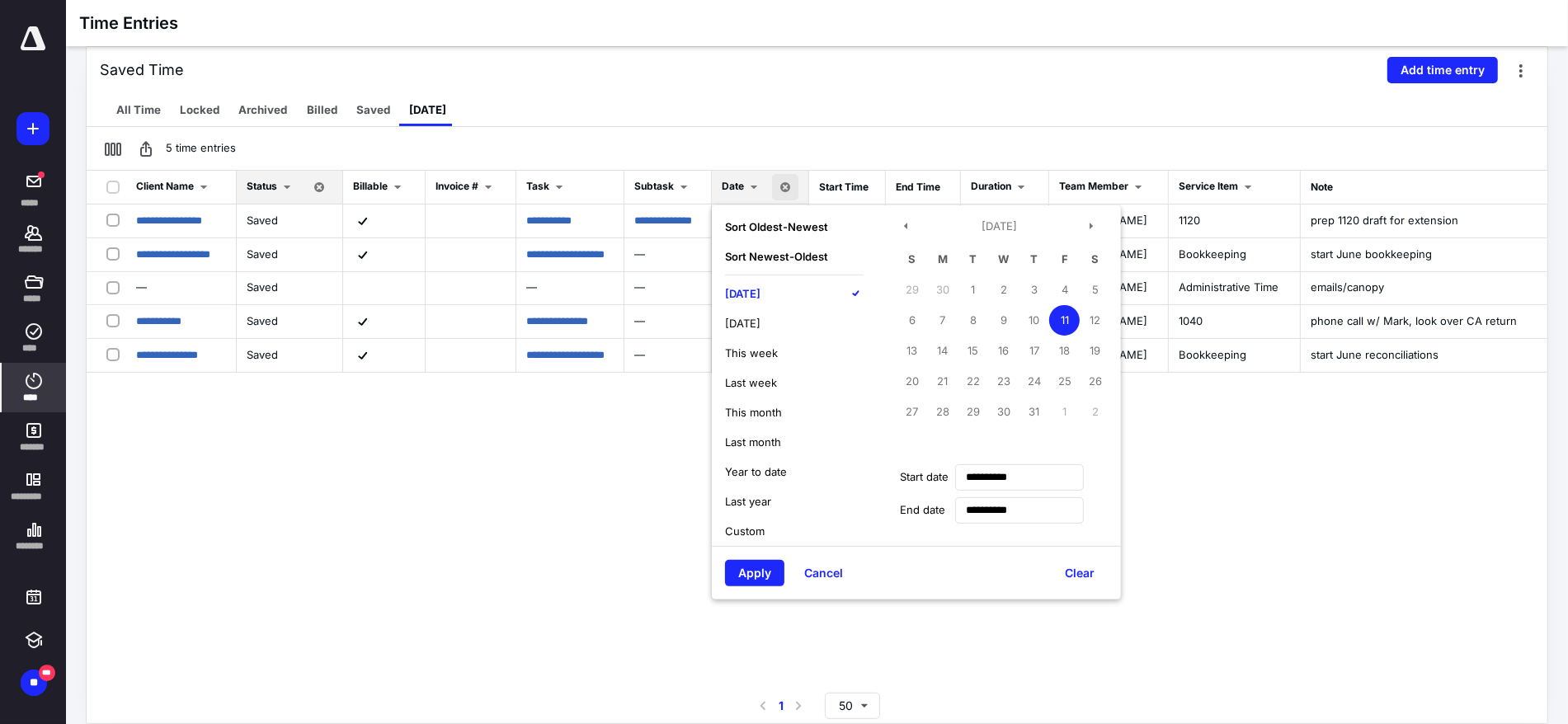 click on "[DATE]" at bounding box center [742, 294] 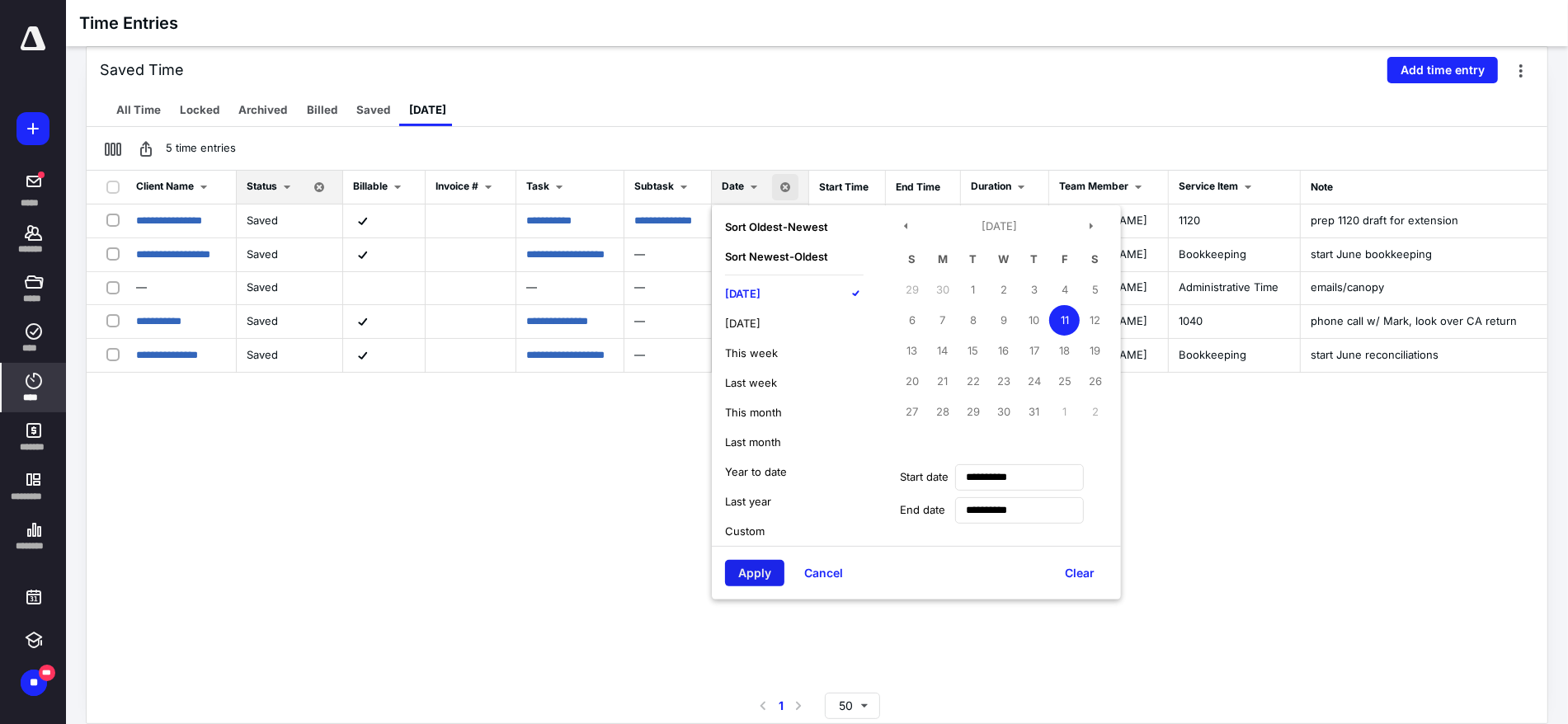 click on "Apply" at bounding box center (755, 573) 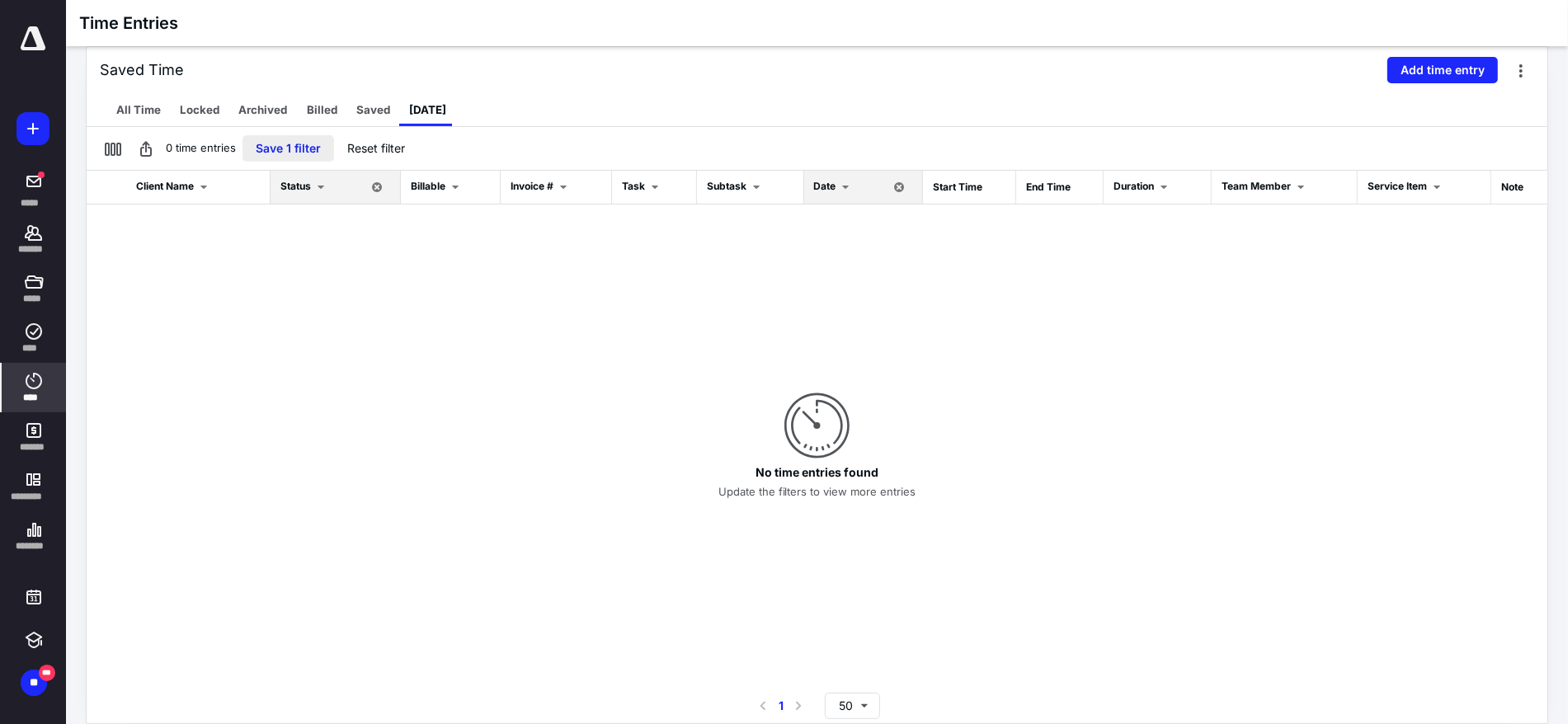click on "Save 1 filter" at bounding box center [288, 148] 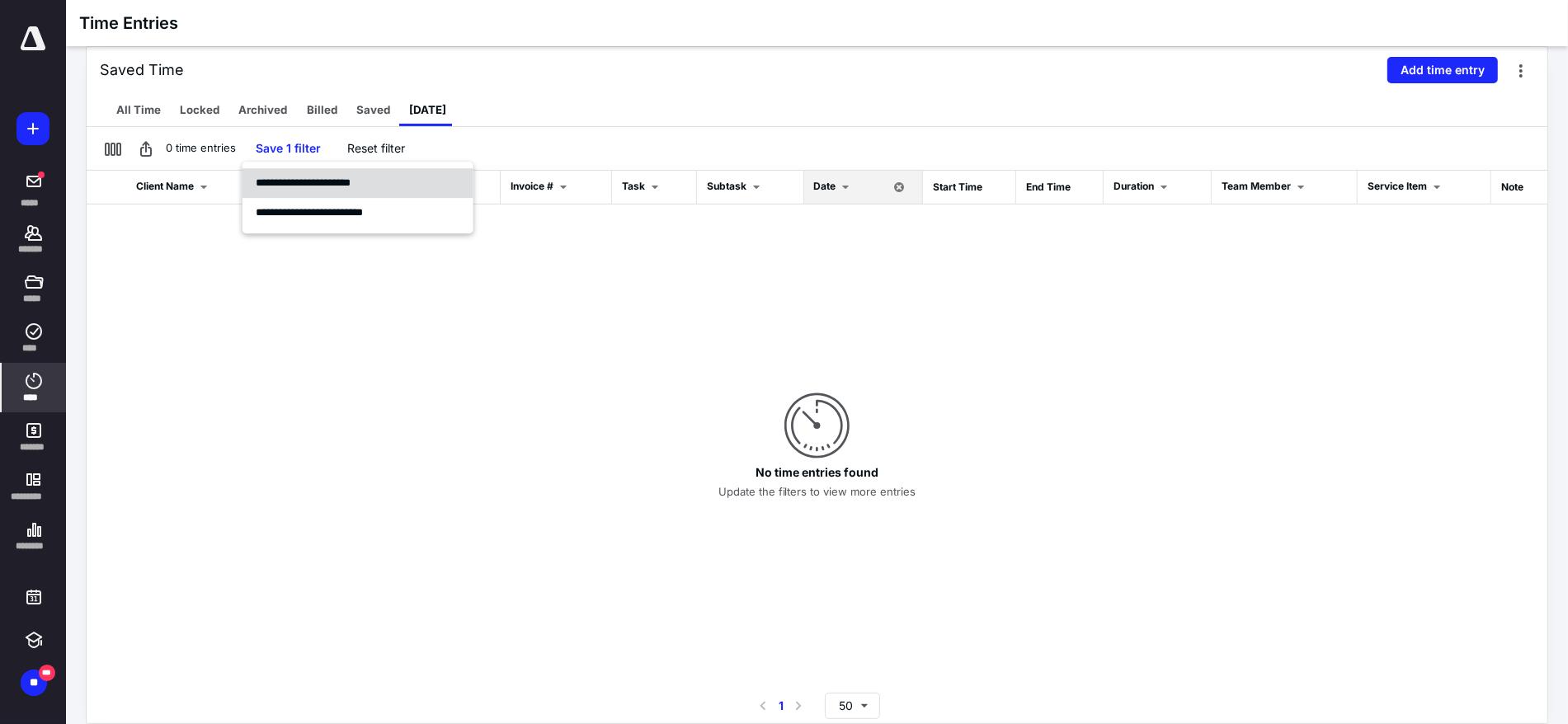 click on "**********" at bounding box center [358, 183] 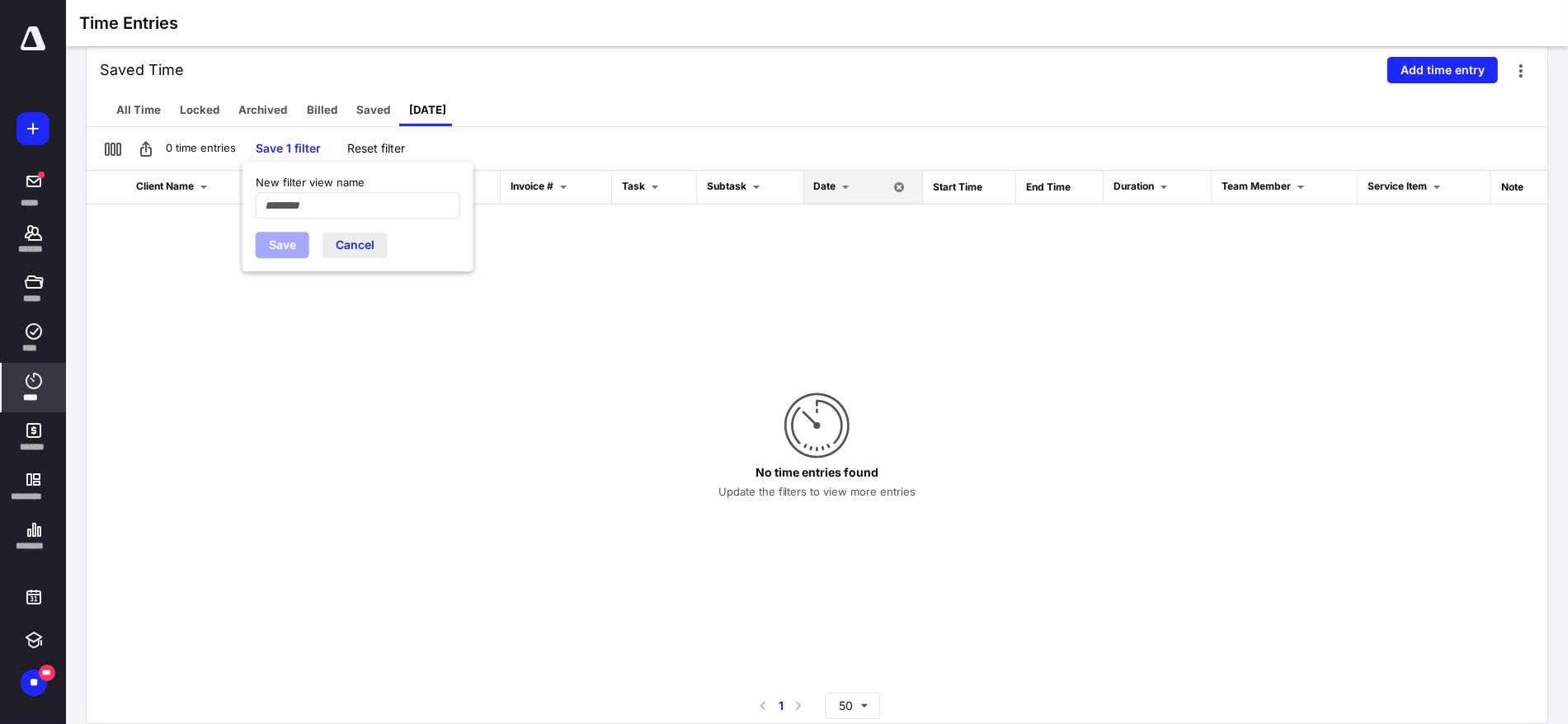 click on "Cancel" at bounding box center [355, 245] 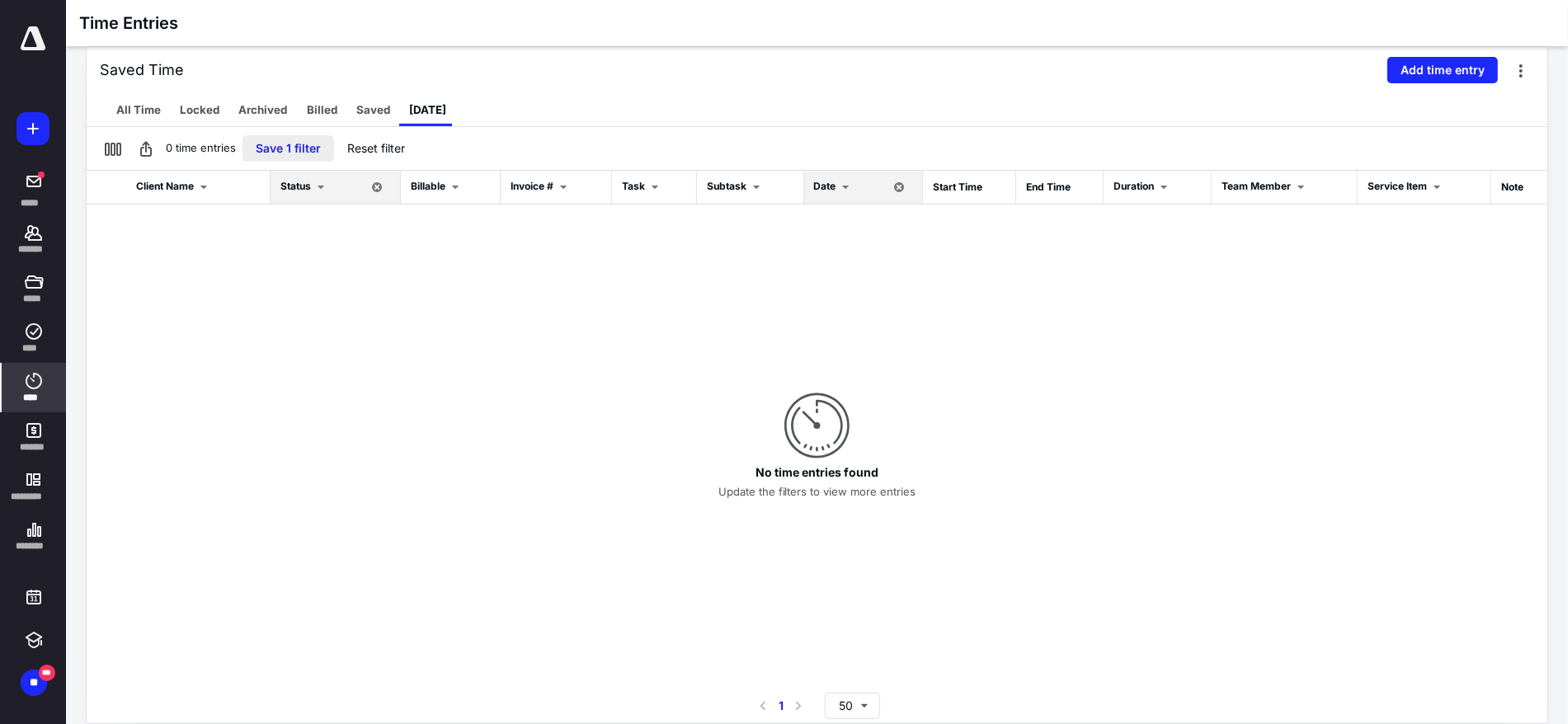 click on "Save 1 filter" at bounding box center [288, 148] 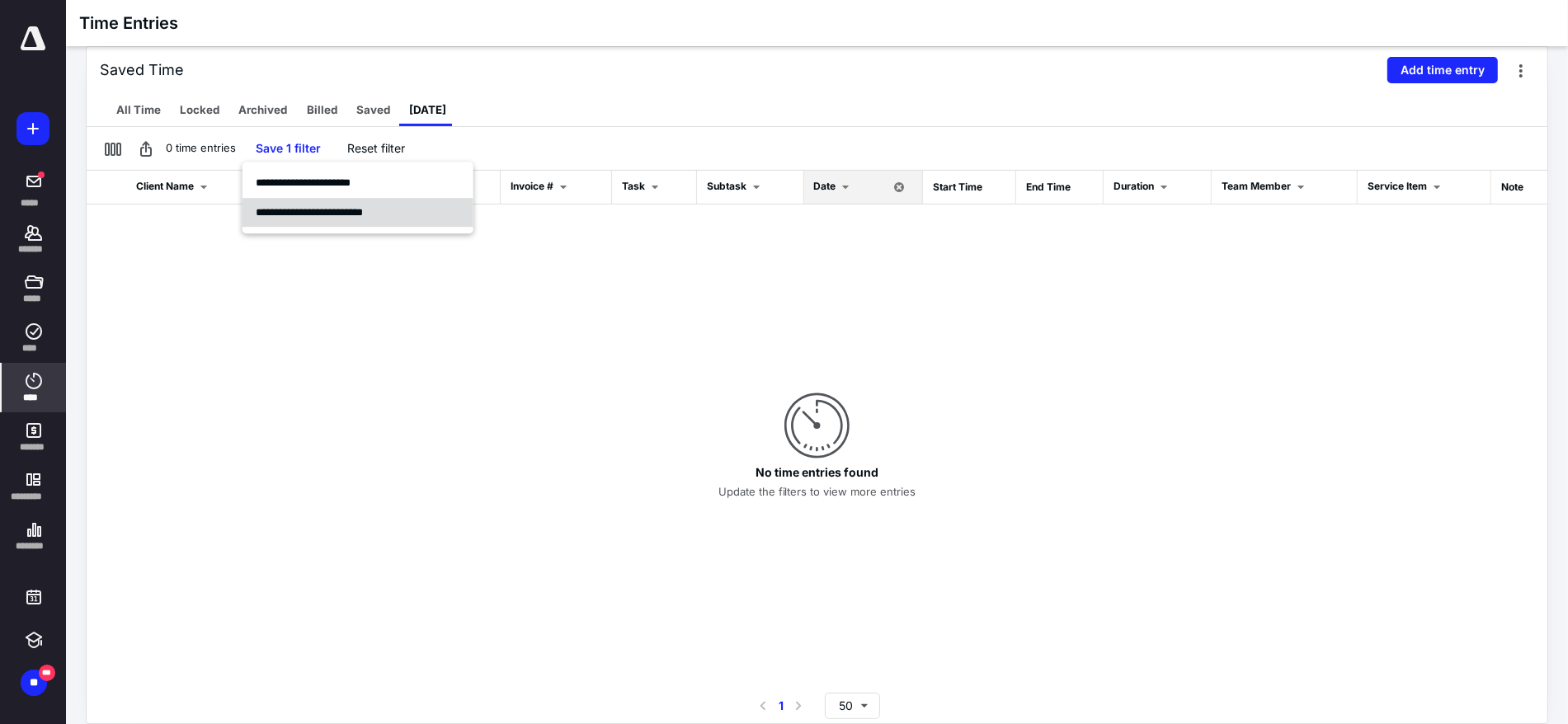 click on "**********" at bounding box center (309, 212) 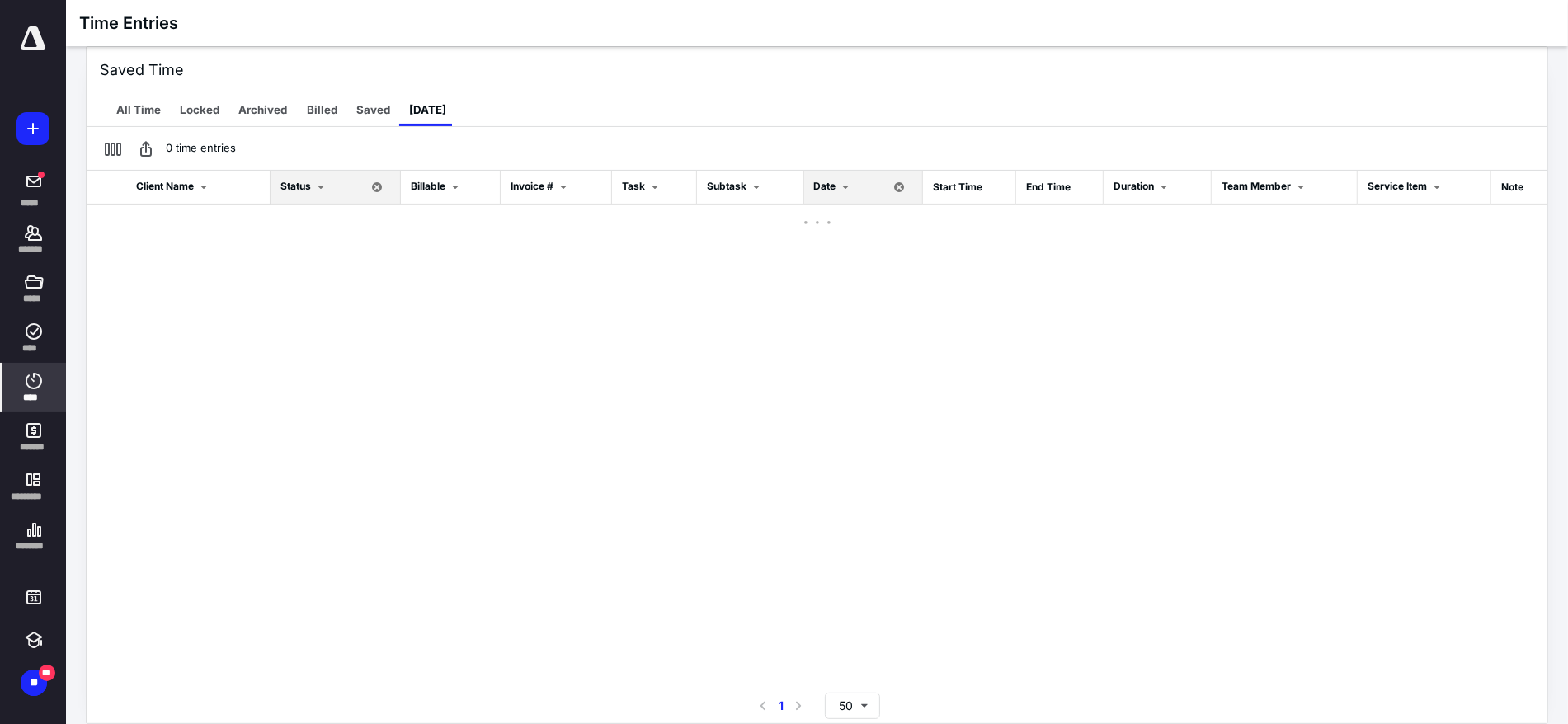 scroll, scrollTop: 0, scrollLeft: 0, axis: both 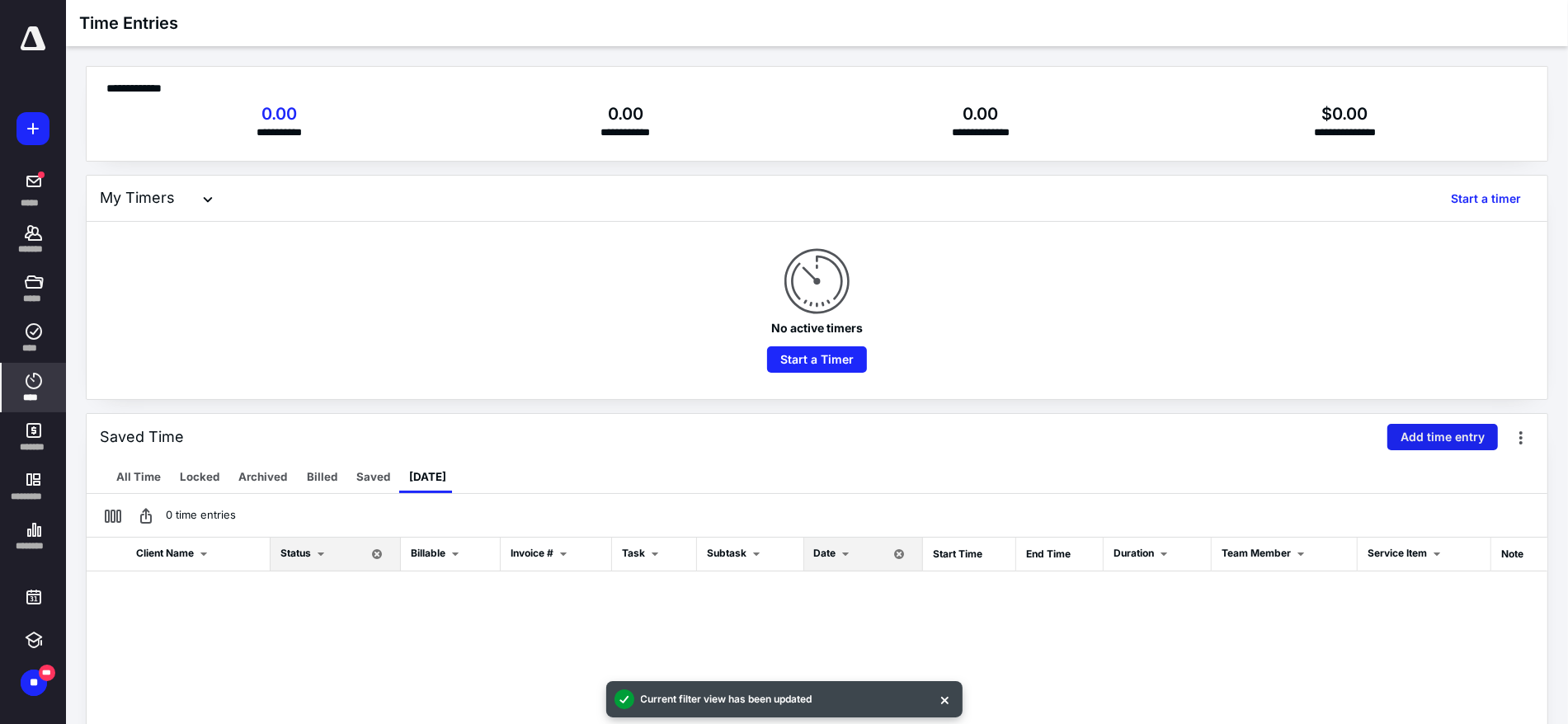 click on "Add time entry" at bounding box center [1443, 437] 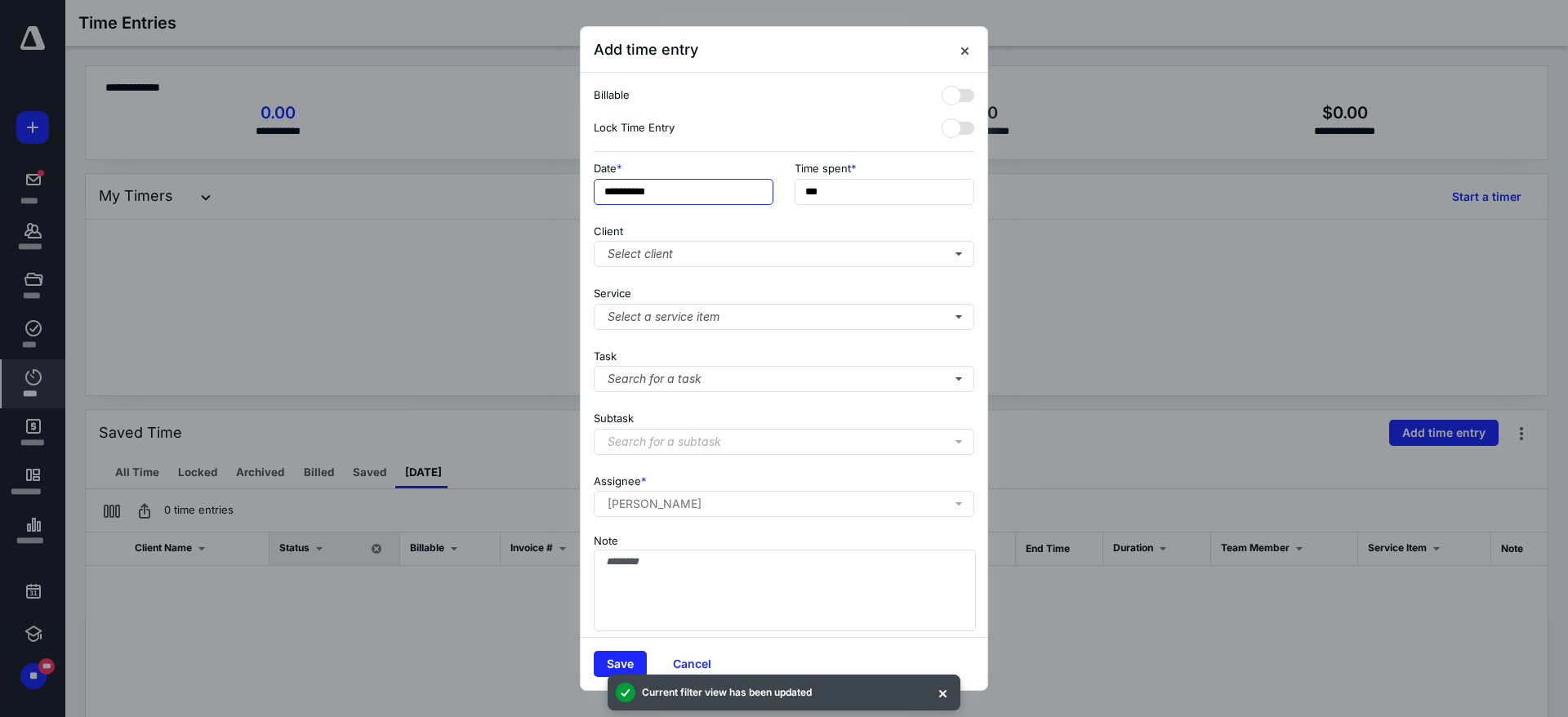 click on "**********" at bounding box center [684, 192] 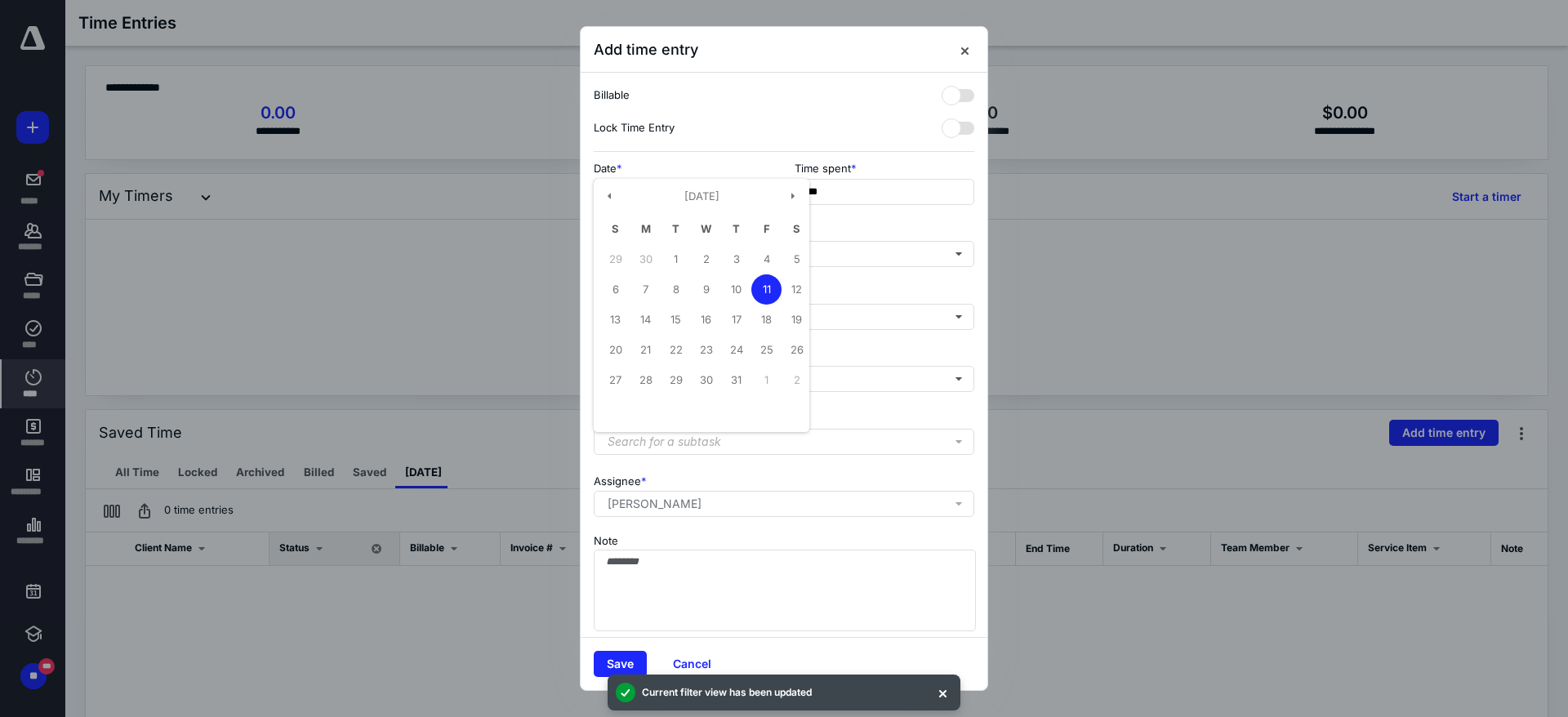 click on "11" at bounding box center (766, 289) 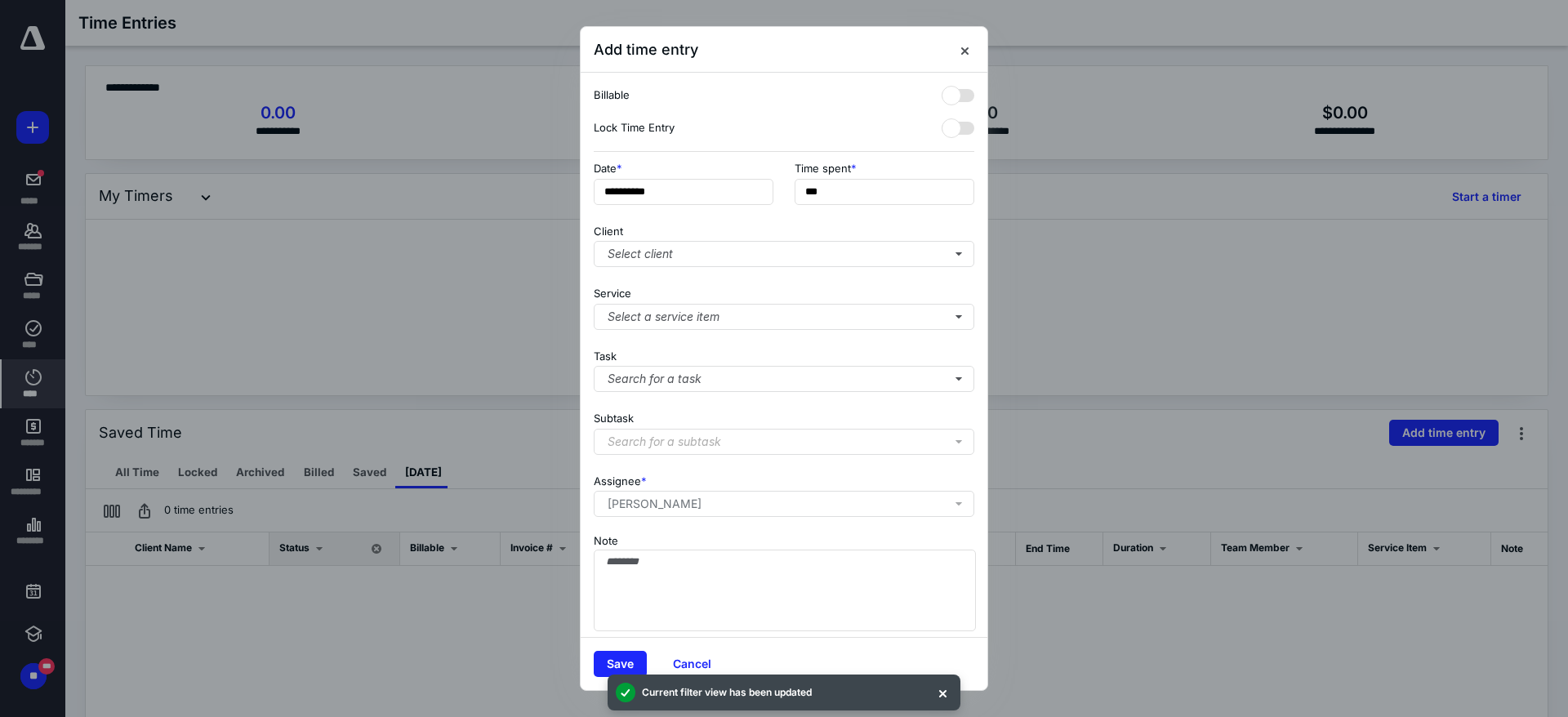 click on "**********" at bounding box center [784, 354] 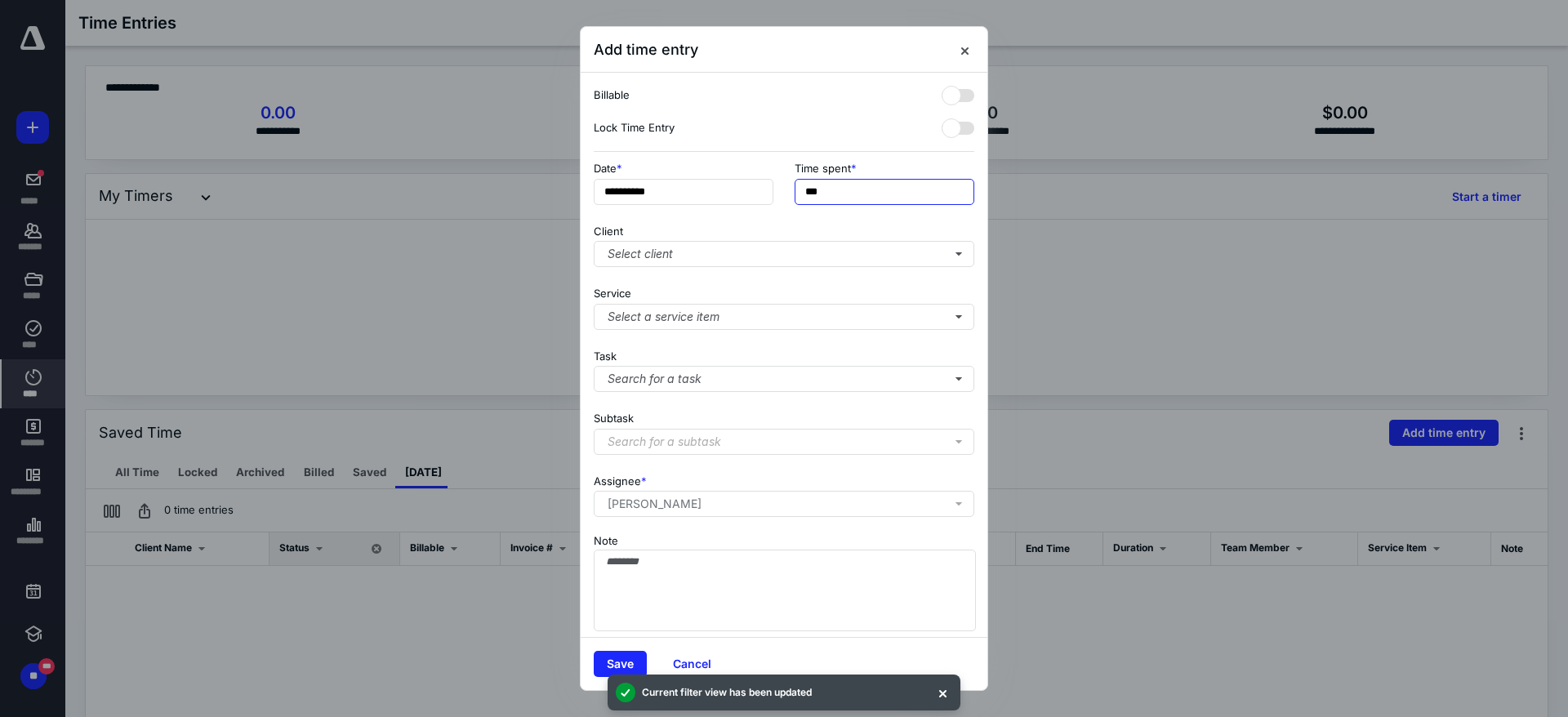 drag, startPoint x: 796, startPoint y: 207, endPoint x: 744, endPoint y: 221, distance: 53.85165 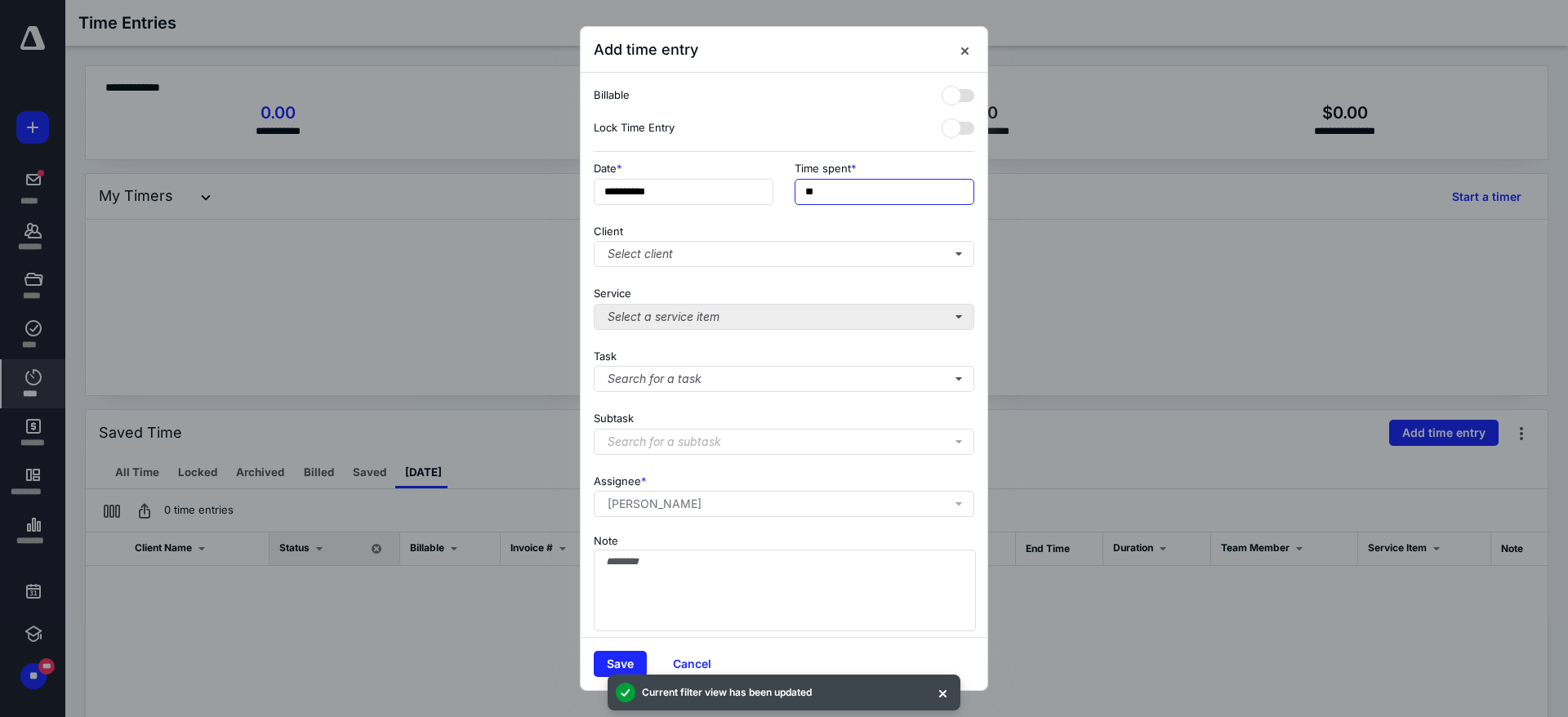 type on "**" 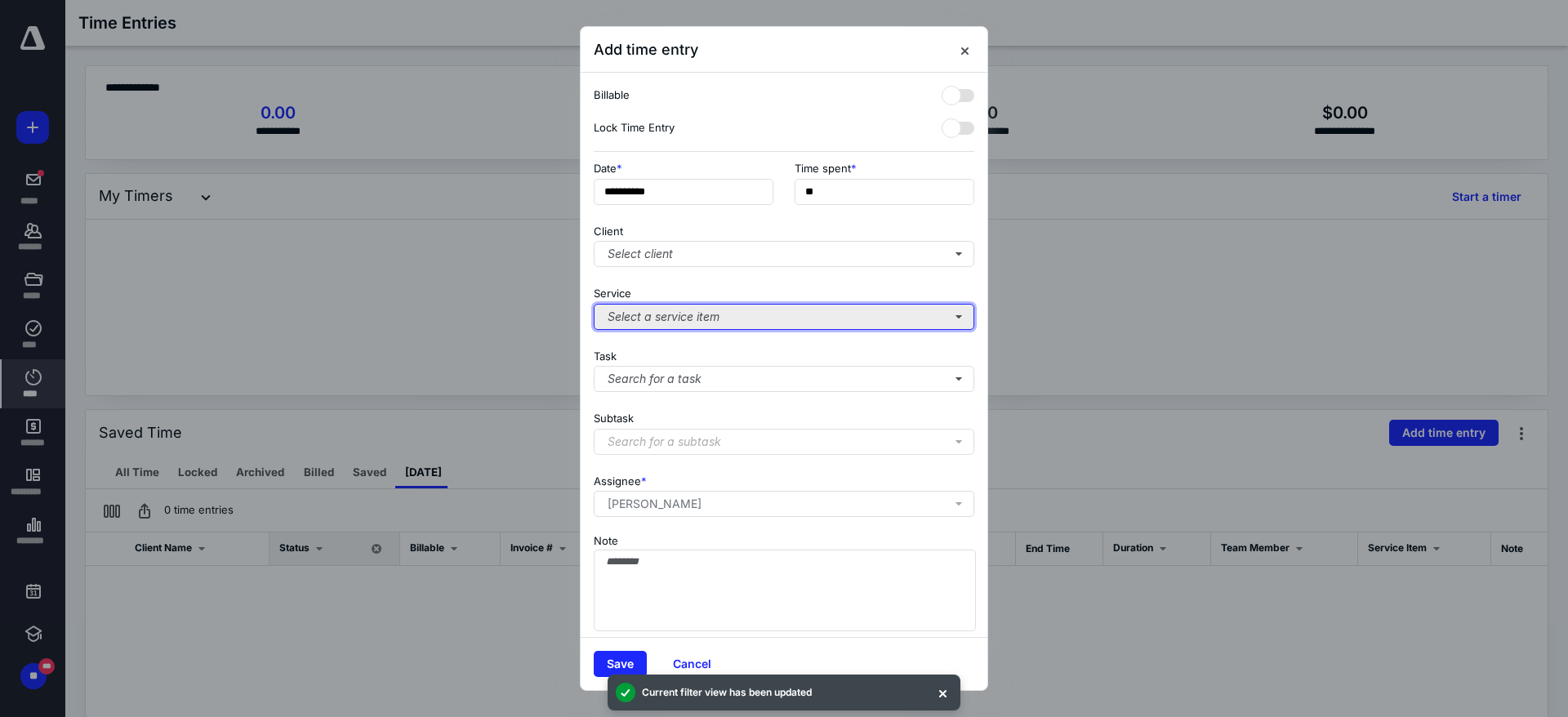 click on "Select a service item" at bounding box center [784, 317] 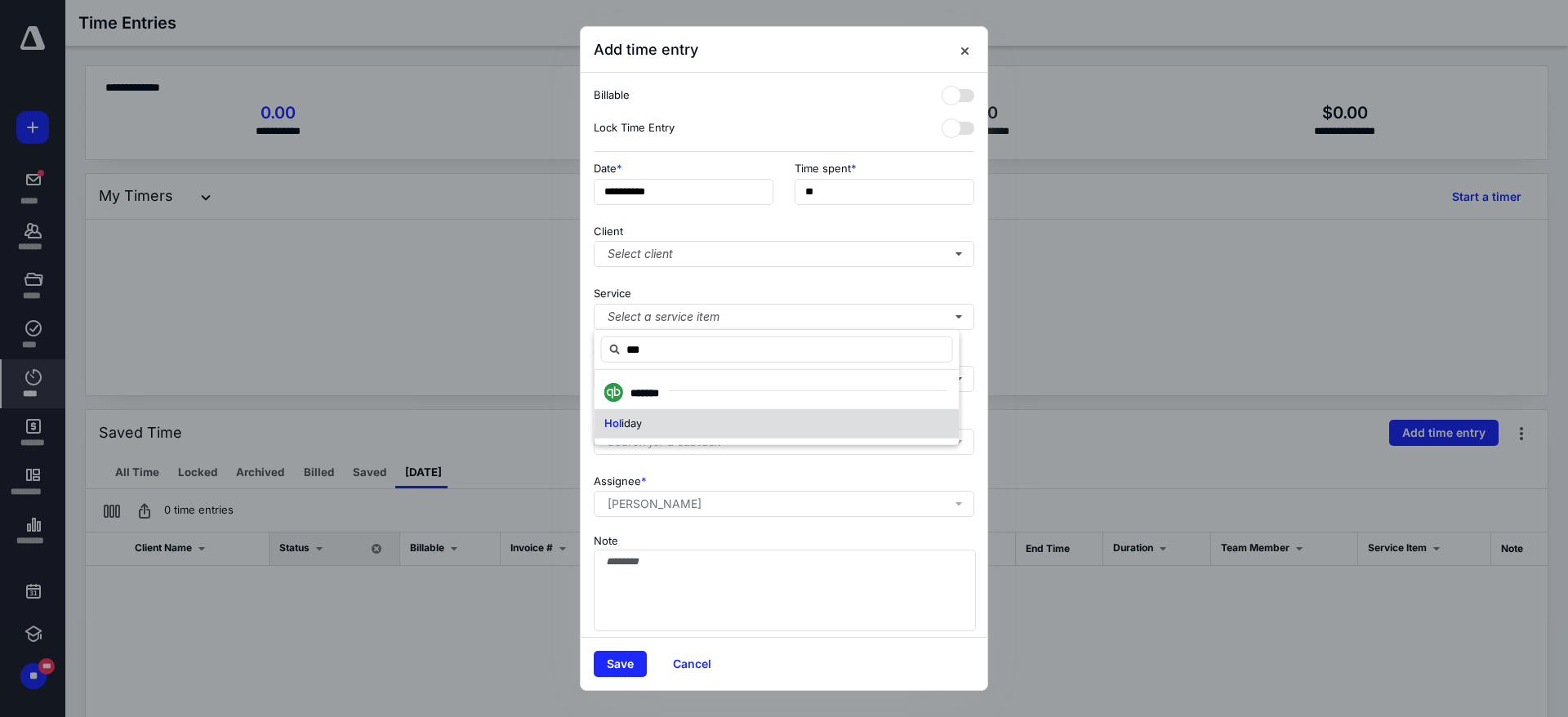 click on "Hol iday" at bounding box center [777, 424] 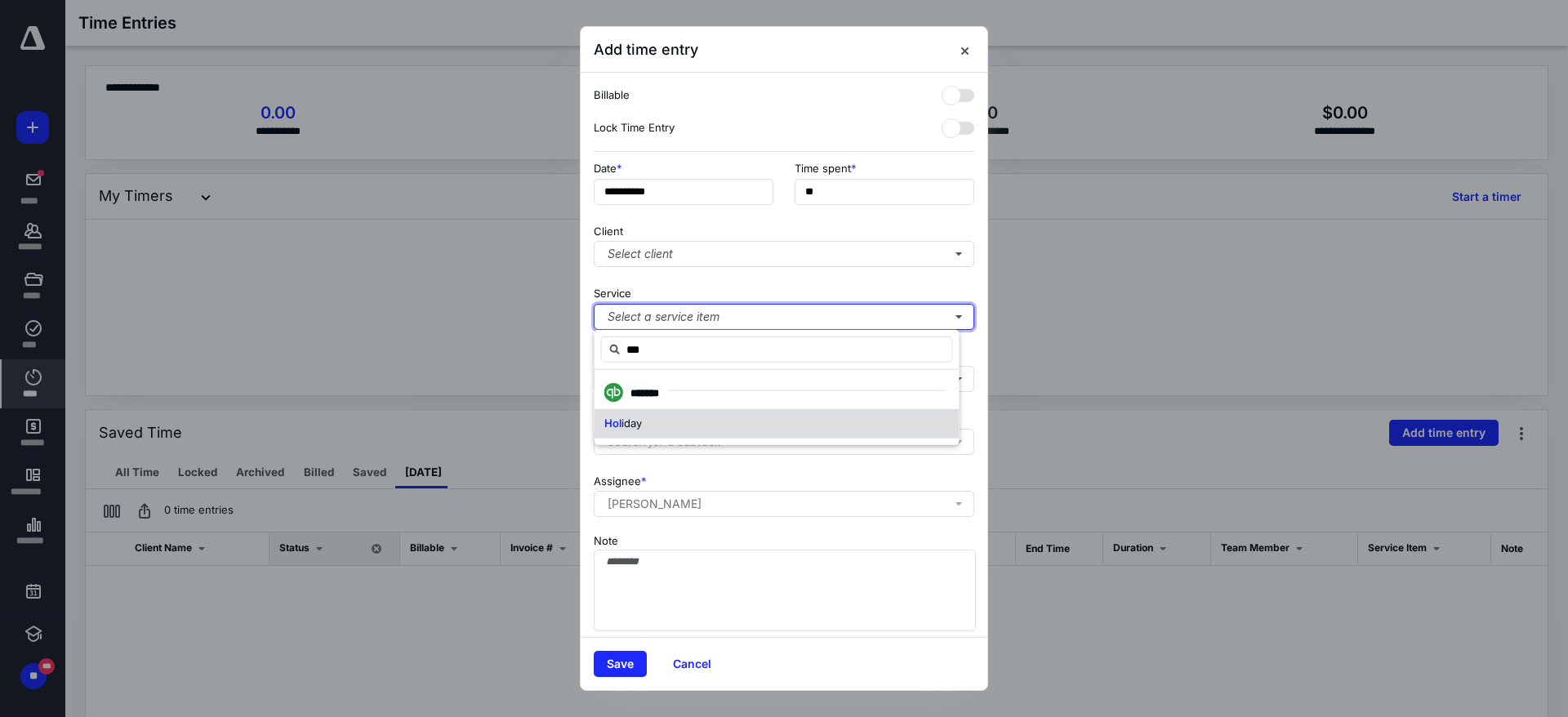type 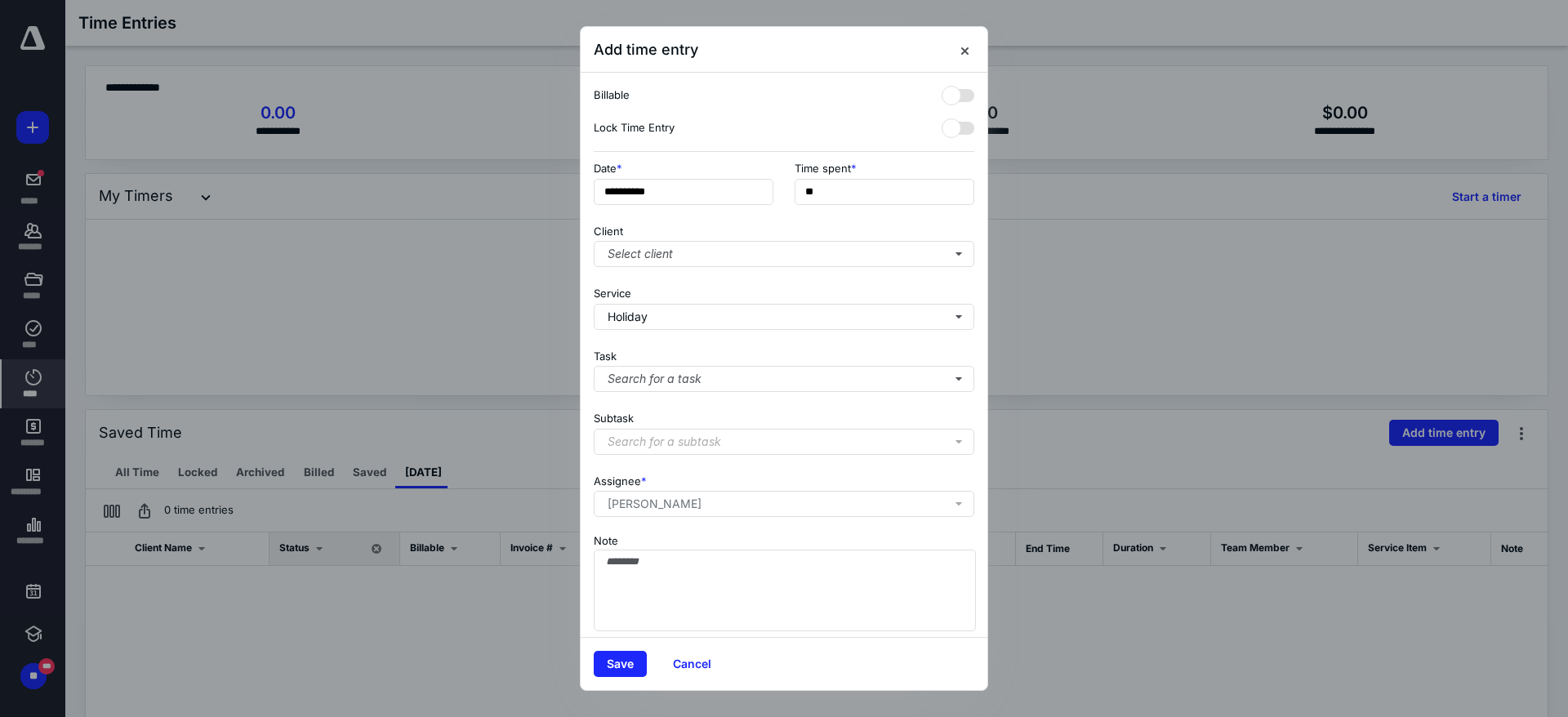 click on "Save Cancel" at bounding box center (784, 663) 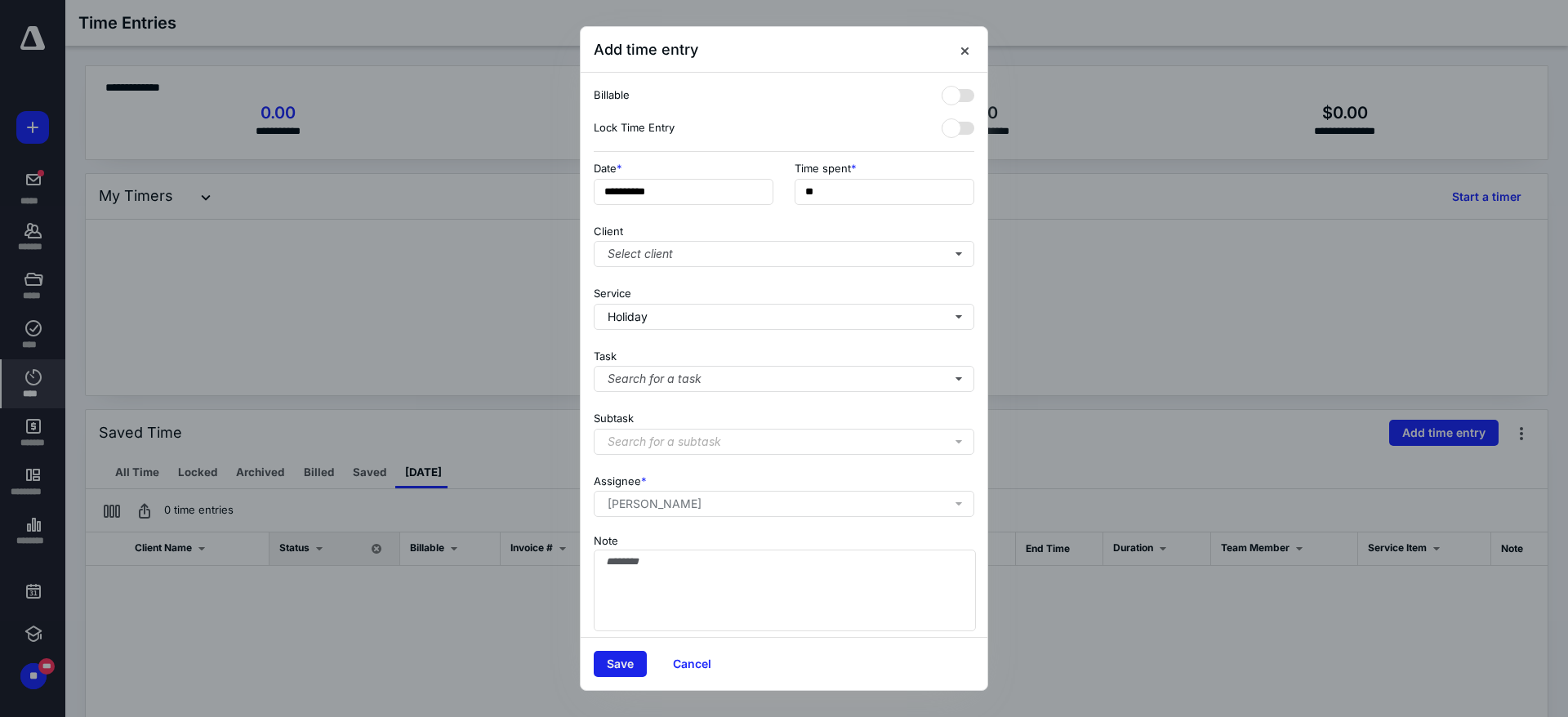 drag, startPoint x: 610, startPoint y: 675, endPoint x: 604, endPoint y: 658, distance: 18.027756 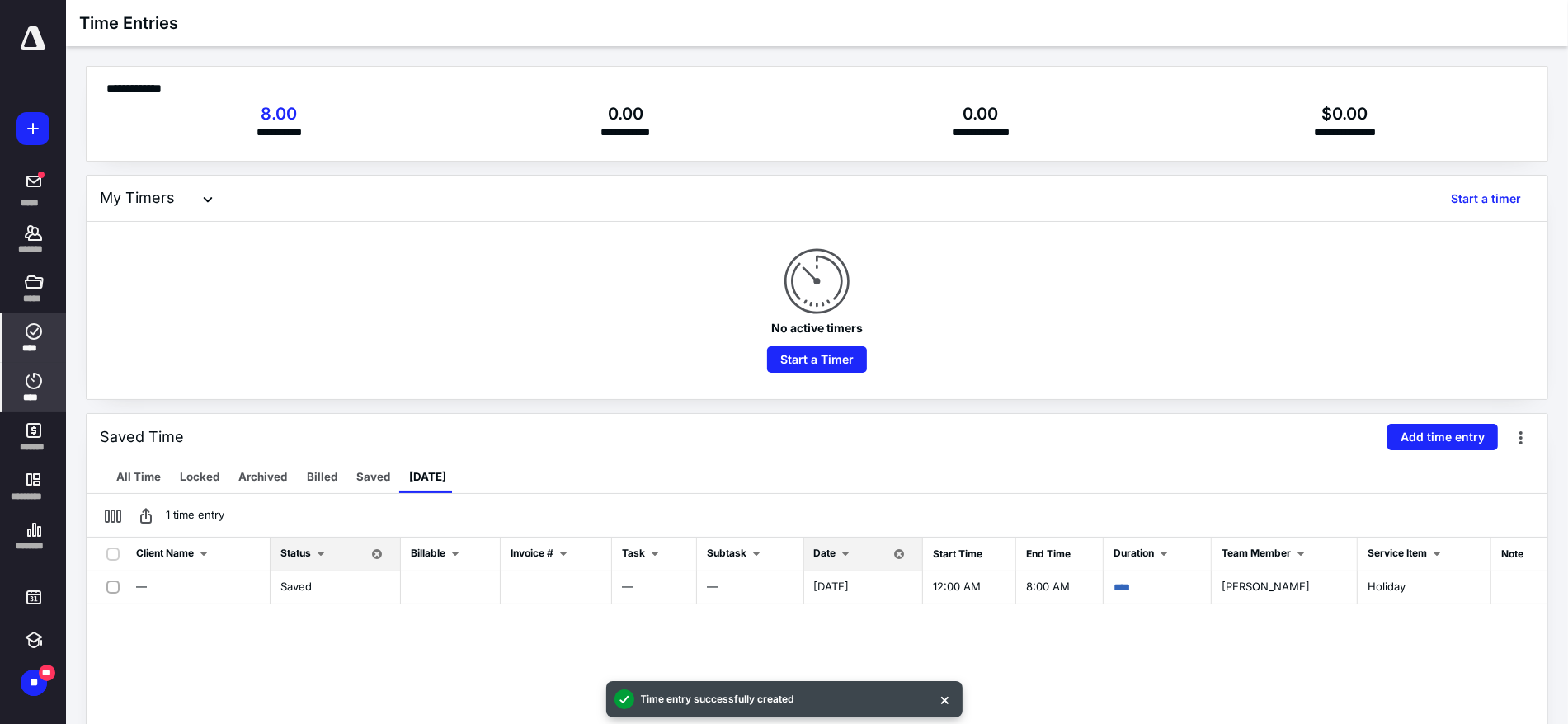 click on "****" at bounding box center [34, 348] 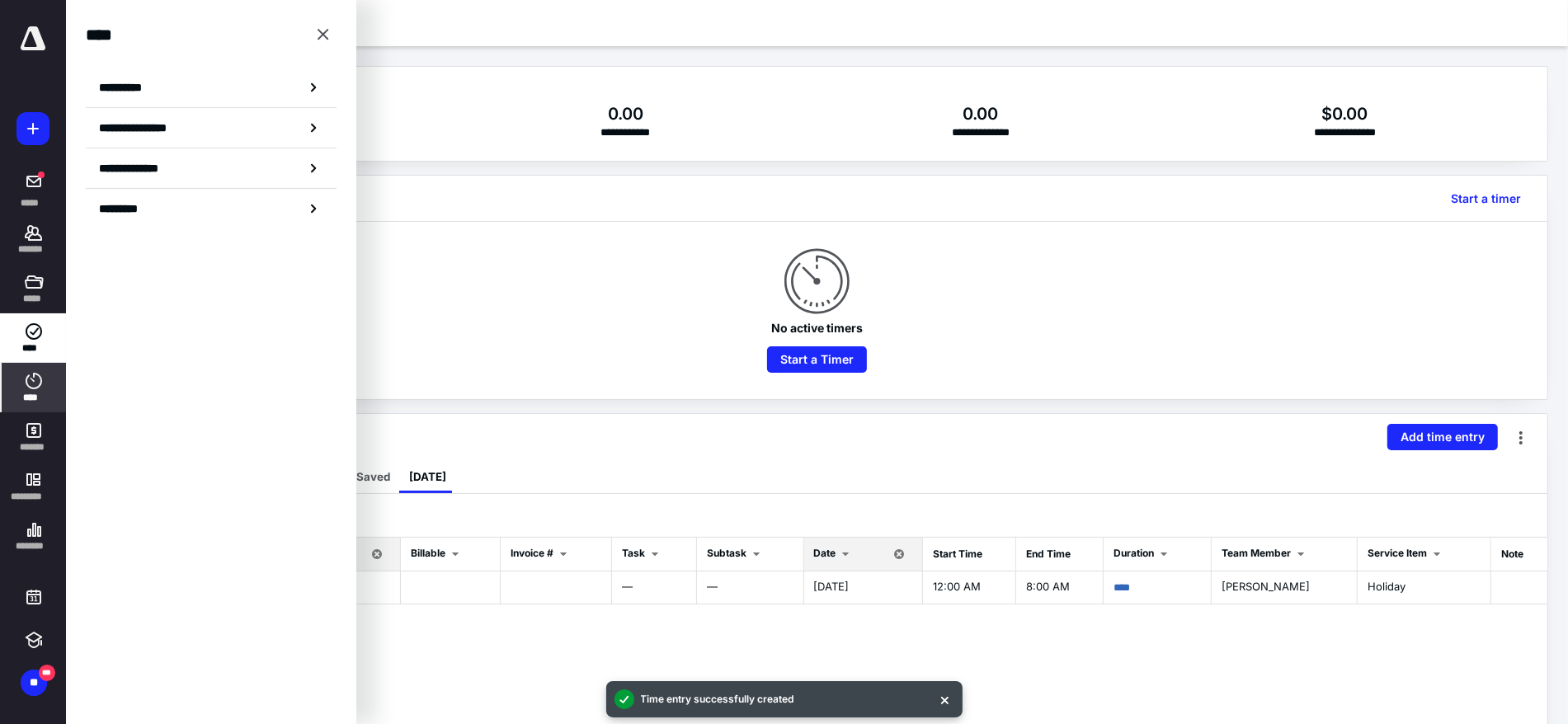 click on "No active timers Start a Timer" at bounding box center (817, 310) 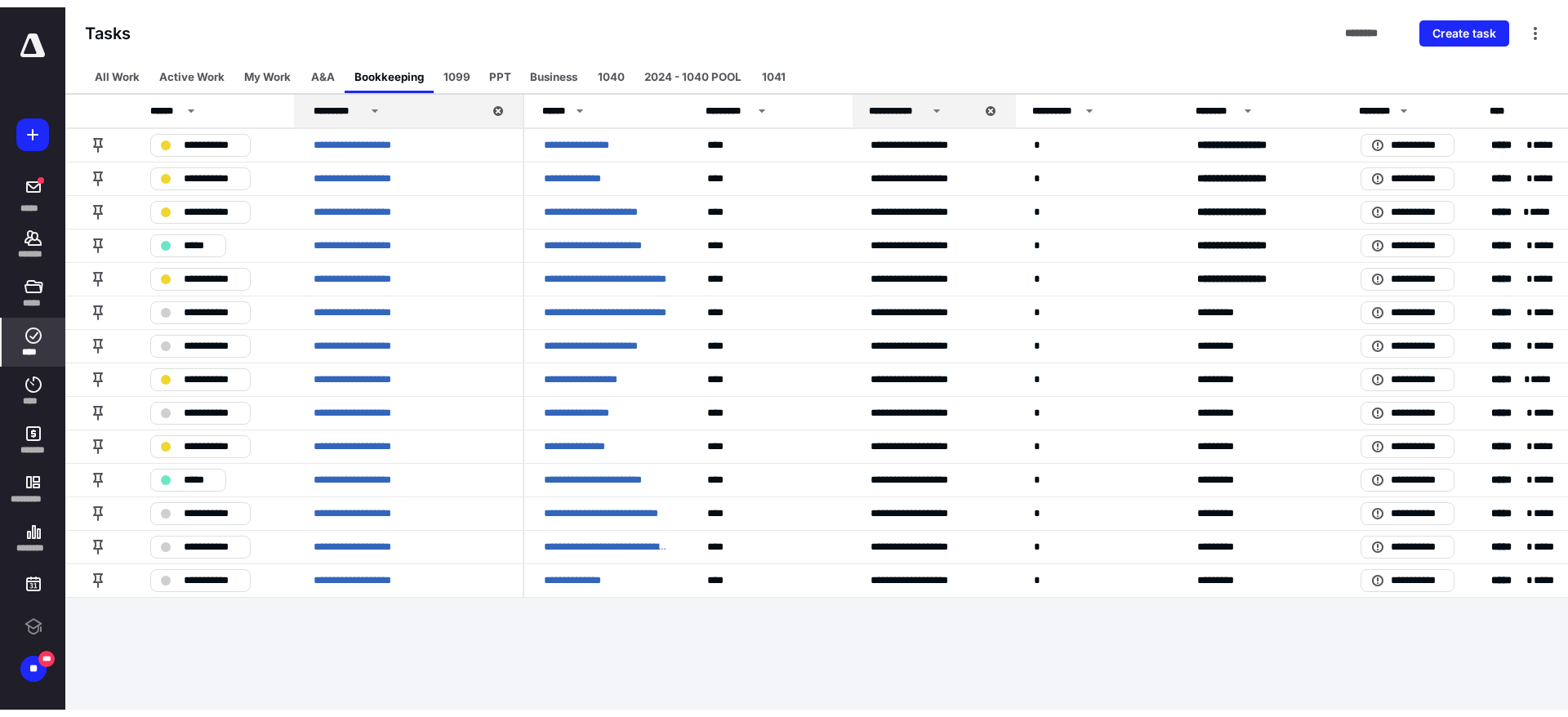 scroll, scrollTop: 0, scrollLeft: 0, axis: both 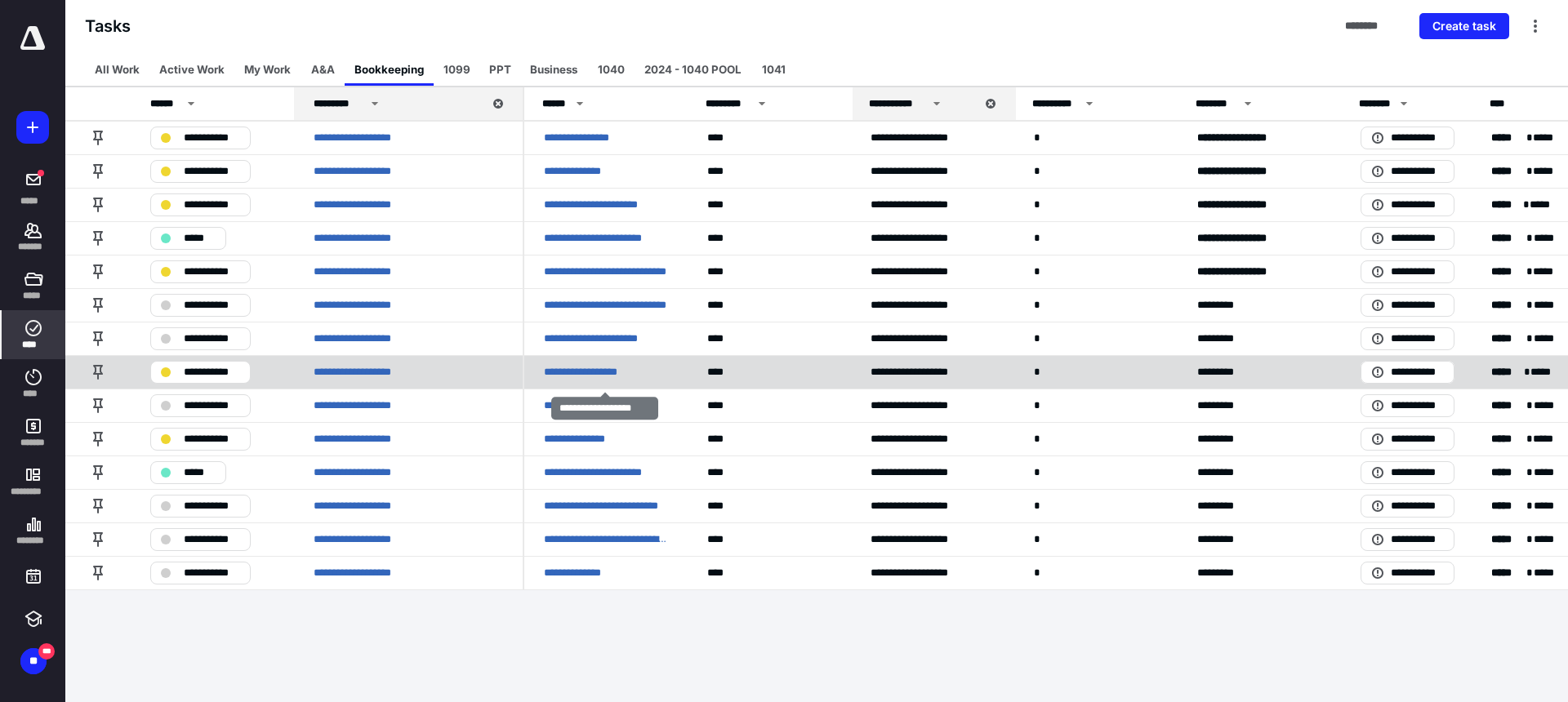click on "**********" at bounding box center (592, 372) 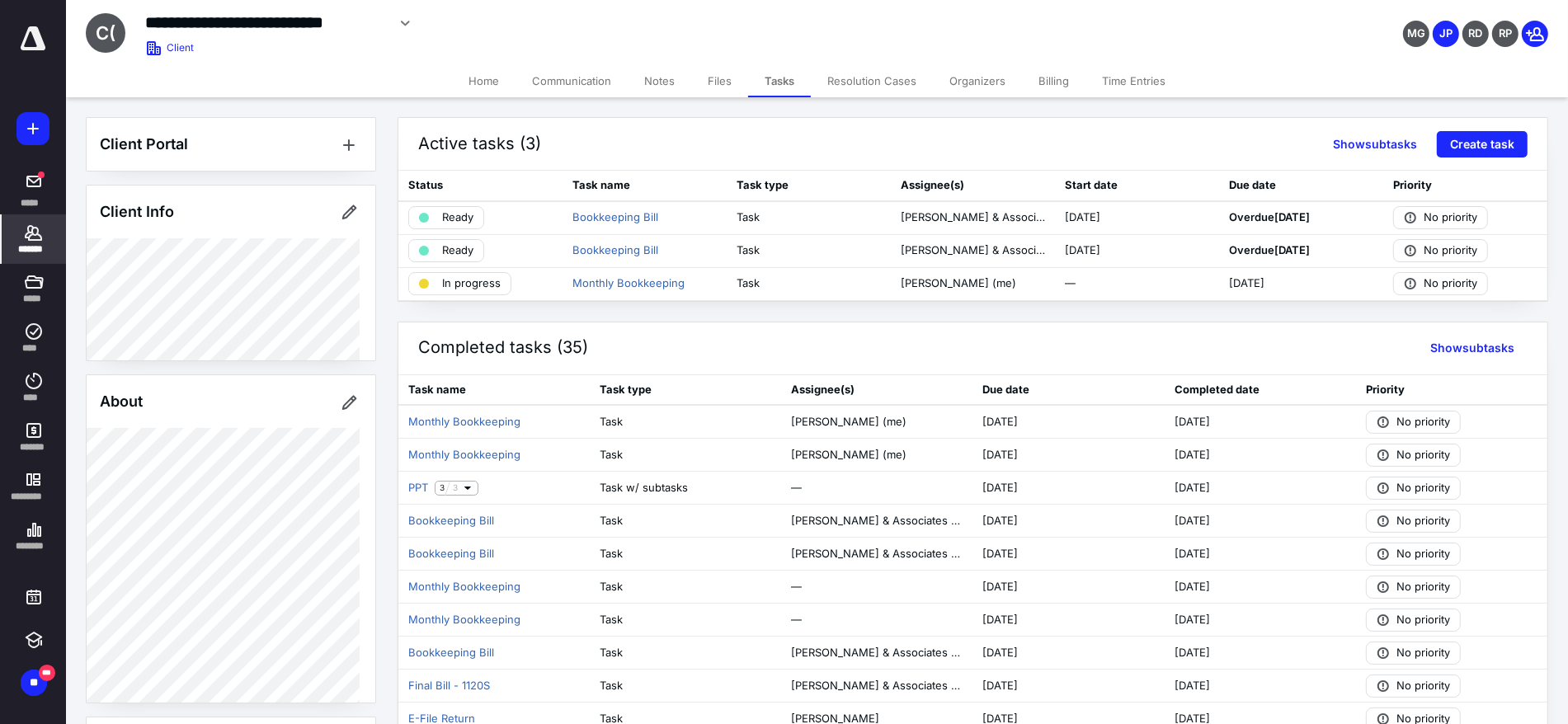 click 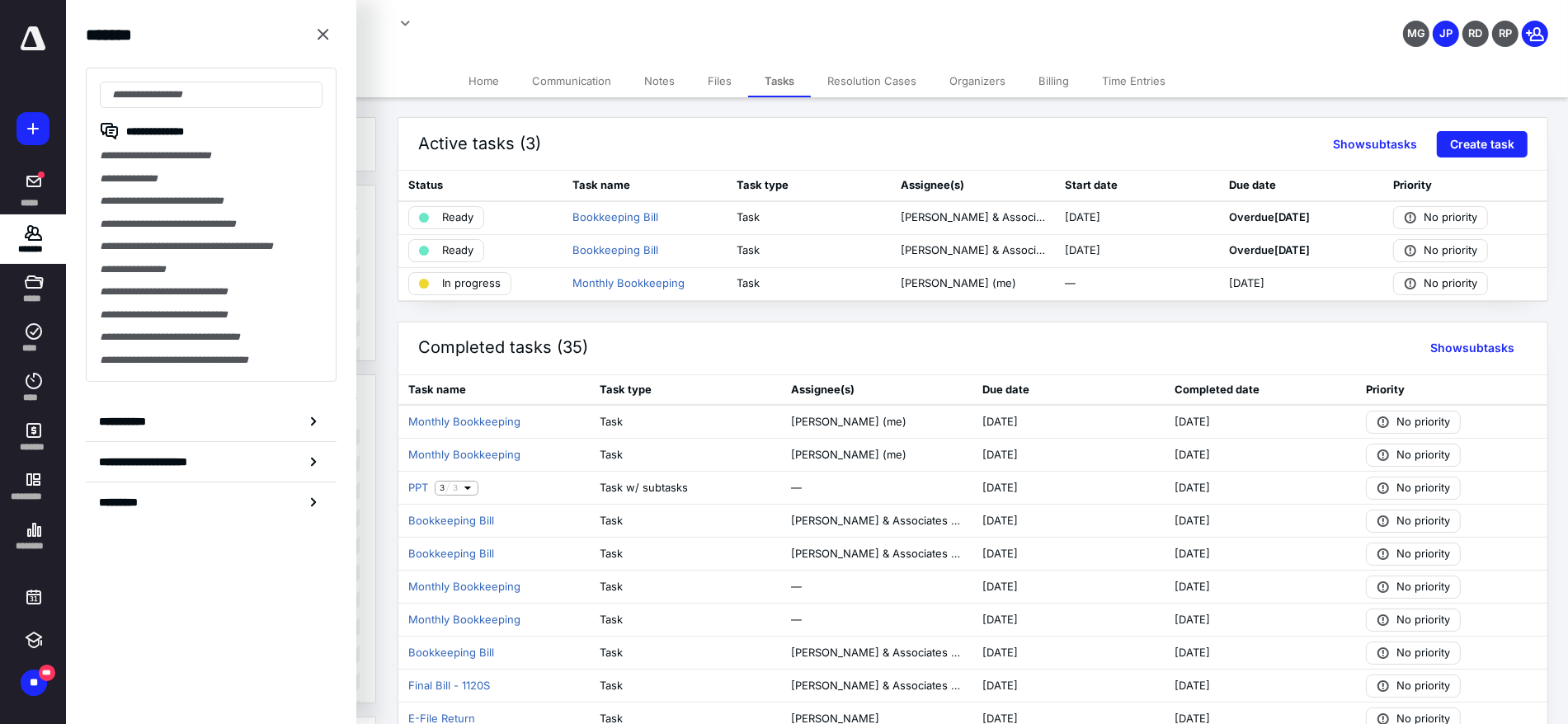 drag, startPoint x: 525, startPoint y: 13, endPoint x: 525, endPoint y: -3, distance: 16 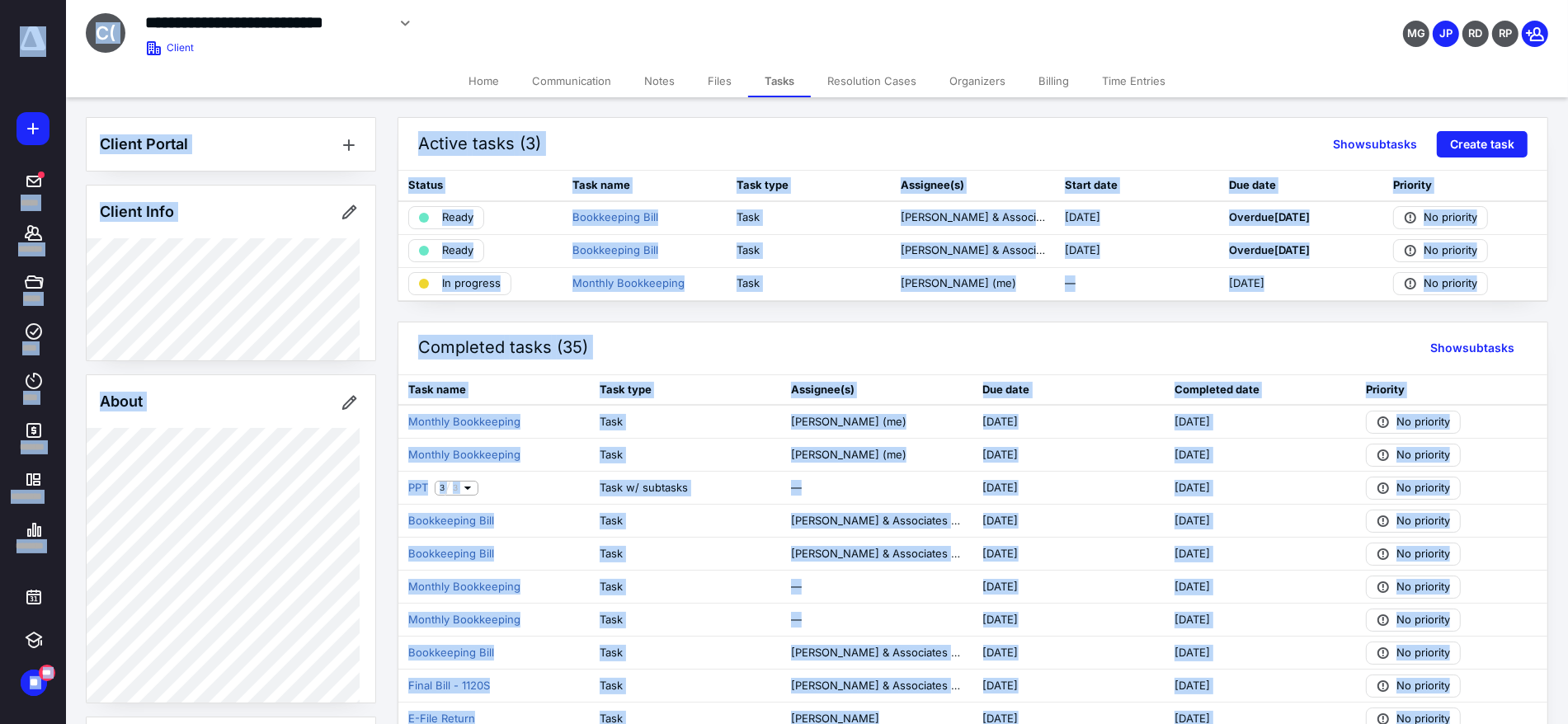 click on "**********" at bounding box center (571, 21) 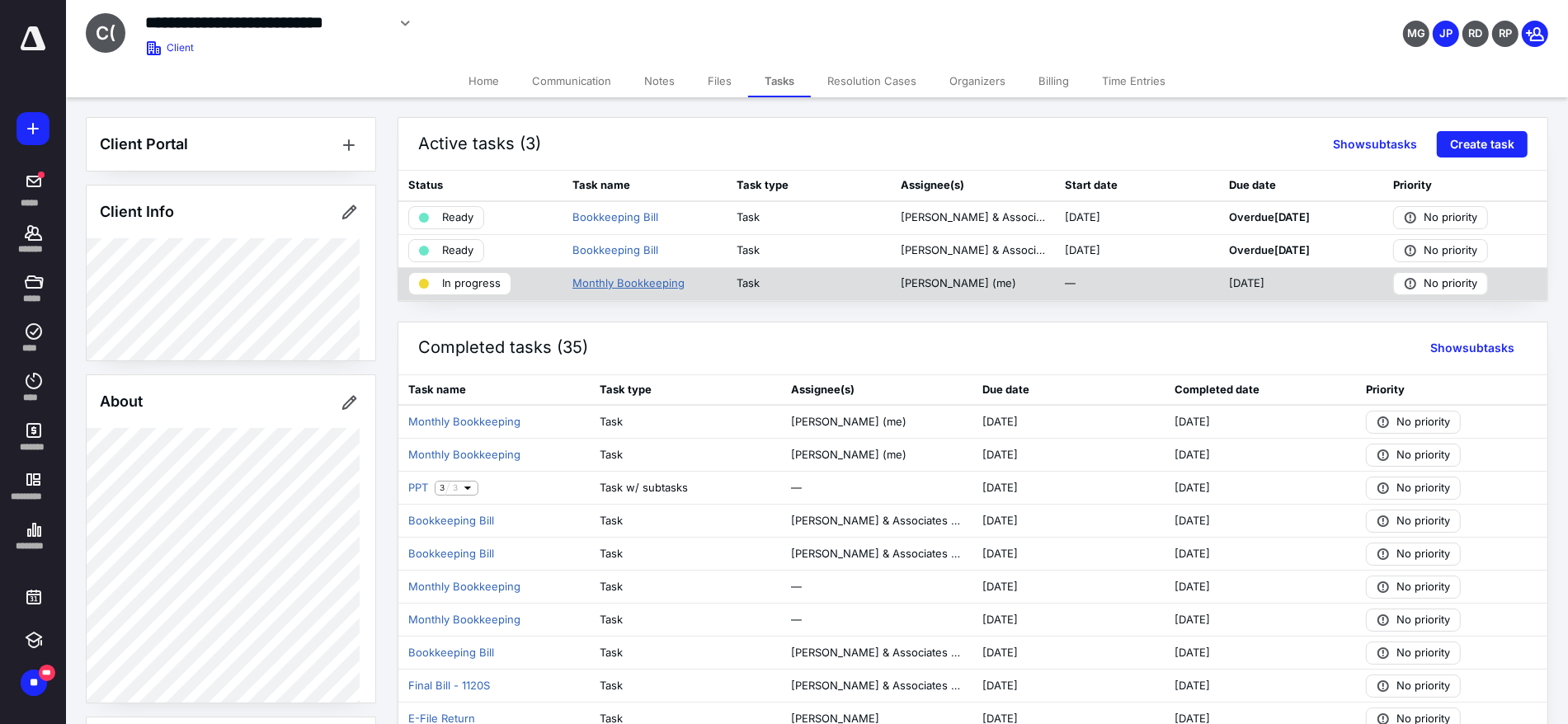 click on "Monthly Bookkeeping" at bounding box center [629, 284] 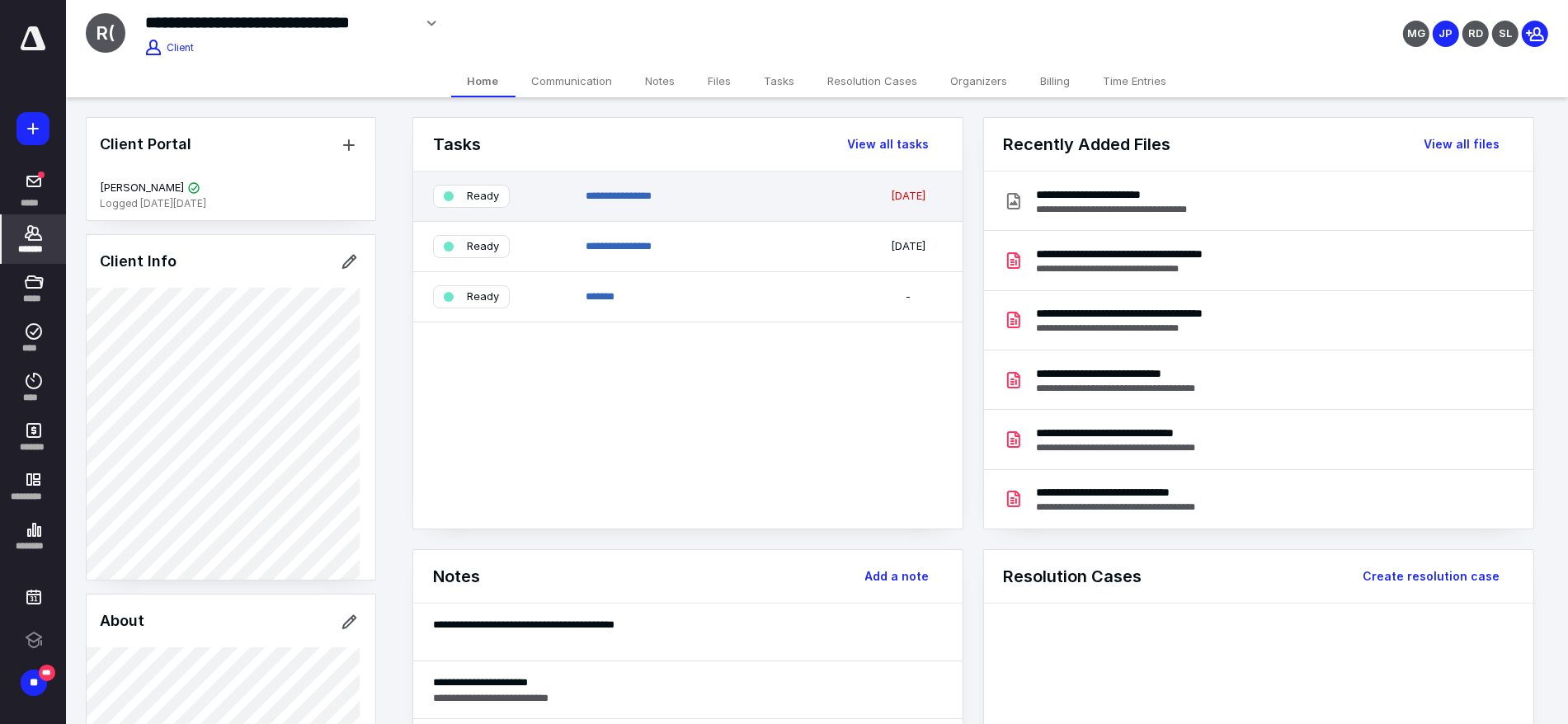 scroll, scrollTop: 0, scrollLeft: 0, axis: both 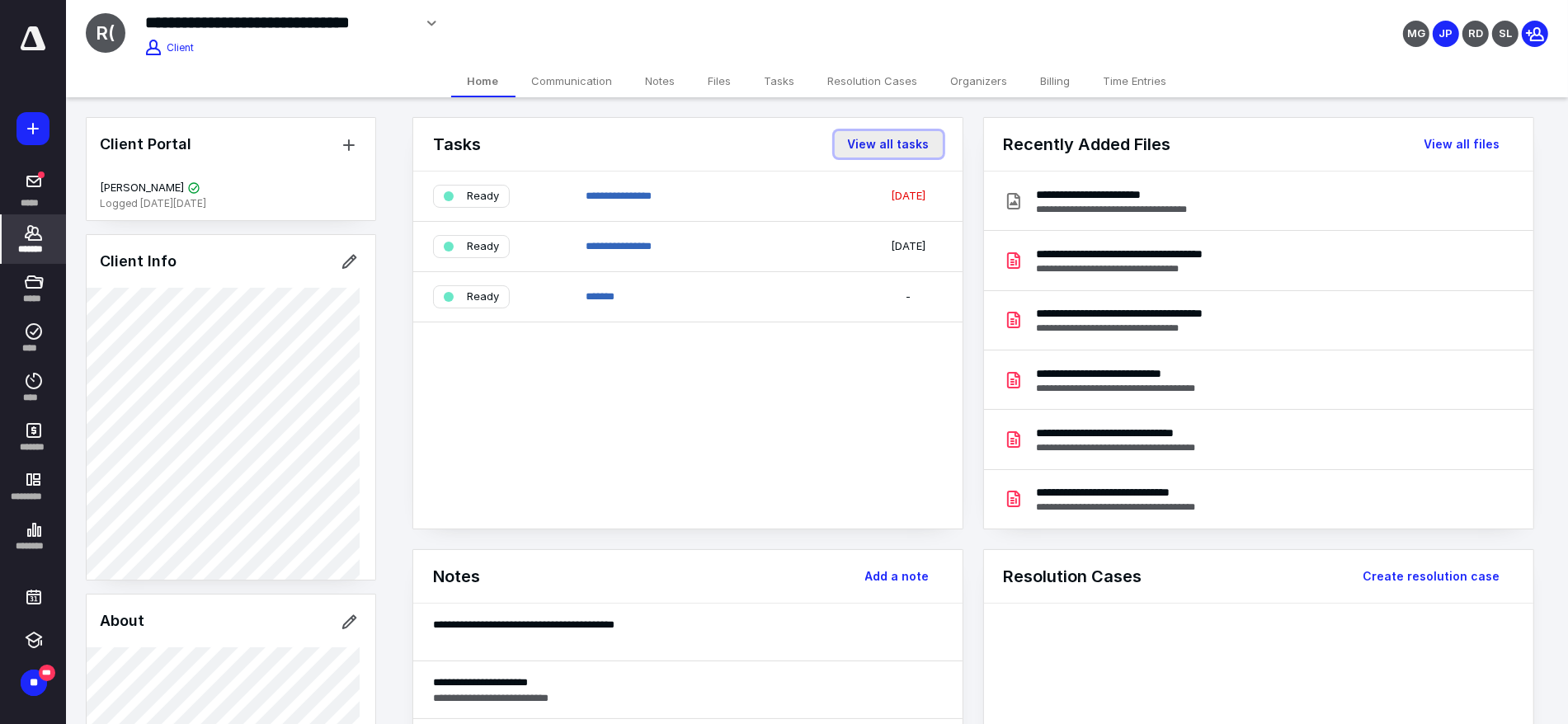 click on "View all tasks" at bounding box center [888, 144] 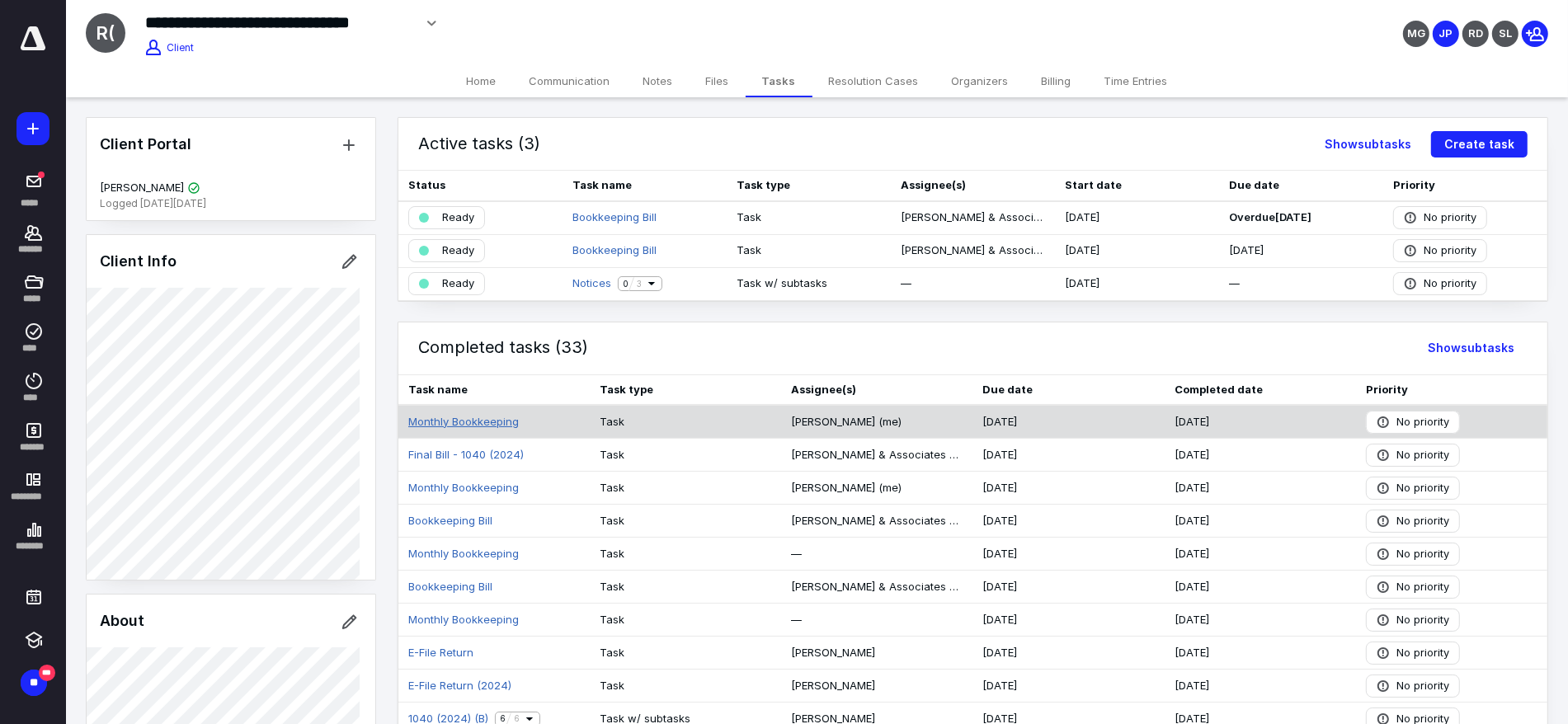 click on "Monthly Bookkeeping" at bounding box center [464, 422] 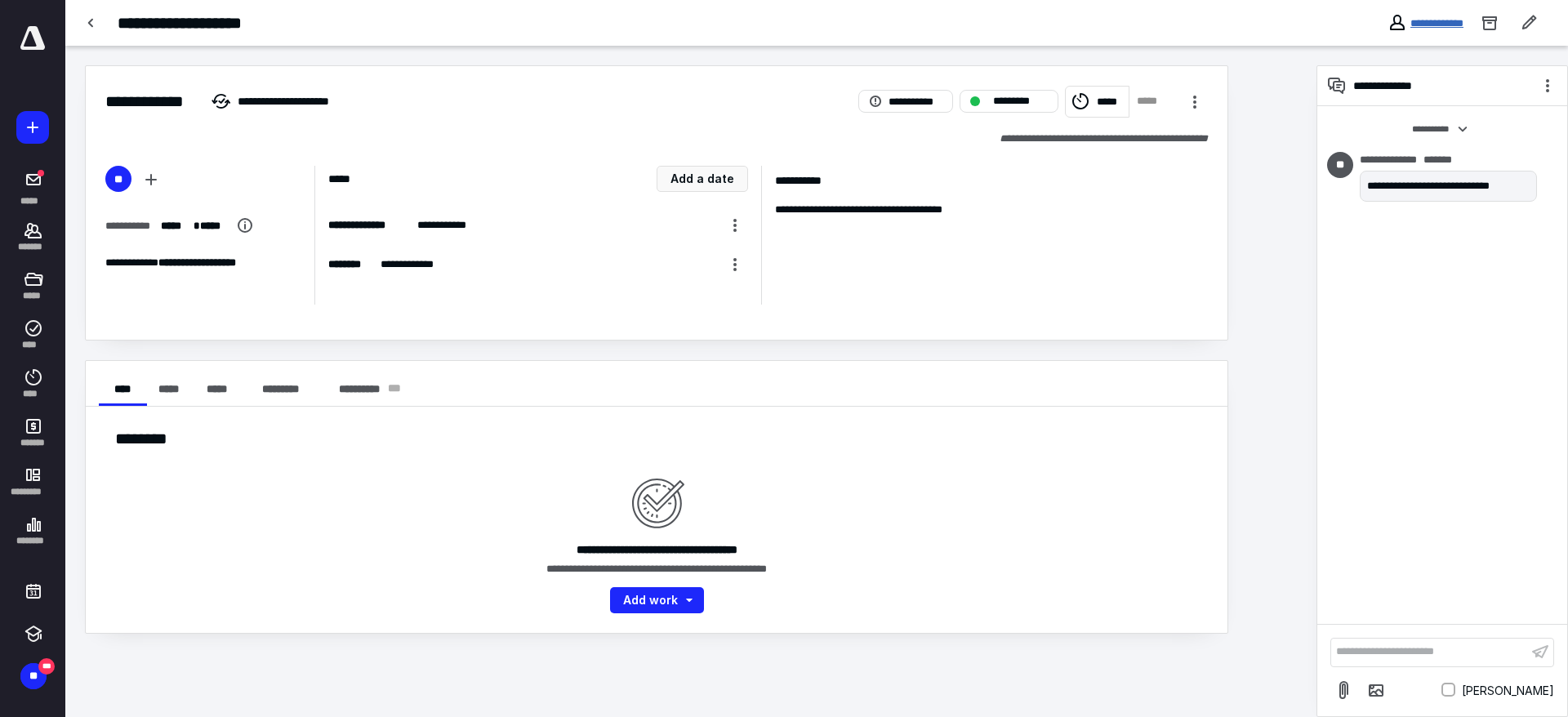 click on "**********" at bounding box center (1437, 23) 